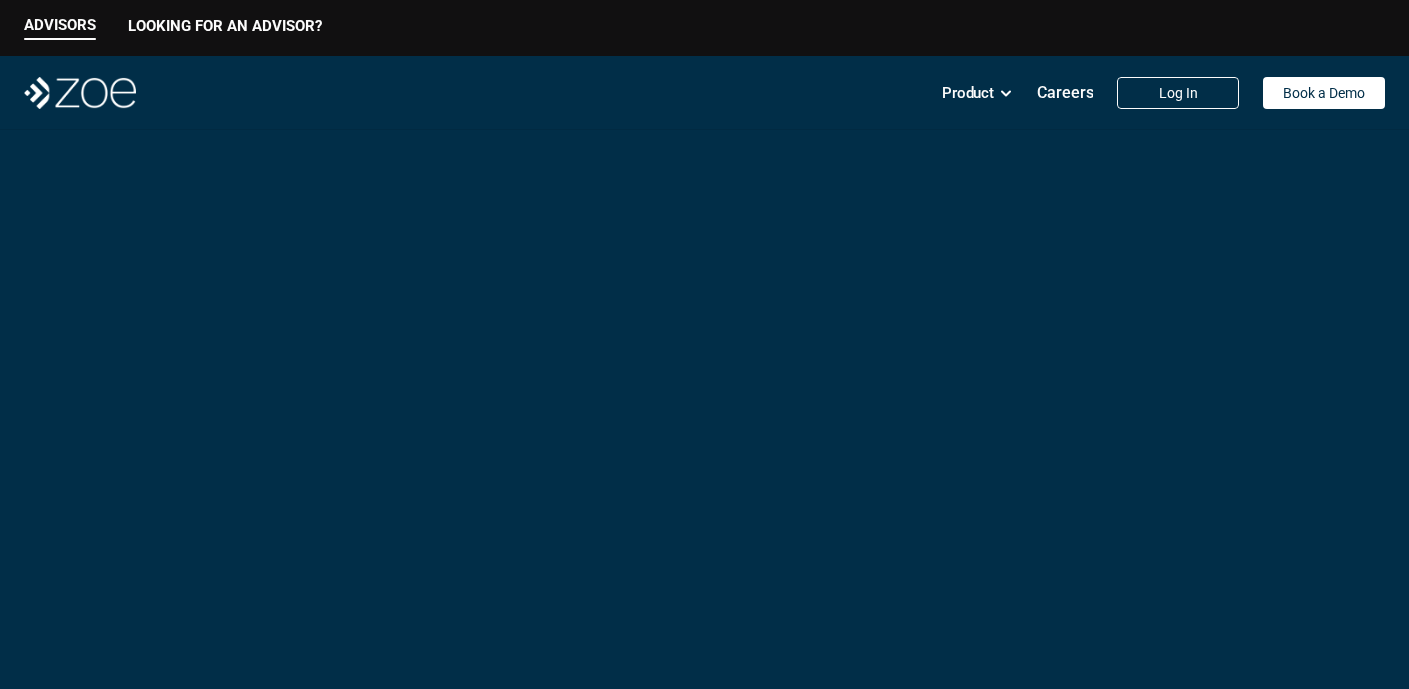 scroll, scrollTop: 0, scrollLeft: 0, axis: both 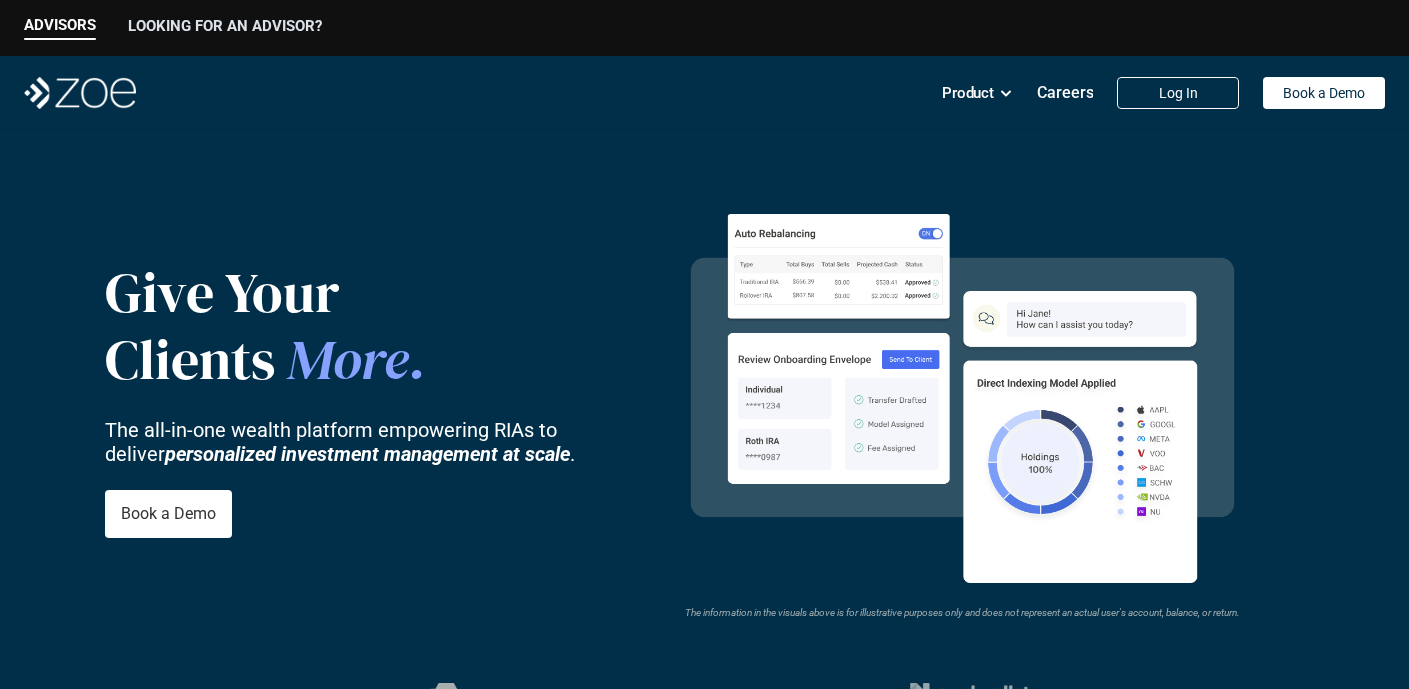 click on "LOOKING FOR AN ADVISOR?" at bounding box center [225, 26] 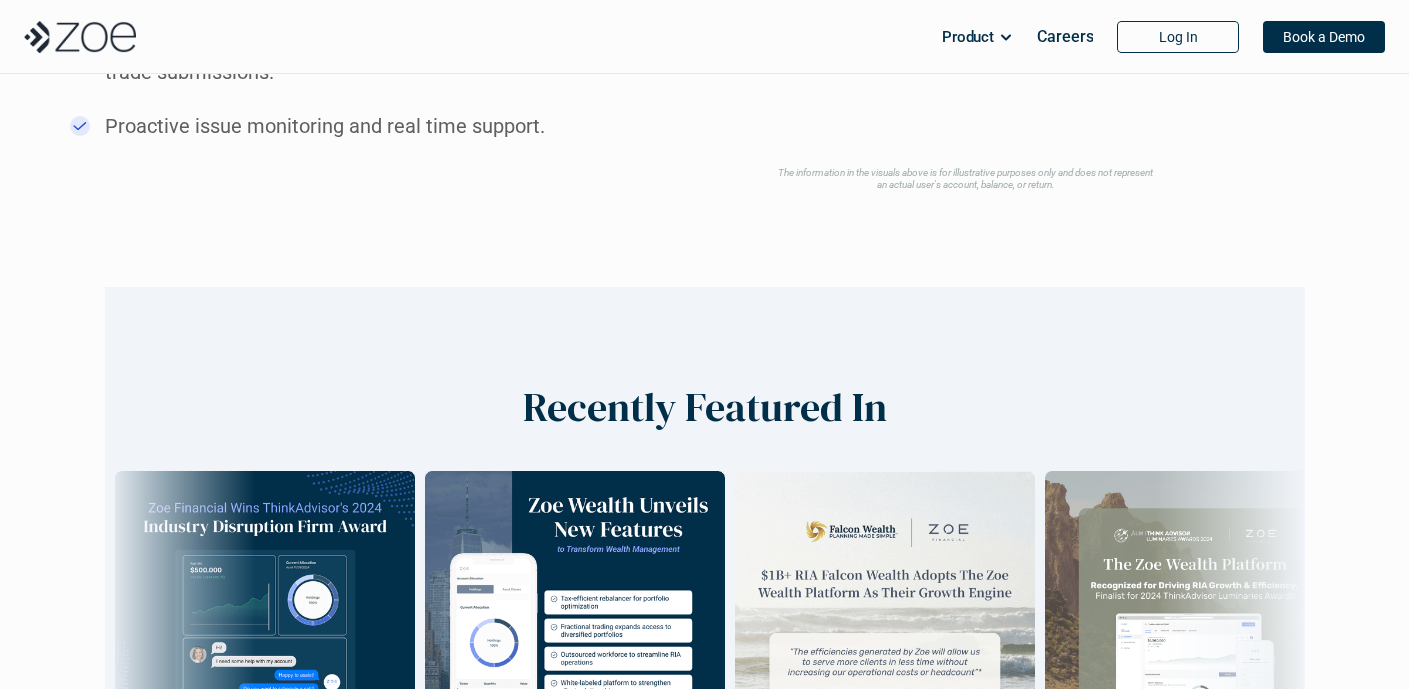 scroll, scrollTop: 2355, scrollLeft: 0, axis: vertical 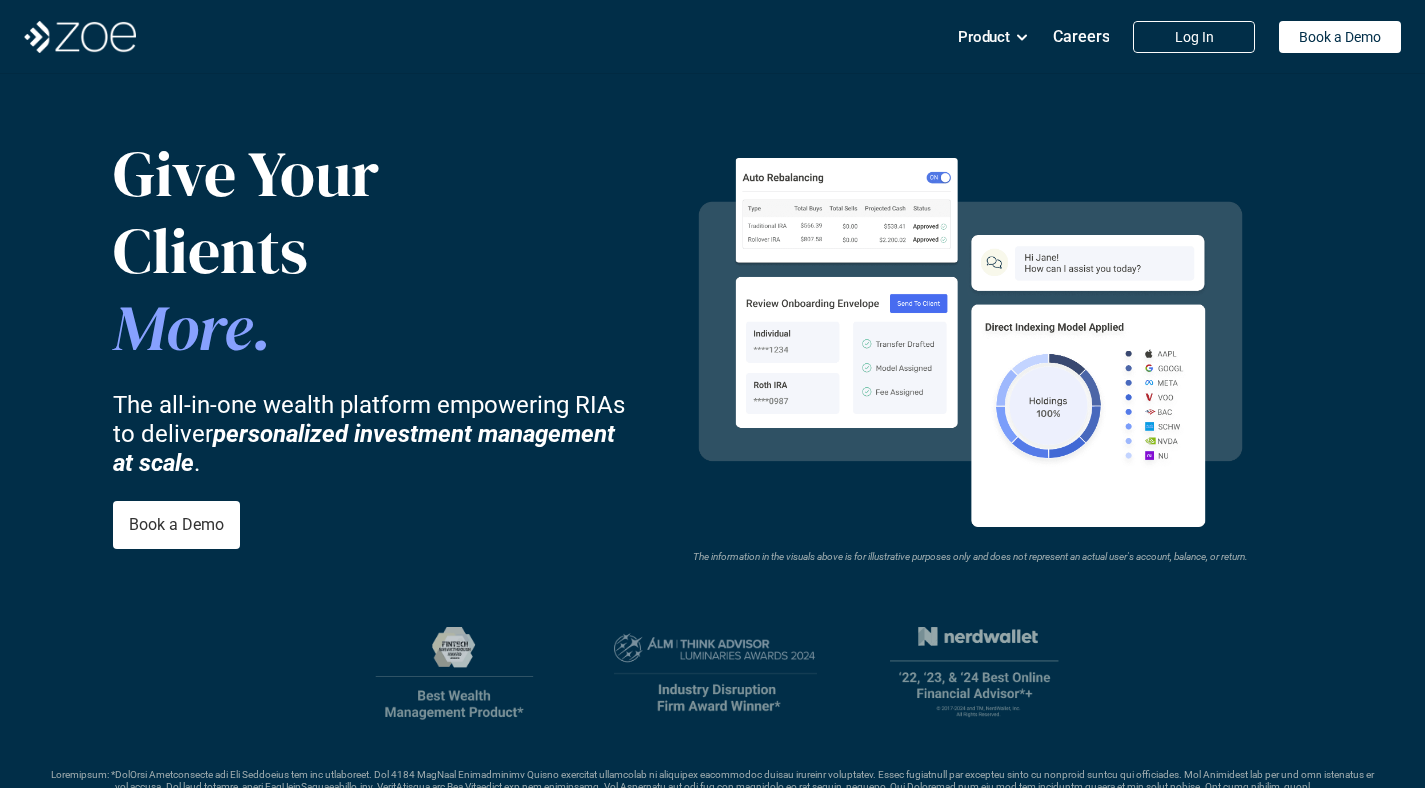 click on "LOOKING FOR AN ADVISOR?" at bounding box center (225, 3628) 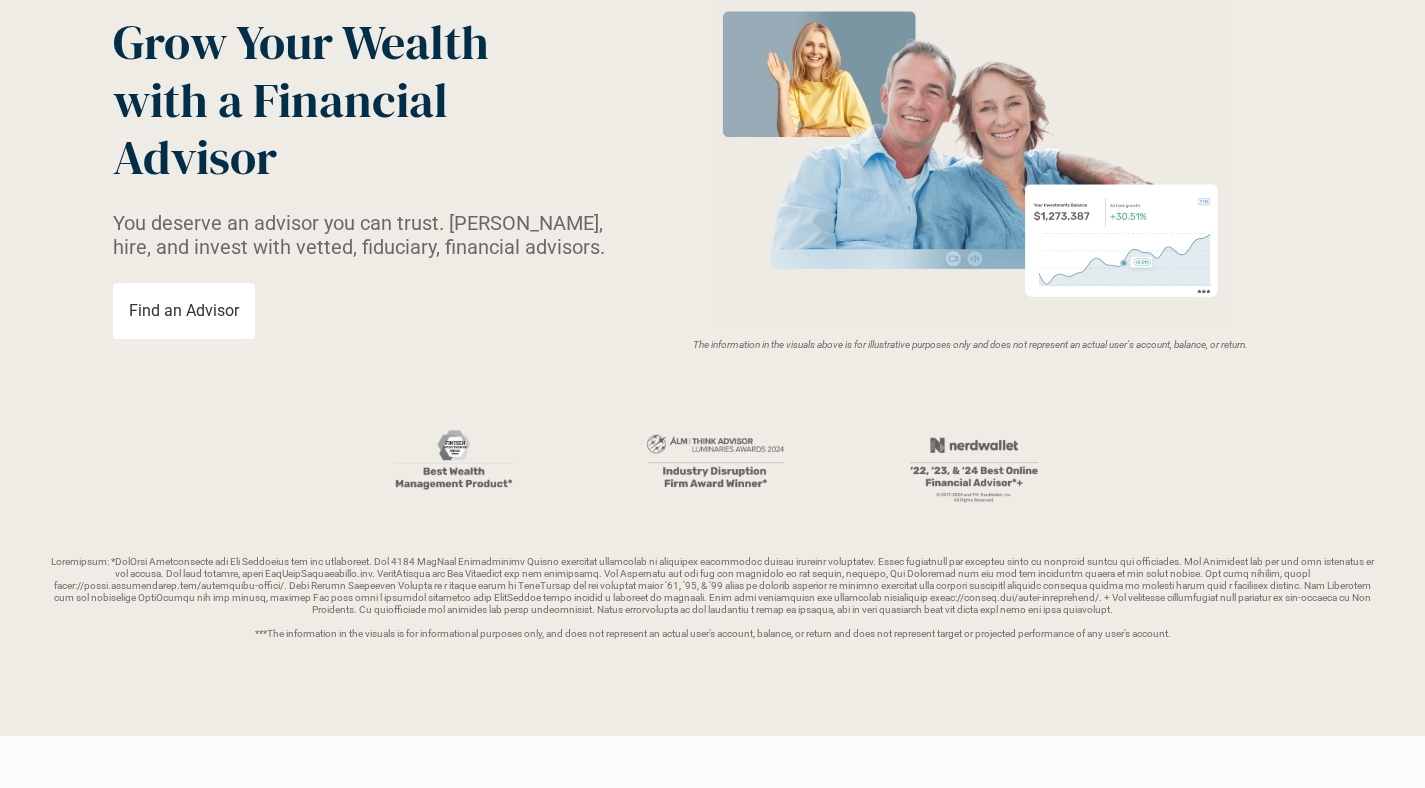scroll, scrollTop: 0, scrollLeft: 0, axis: both 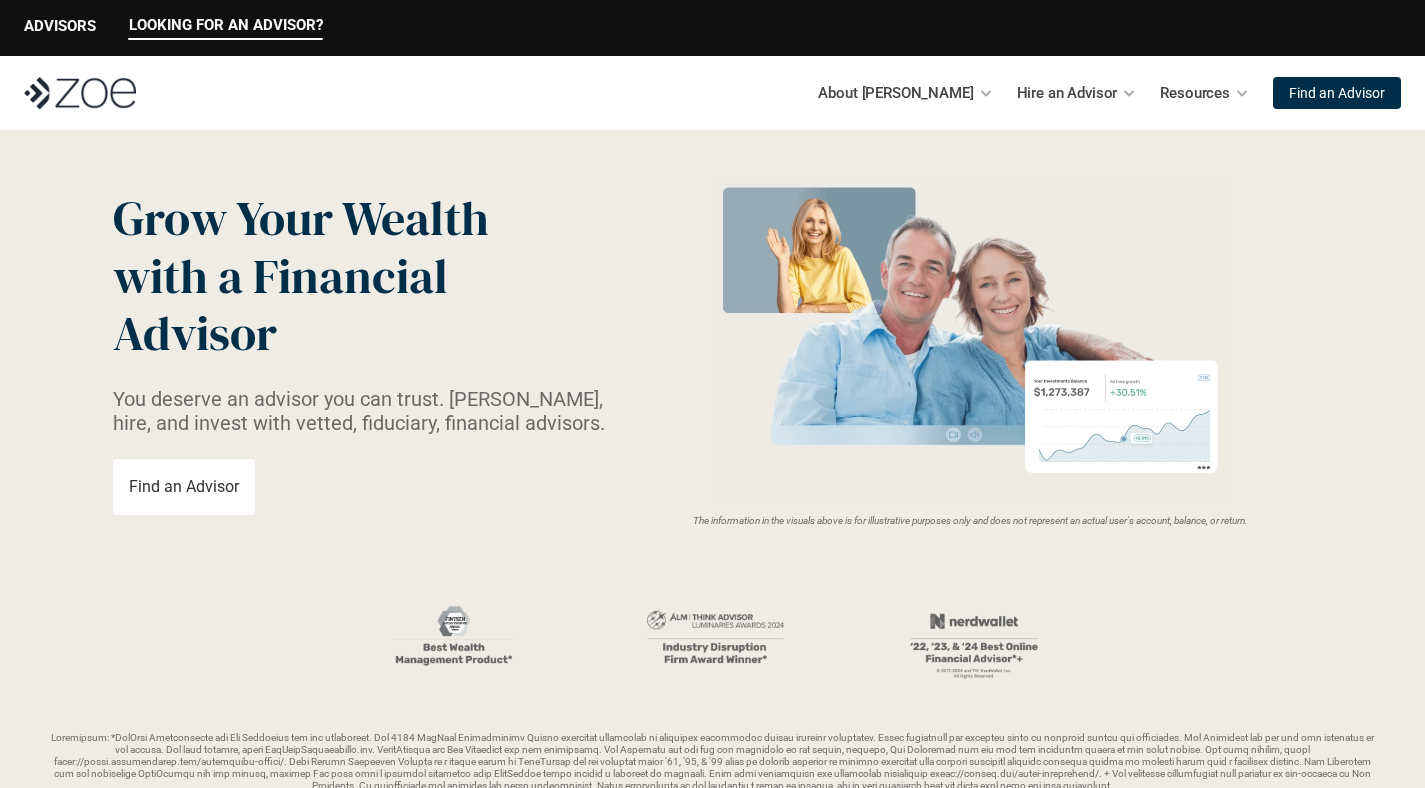 click on "Find an Advisor" at bounding box center (1337, 93) 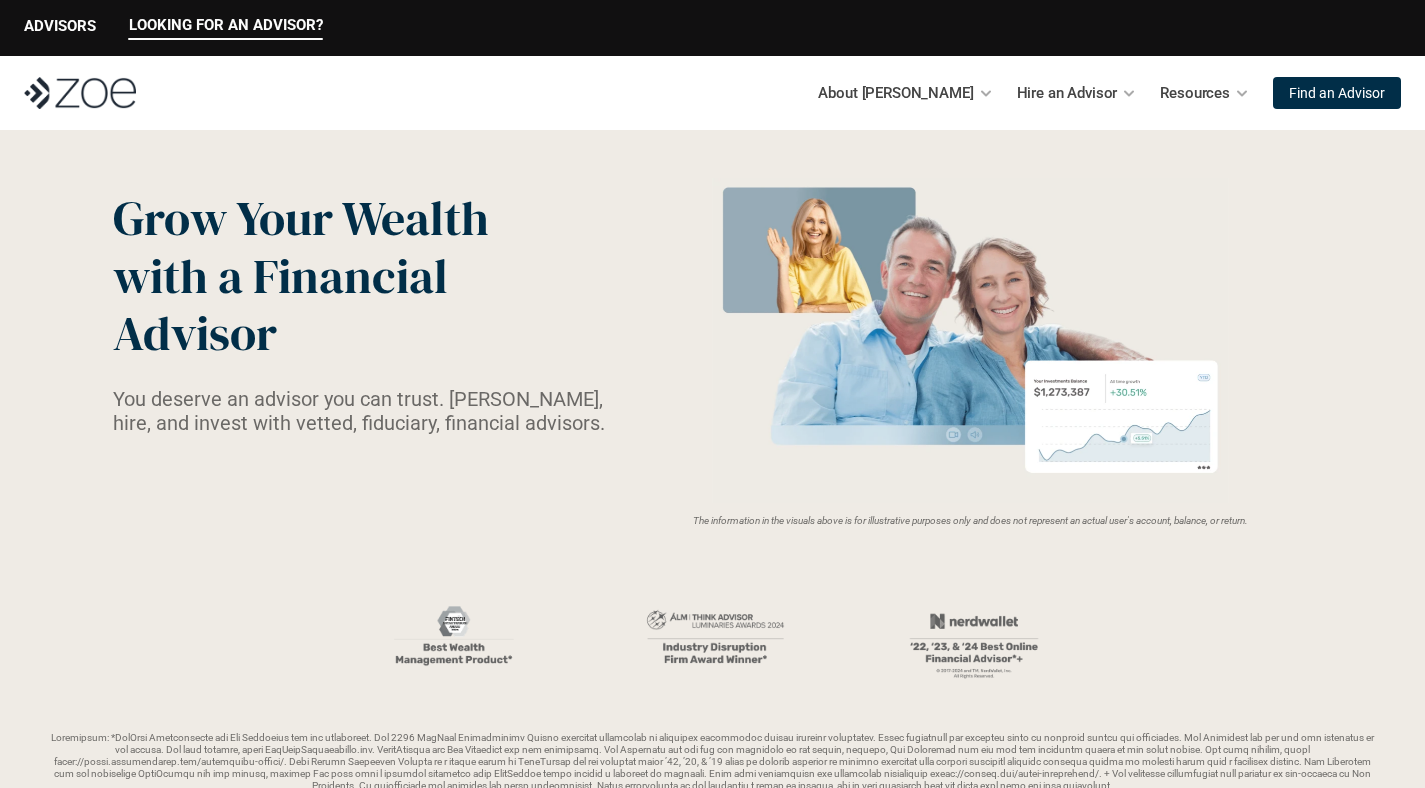scroll, scrollTop: 192, scrollLeft: 0, axis: vertical 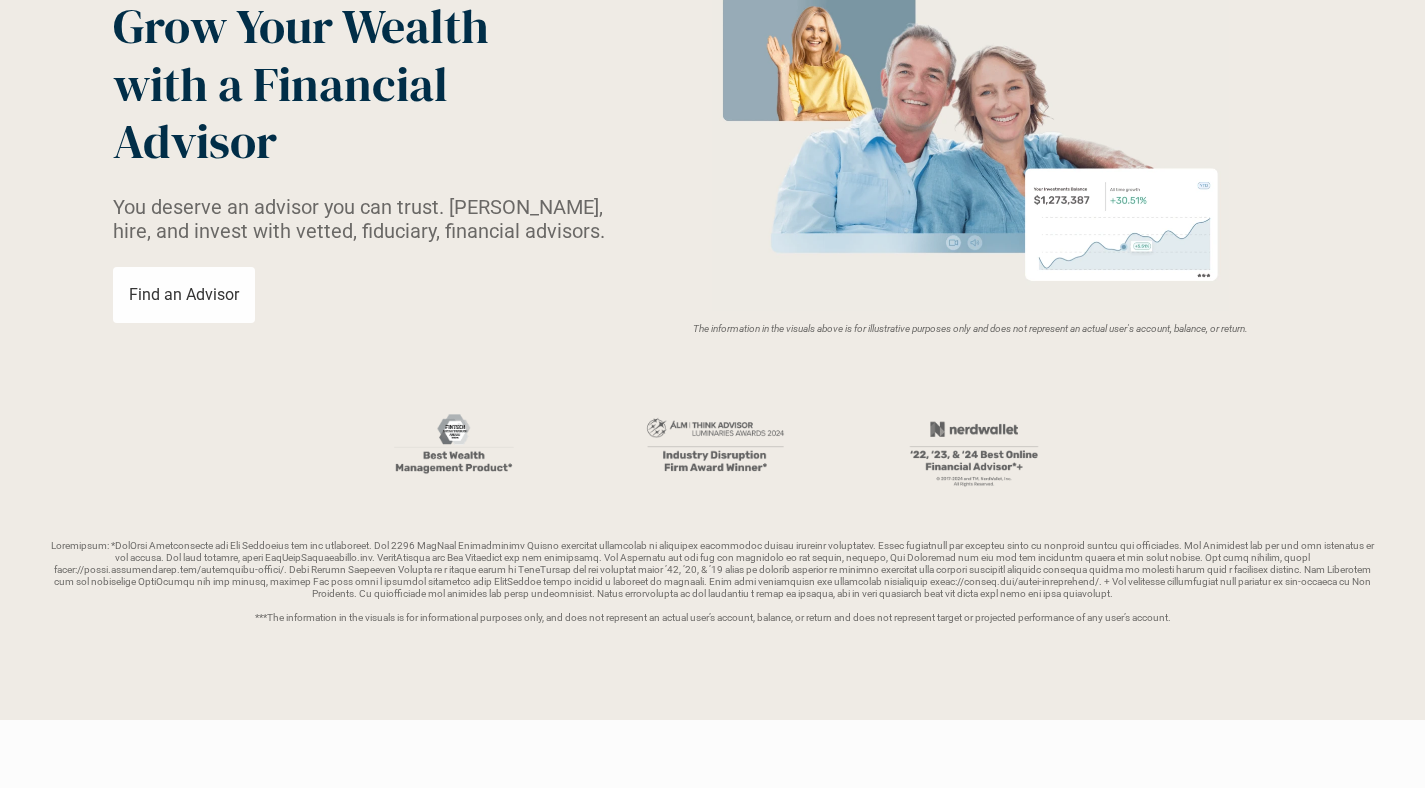 click on "Find an Advisor" at bounding box center (184, 295) 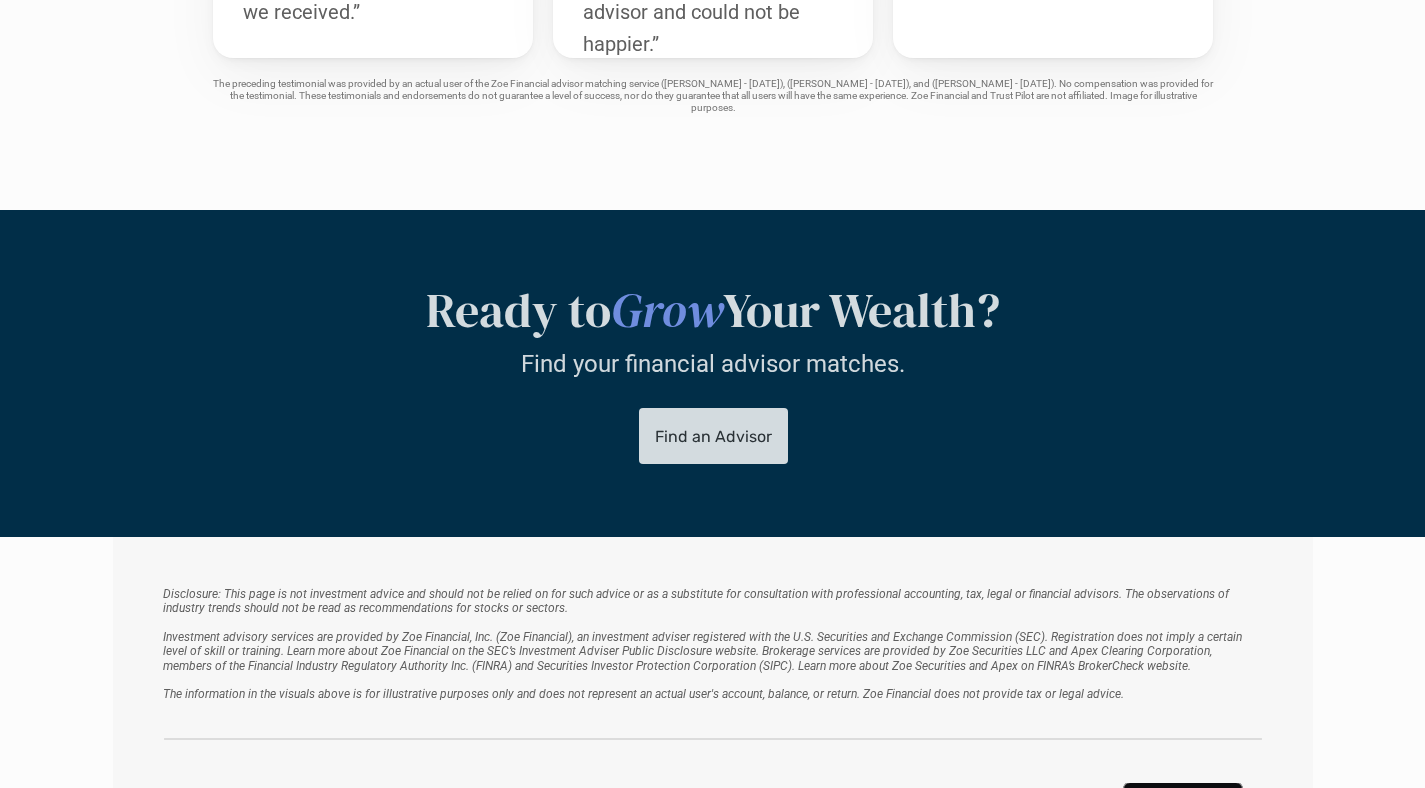 scroll, scrollTop: 4208, scrollLeft: 0, axis: vertical 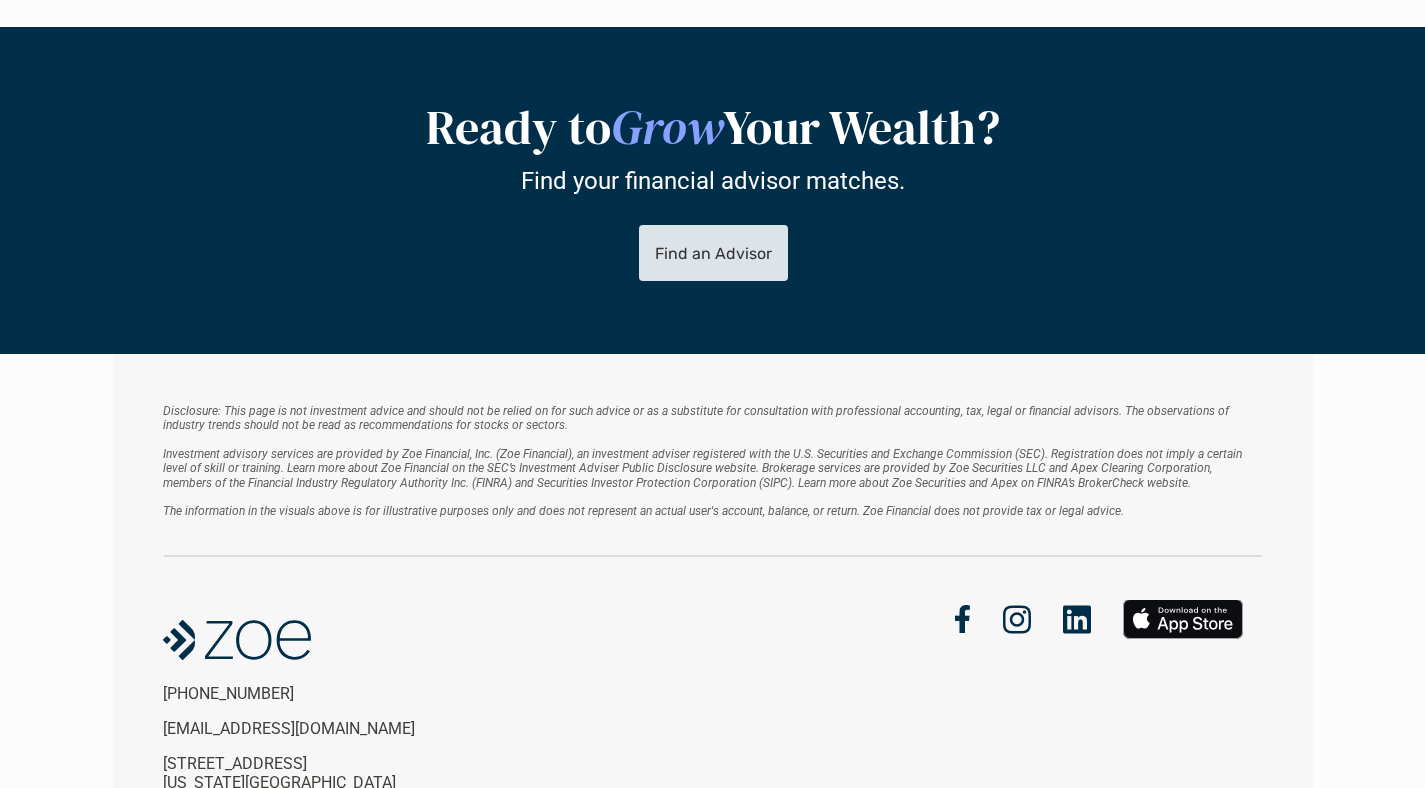 click on "Find an Advisor" at bounding box center (712, 253) 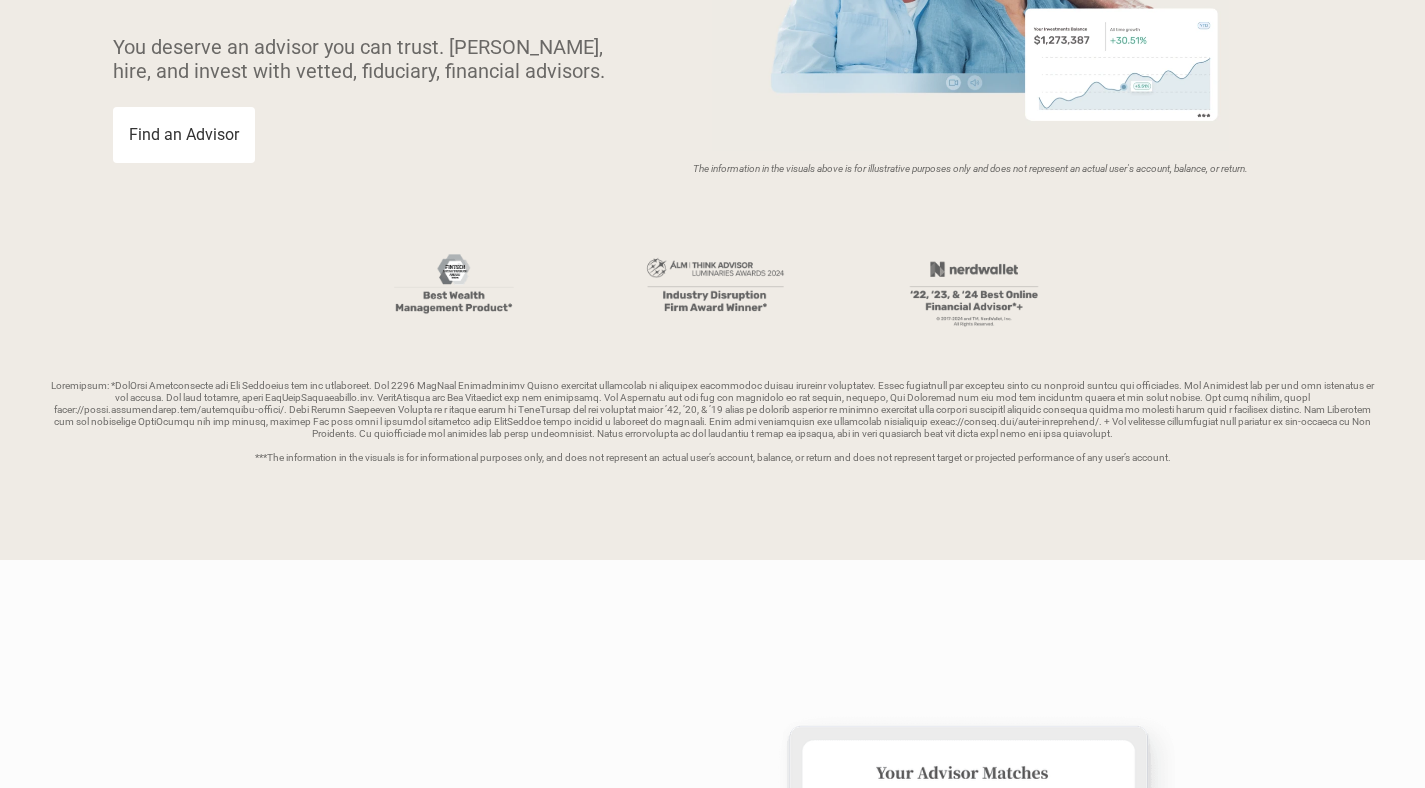 scroll, scrollTop: 0, scrollLeft: 0, axis: both 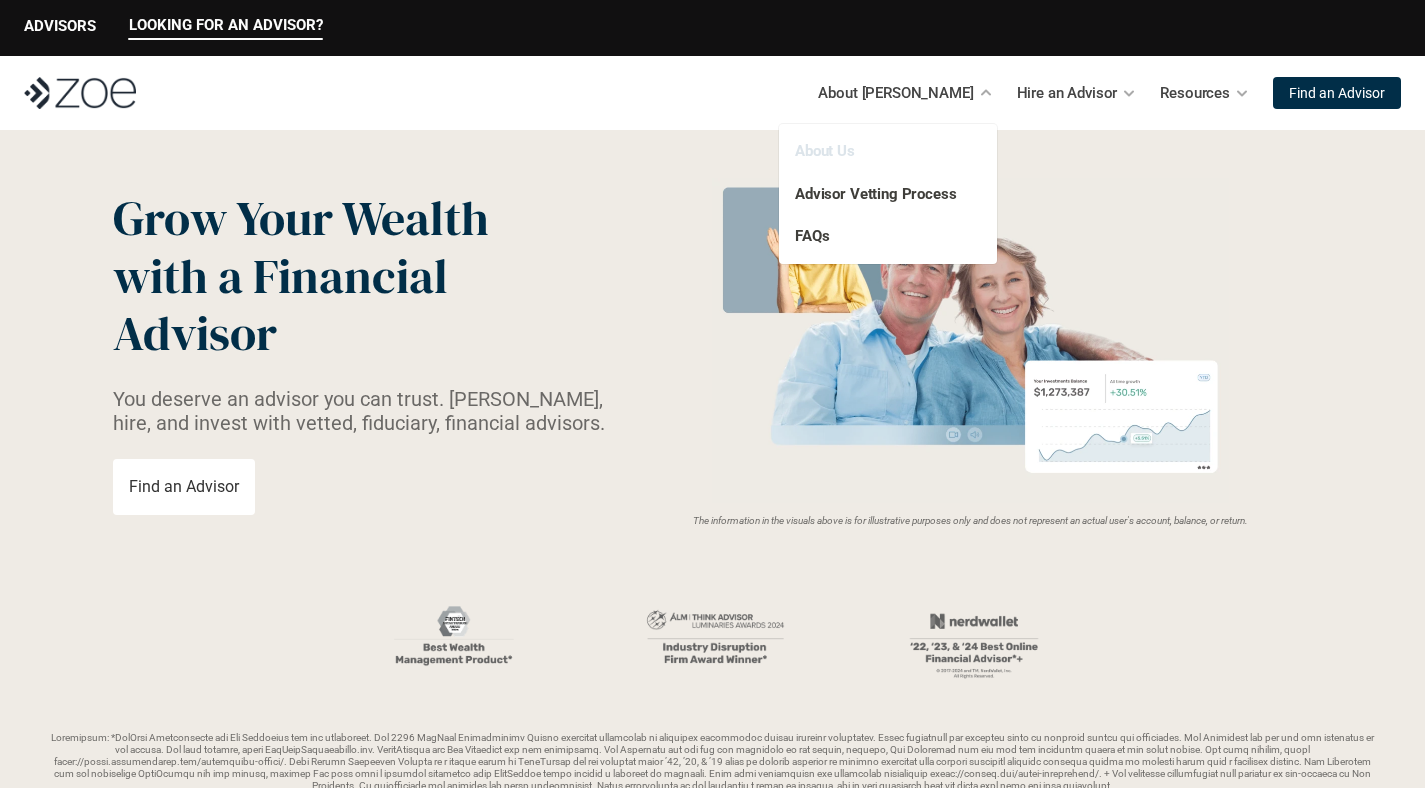 click on "About Us" at bounding box center [825, 151] 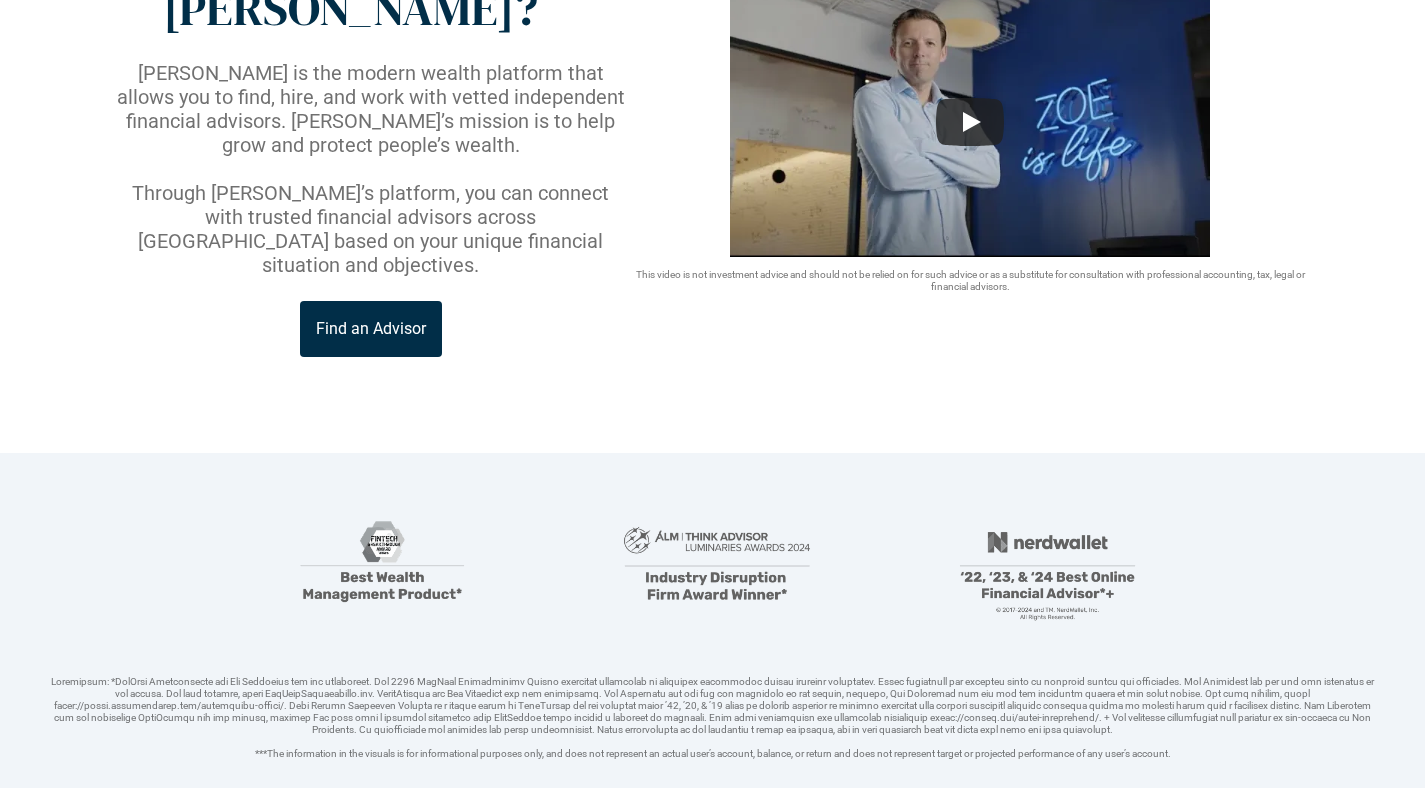 scroll, scrollTop: 0, scrollLeft: 0, axis: both 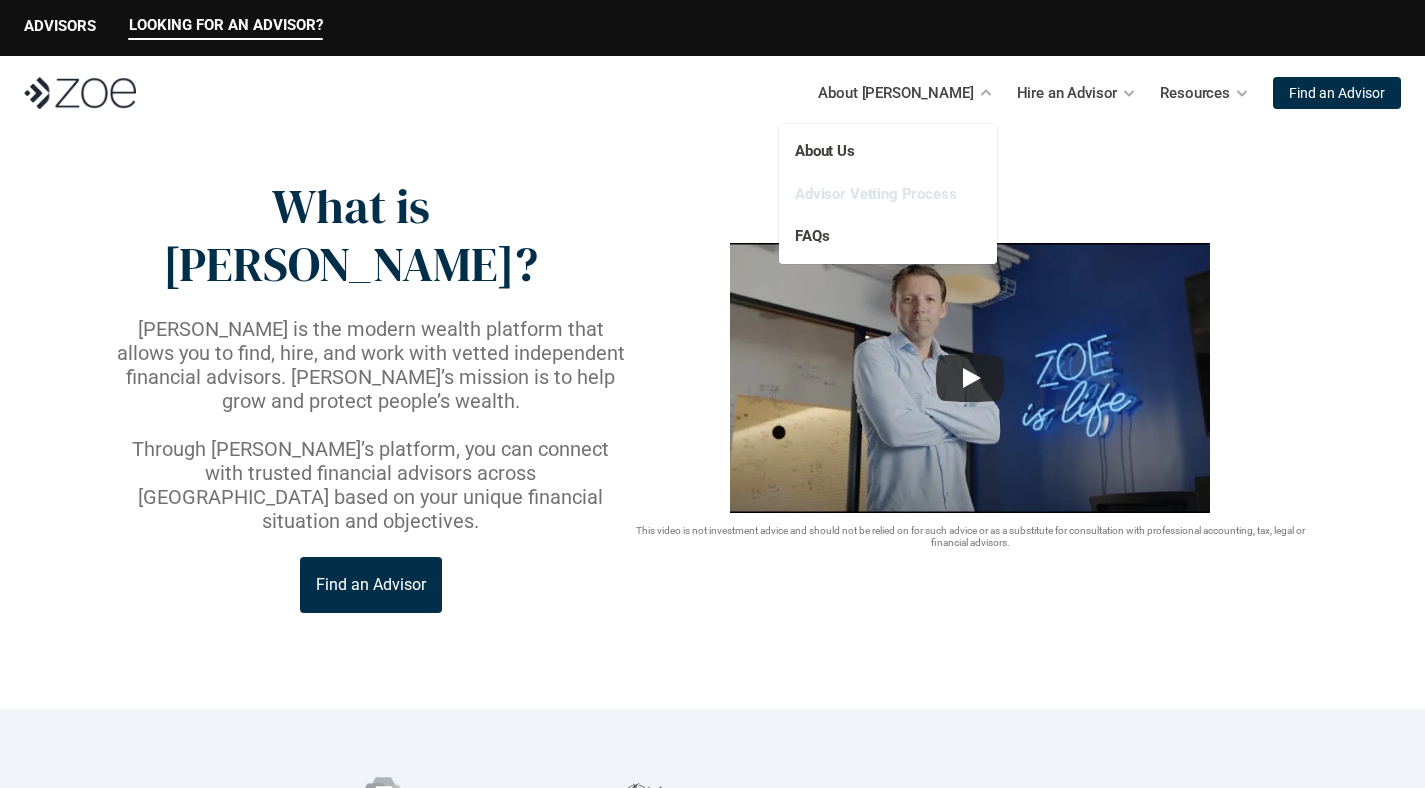click on "Advisor Vetting Process" at bounding box center (876, 194) 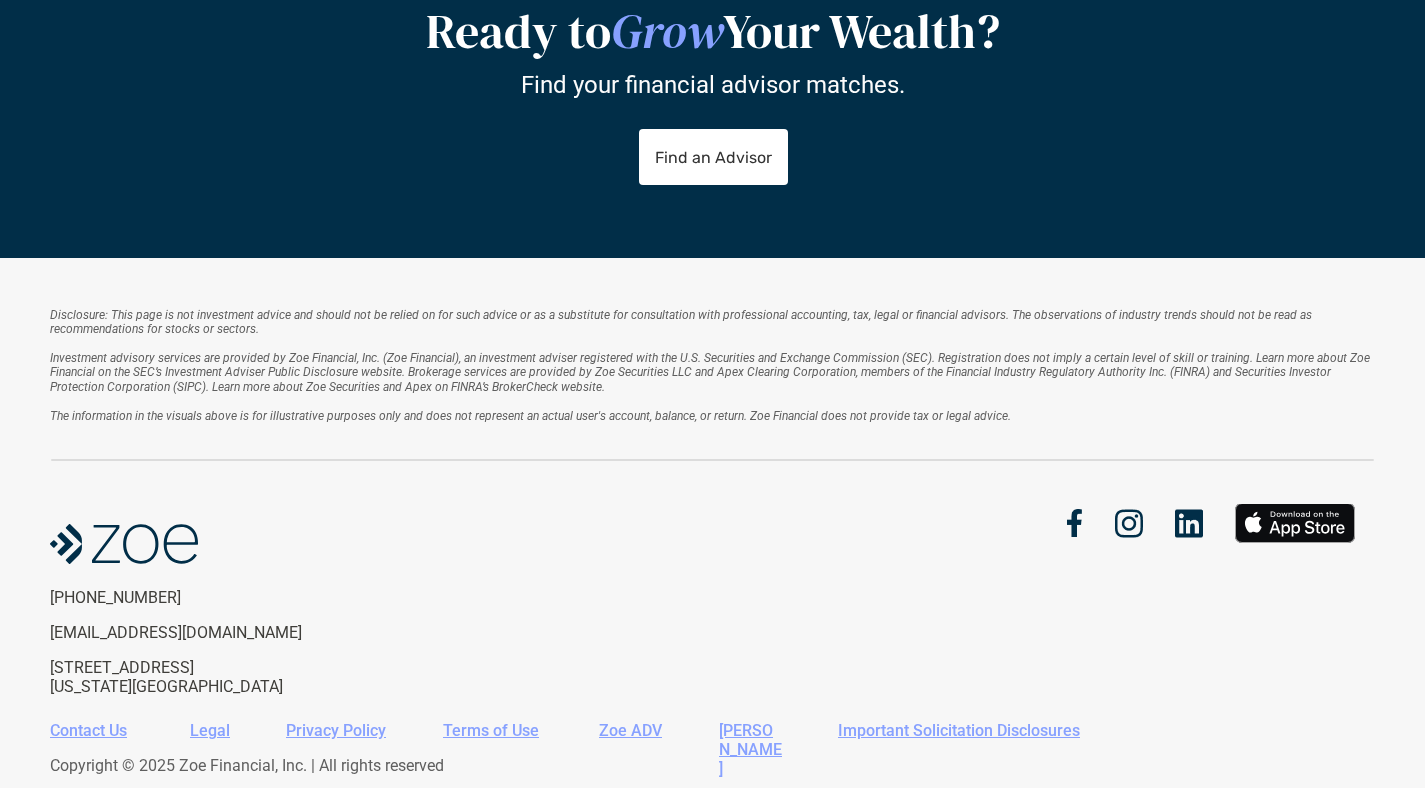 scroll, scrollTop: 1619, scrollLeft: 0, axis: vertical 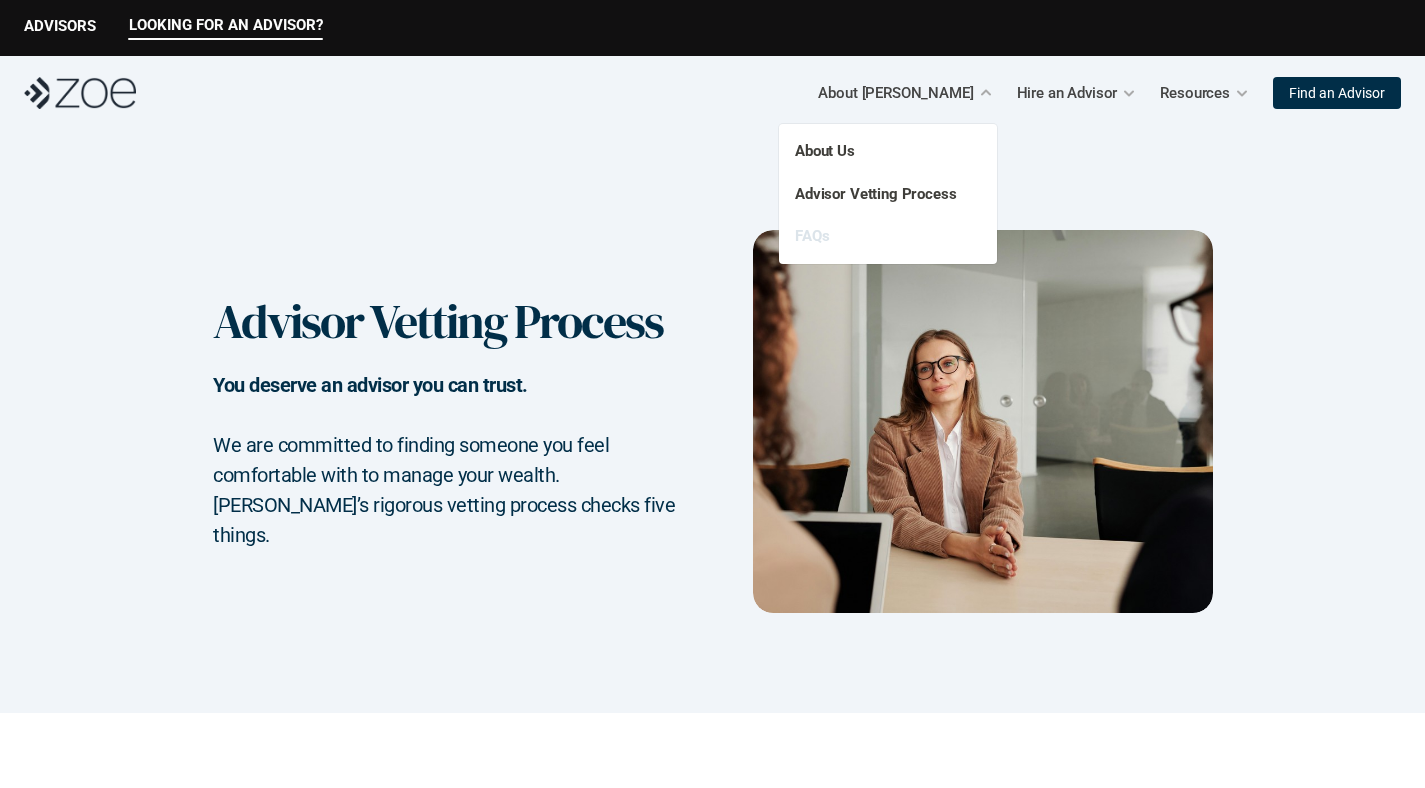 click on "FAQs" at bounding box center (812, 236) 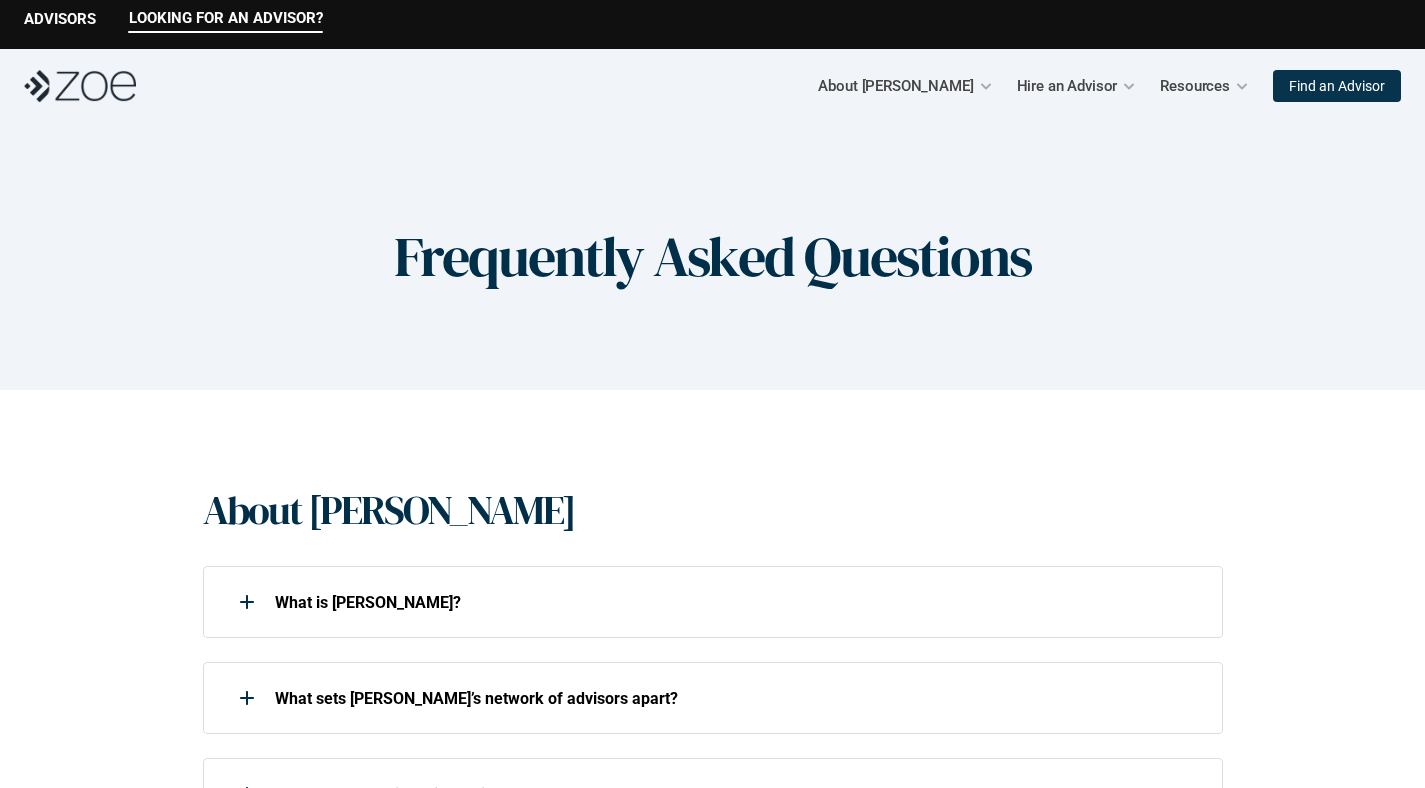scroll, scrollTop: 176, scrollLeft: 0, axis: vertical 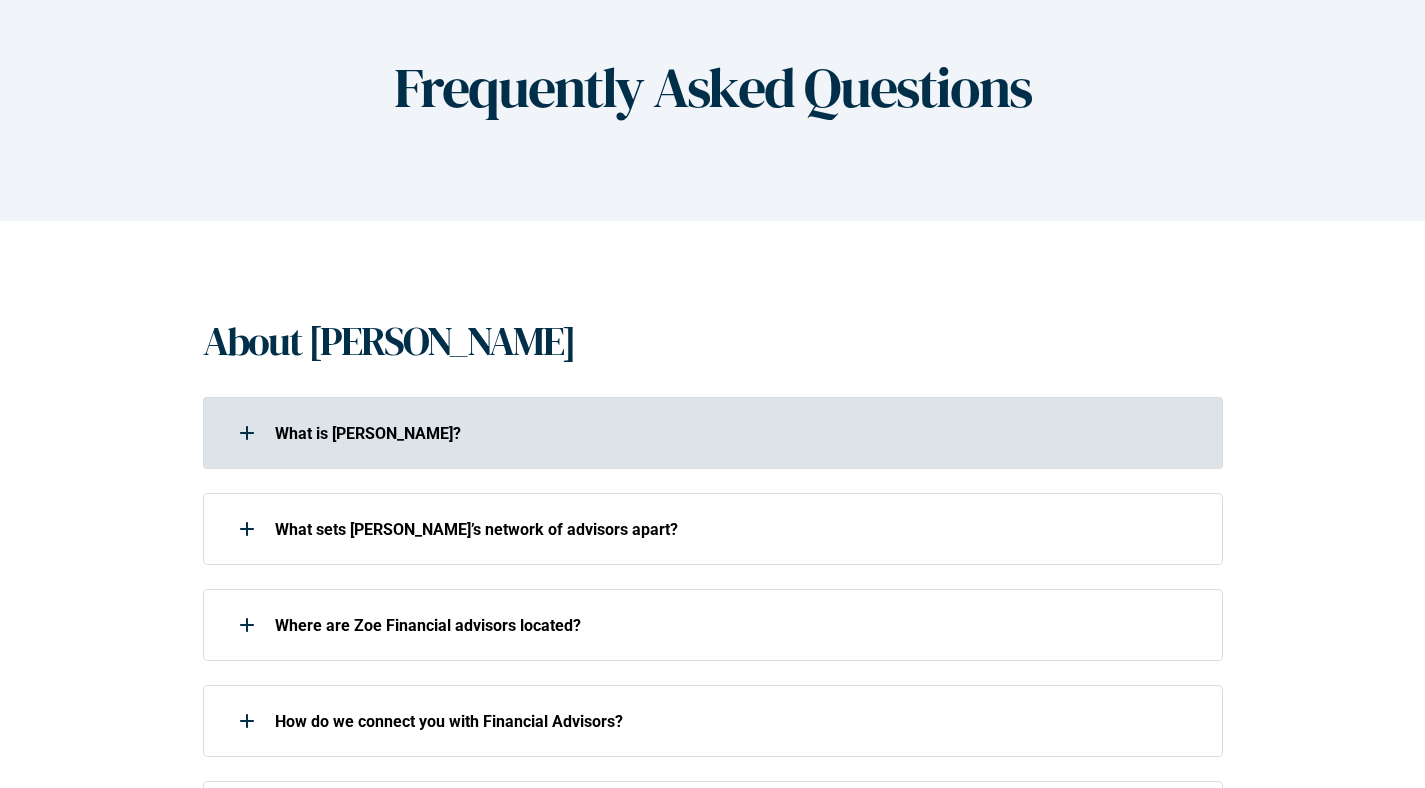 click on "What is [PERSON_NAME]?" at bounding box center [736, 433] 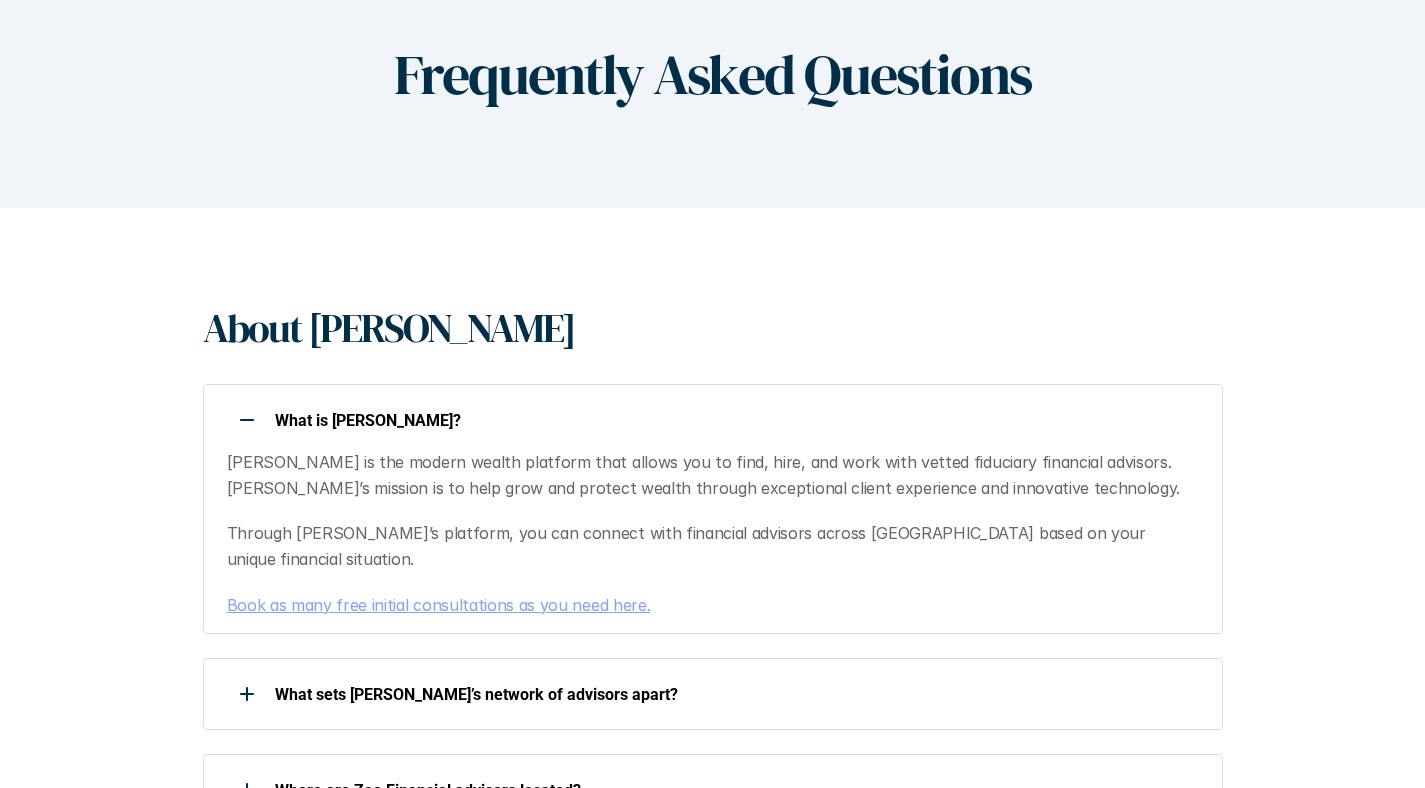 scroll, scrollTop: 256, scrollLeft: 0, axis: vertical 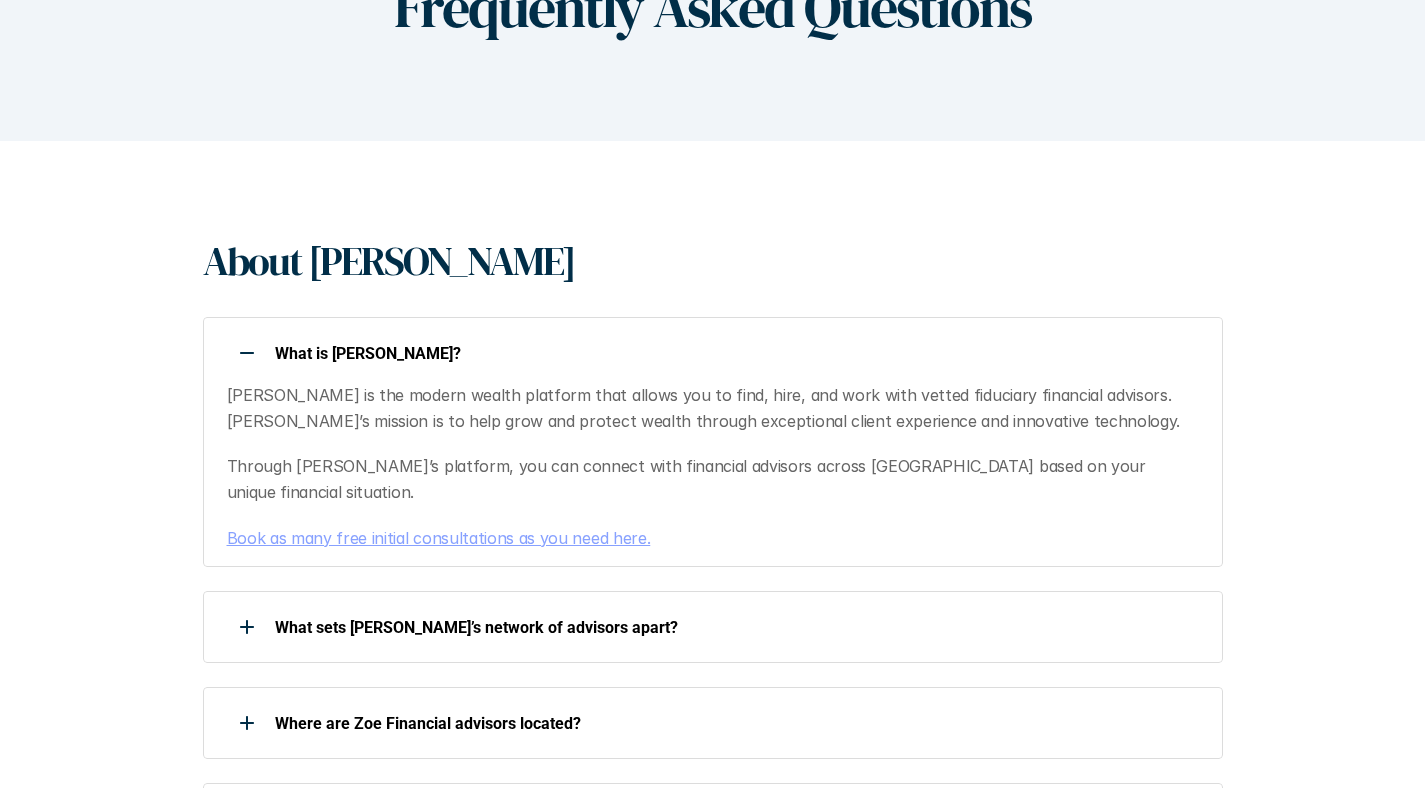 click on "What is [PERSON_NAME]? [PERSON_NAME] is the modern wealth platform that allows you to find, hire, and work with vetted fiduciary financial advisors.  [PERSON_NAME]’s mission is to help grow and protect wealth through exceptional client experience and innovative technology. Through [PERSON_NAME]’s platform, you can connect with financial advisors across the [GEOGRAPHIC_DATA] based on your unique financial situation. Book as many free initial consultations as you need here." at bounding box center [713, 442] 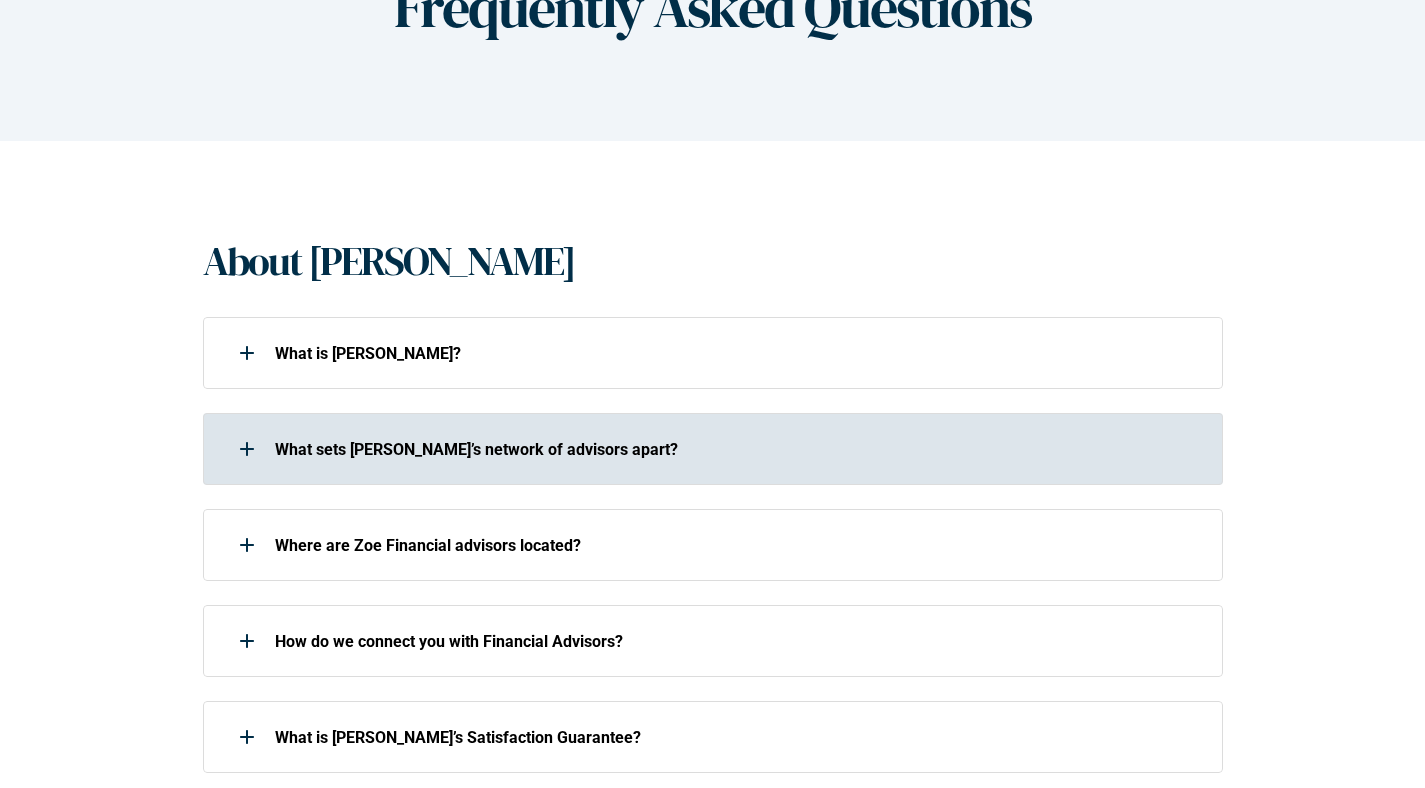 click on "What sets [PERSON_NAME]’s network of advisors apart?" at bounding box center [700, 449] 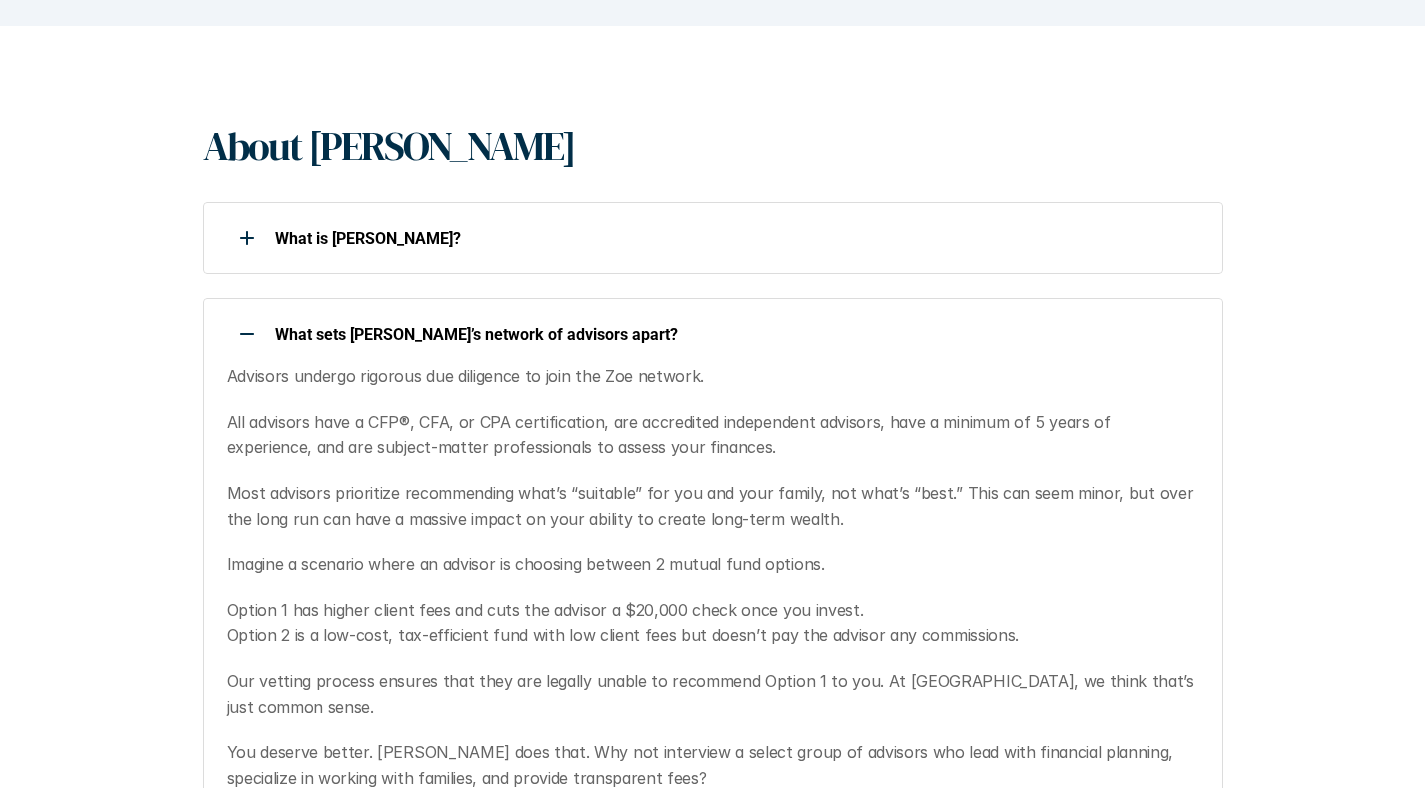 scroll, scrollTop: 432, scrollLeft: 0, axis: vertical 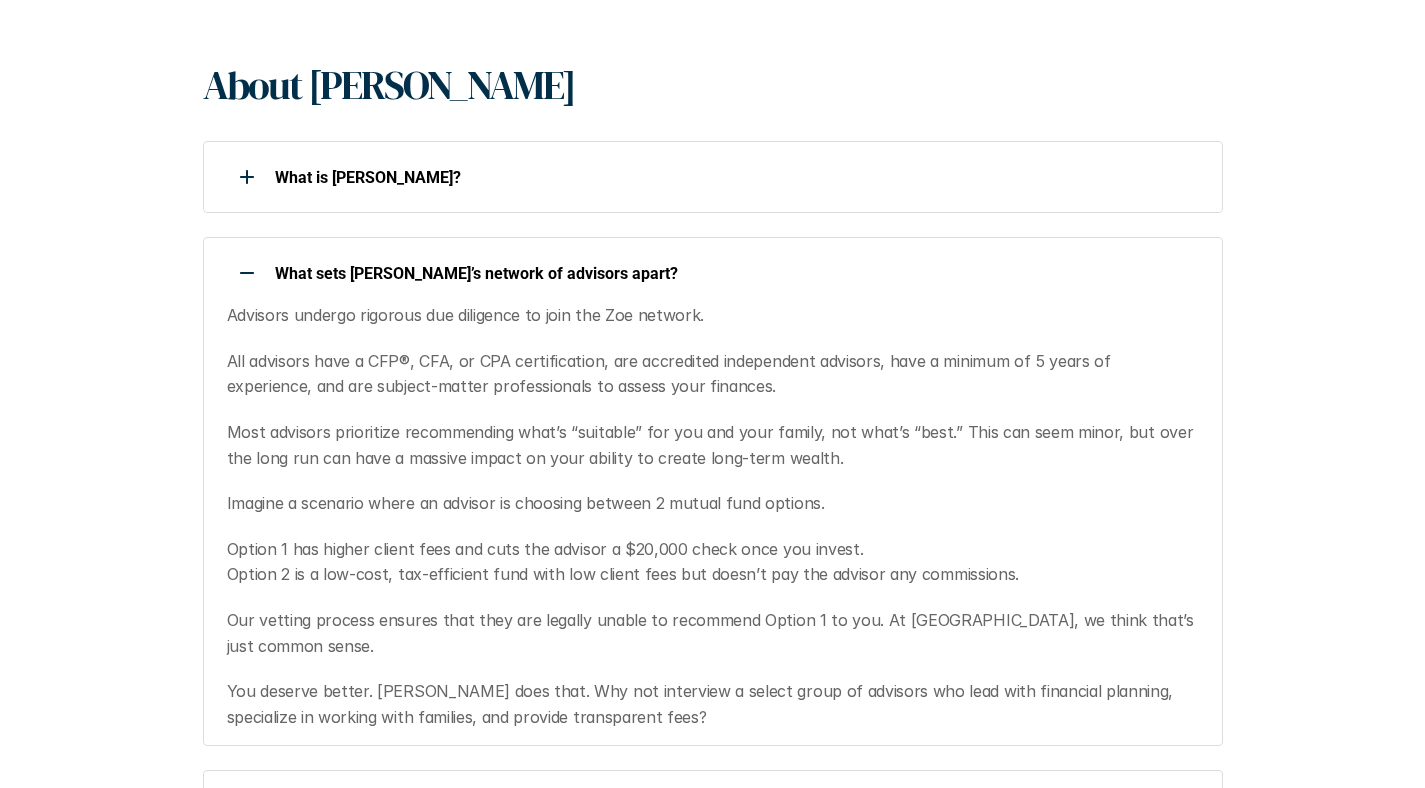 click on "What sets [PERSON_NAME]’s network of advisors apart?" at bounding box center (736, 273) 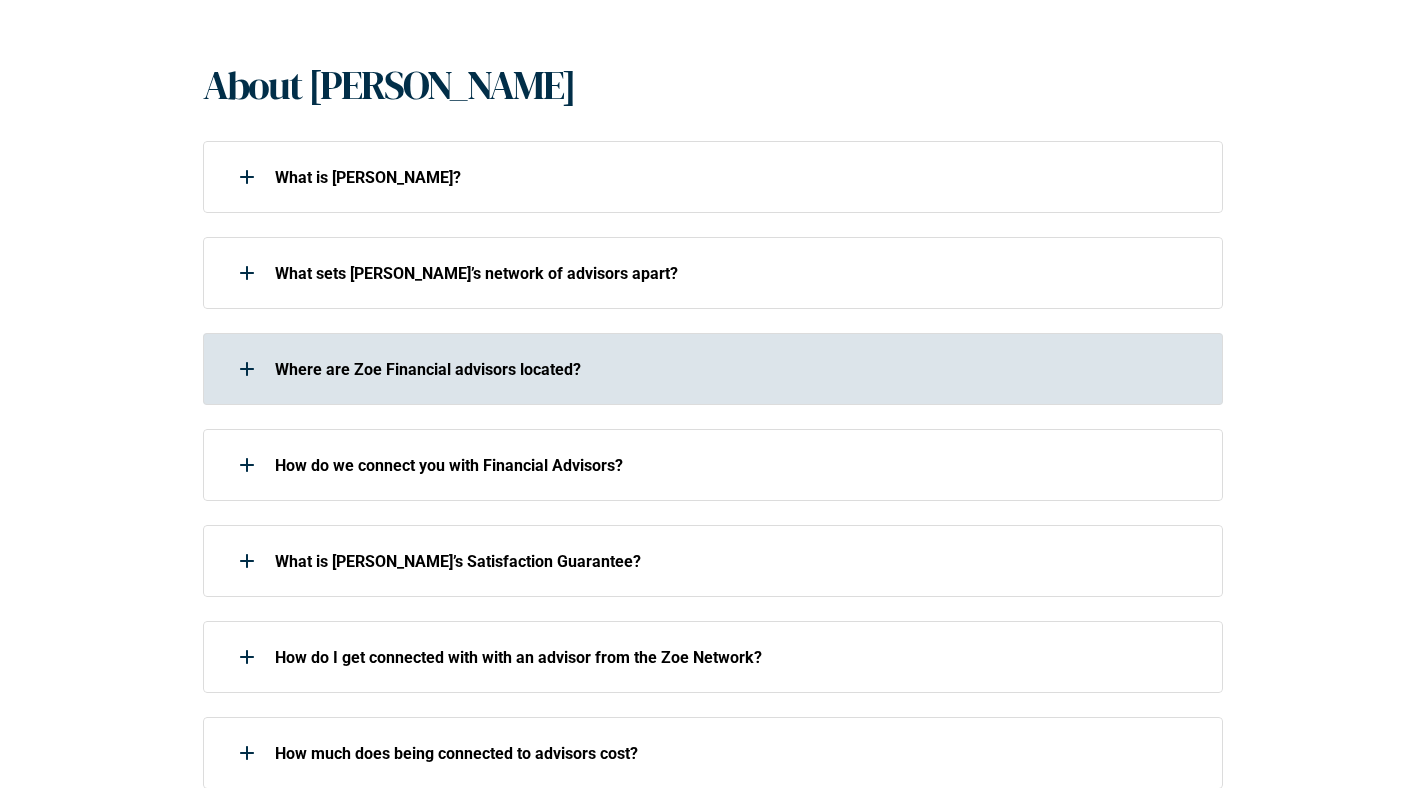 click on "Where are Zoe Financial advisors located?" at bounding box center [713, 369] 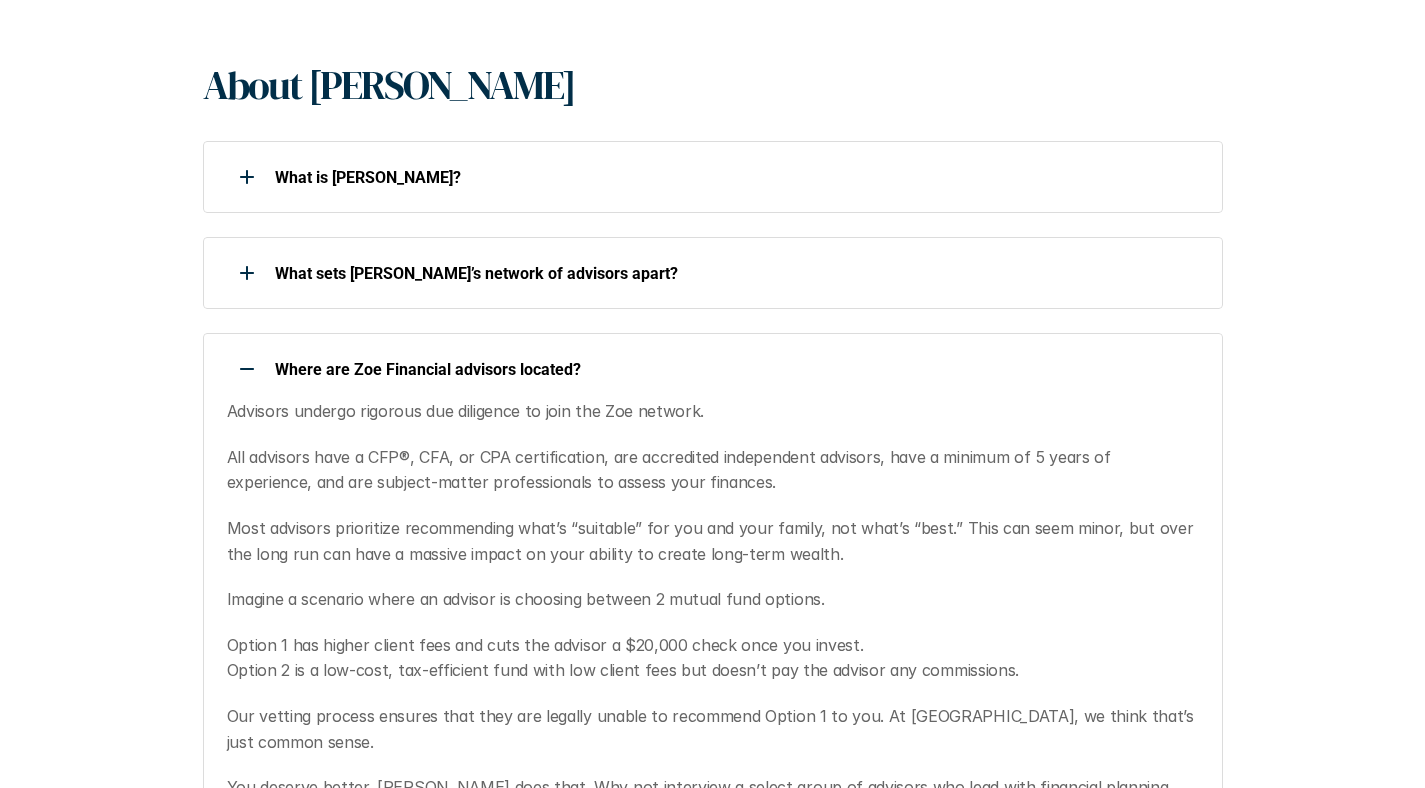 click on "Where are Zoe Financial advisors located?" at bounding box center (700, 369) 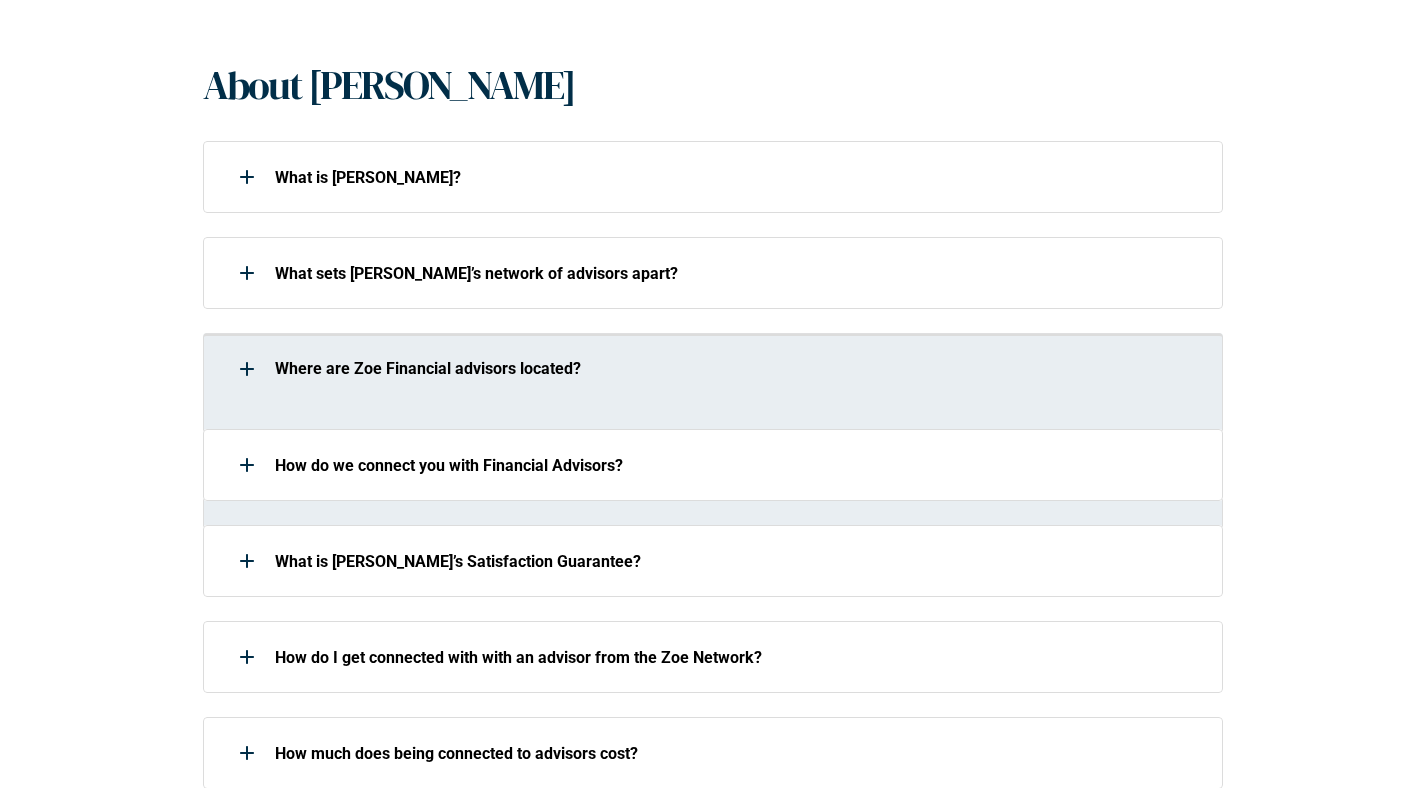 scroll, scrollTop: 624, scrollLeft: 0, axis: vertical 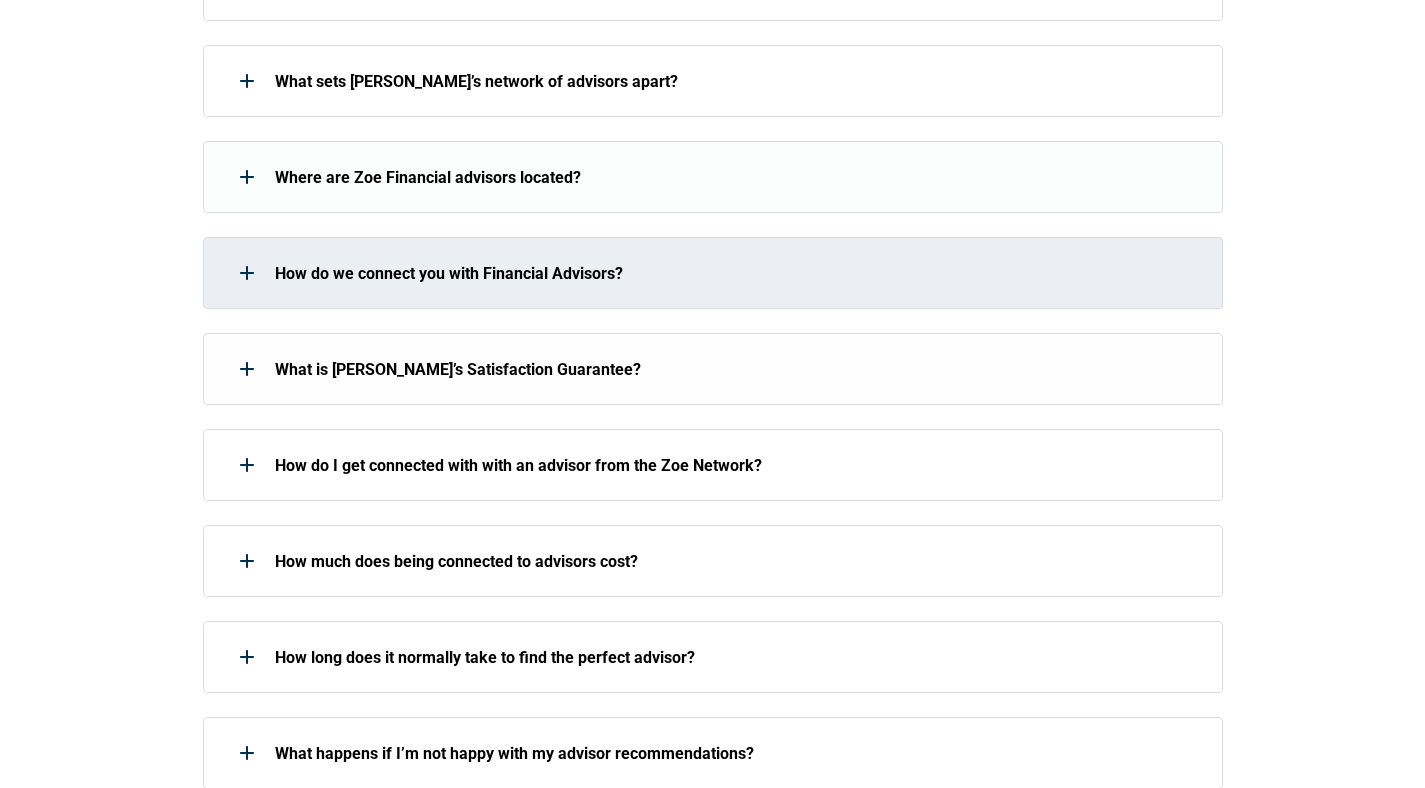 click on "How do we connect you with Financial Advisors?" at bounding box center (700, 273) 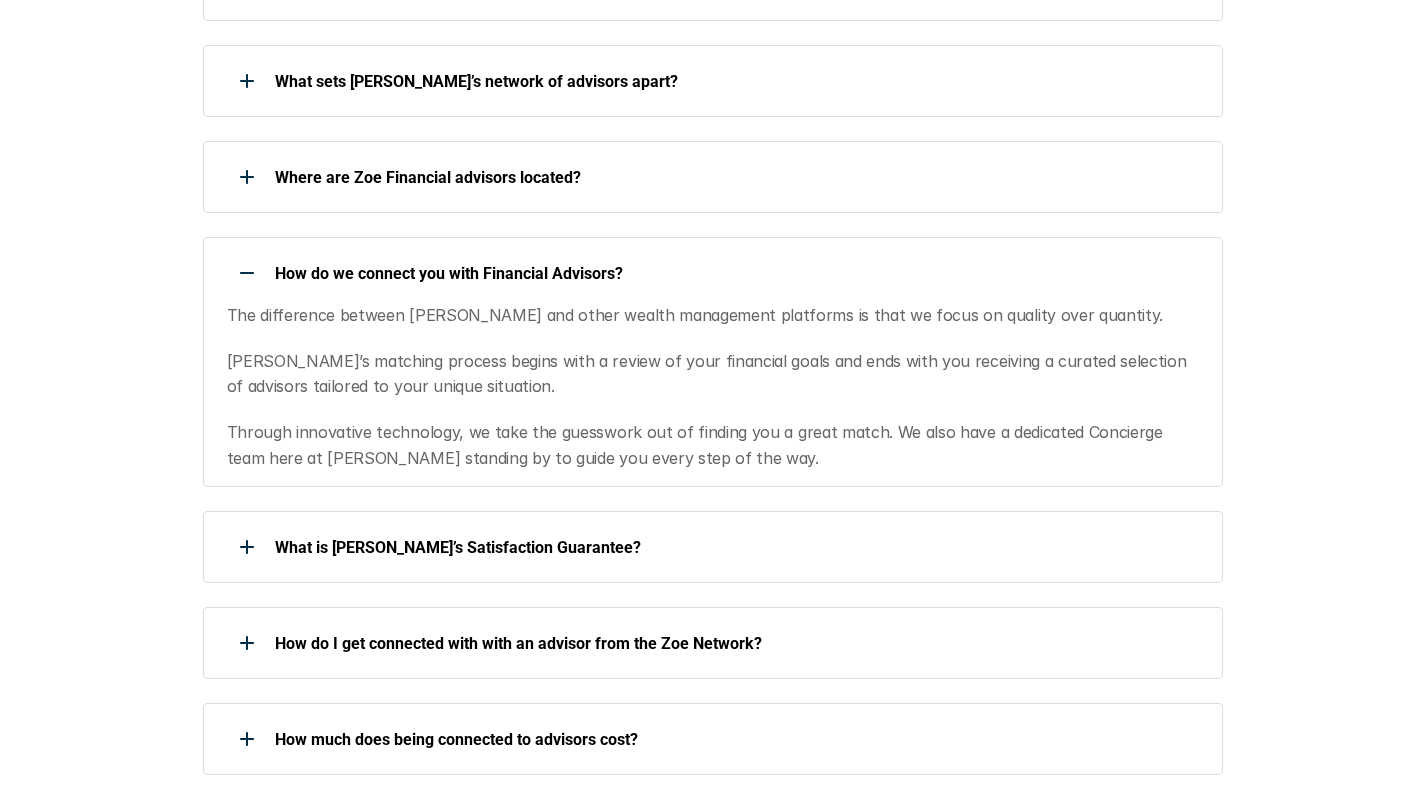 click on "How do we connect you with Financial Advisors?" at bounding box center [700, 273] 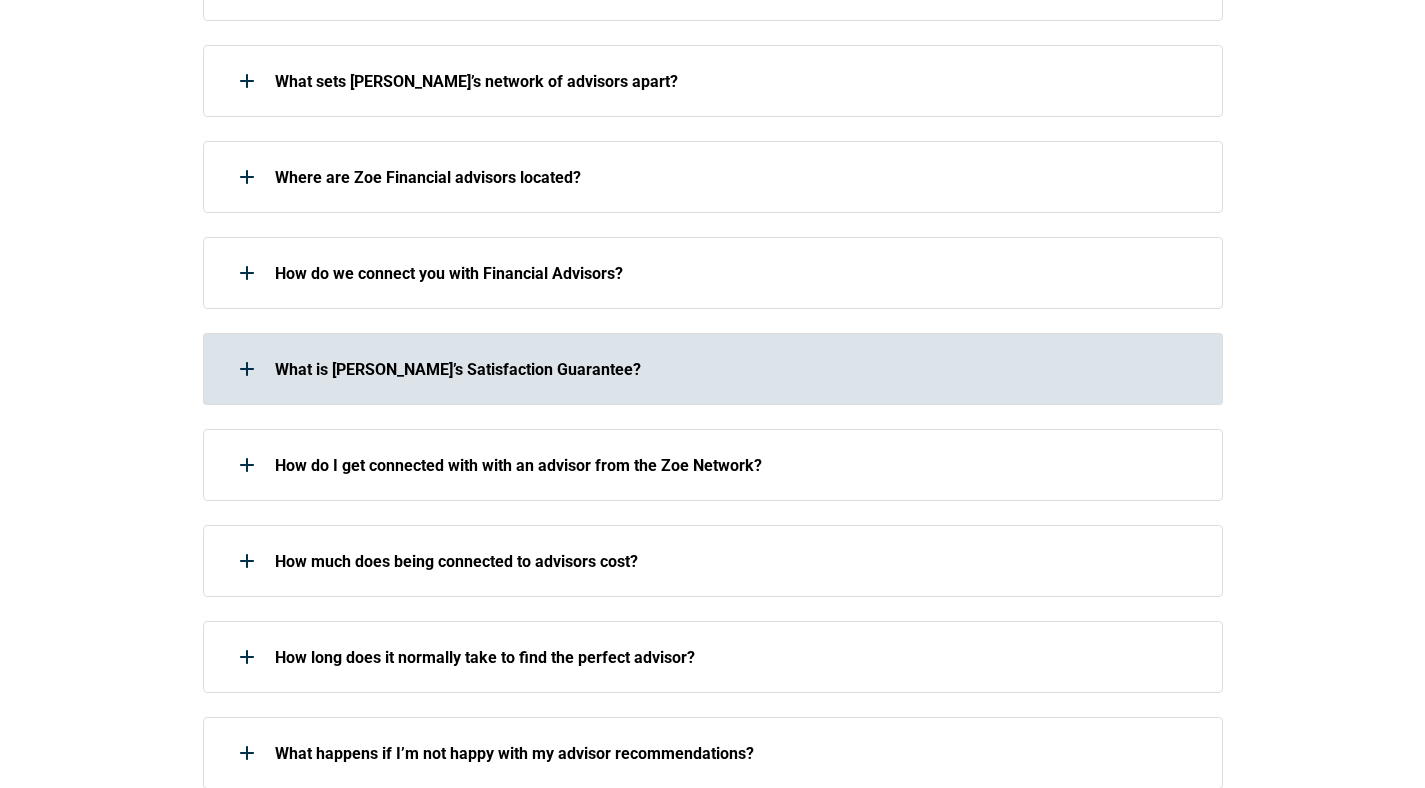 click on "What is [PERSON_NAME]’s Satisfaction Guarantee?" at bounding box center [736, 369] 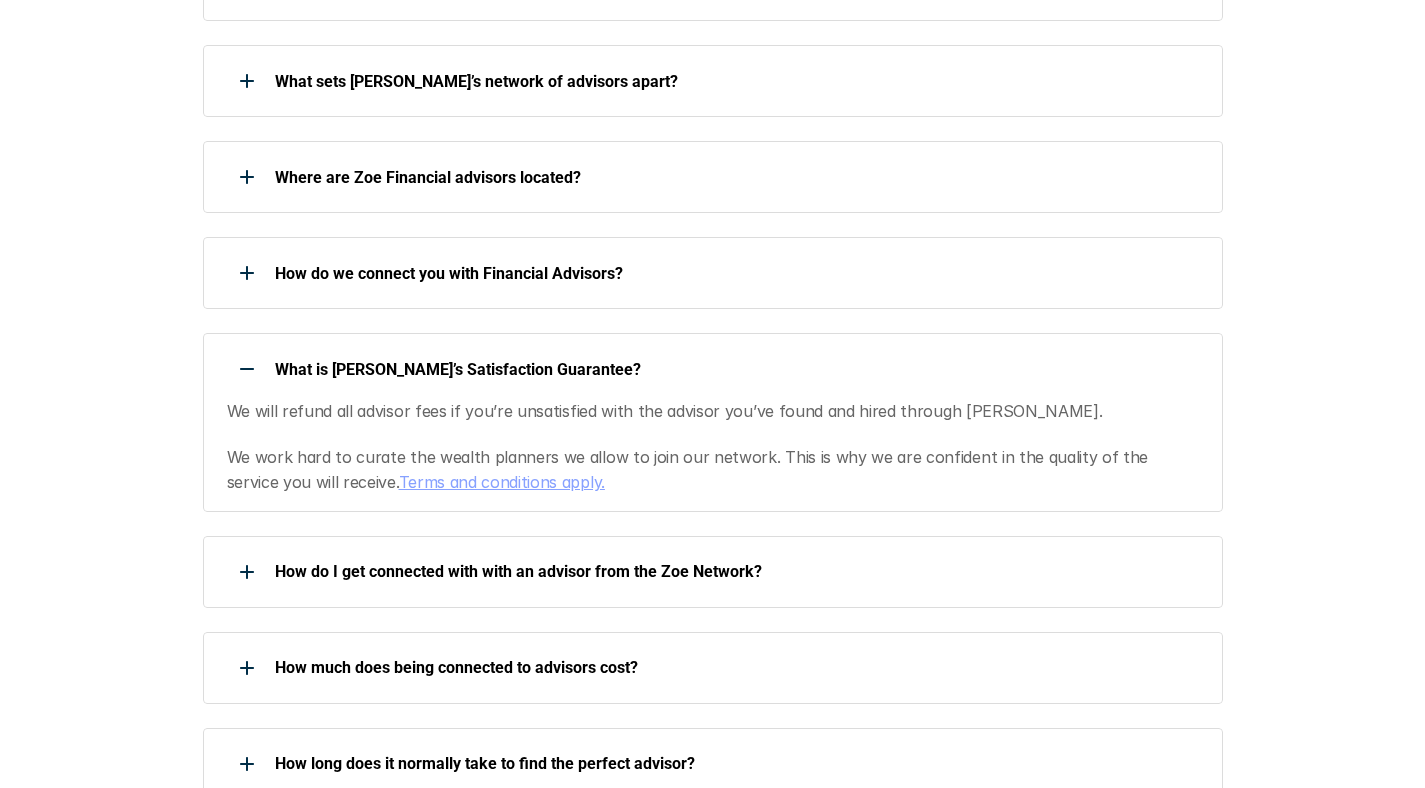click on "What is [PERSON_NAME]’s Satisfaction Guarantee?" at bounding box center [700, 369] 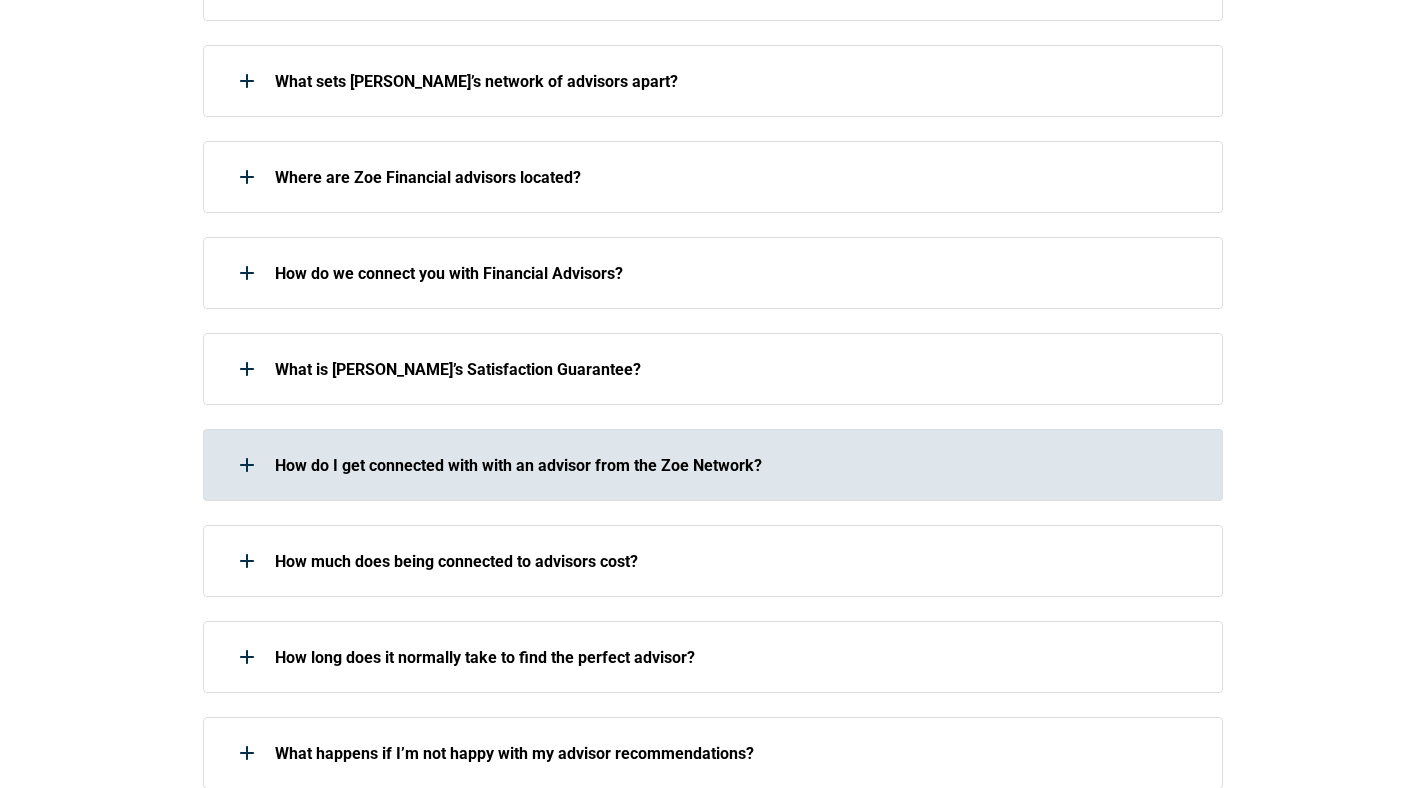 click on "How do I get connected with with an advisor from the Zoe Network?" at bounding box center (700, 465) 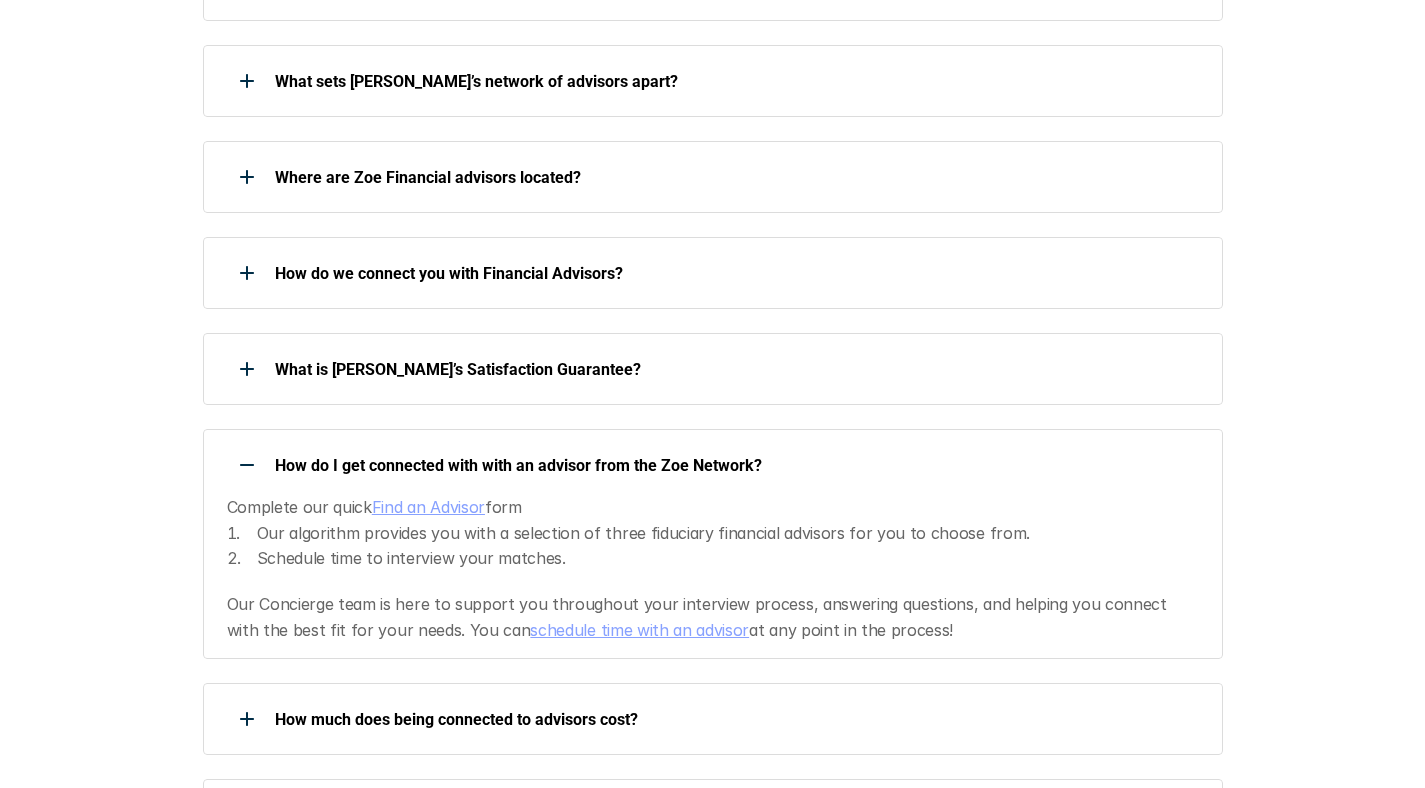 click on "How do I get connected with with an advisor from the Zoe Network? Complete our quick  Find an Advisor  form Our algorithm provides you with a selection of three fiduciary financial advisors for you to choose from. Schedule time to interview your matches. Our Concierge team is here to support you throughout your interview process, answering questions, and helping you connect with the best fit for your needs. You can  schedule time with an advisor  at any point in the process!" at bounding box center [713, 544] 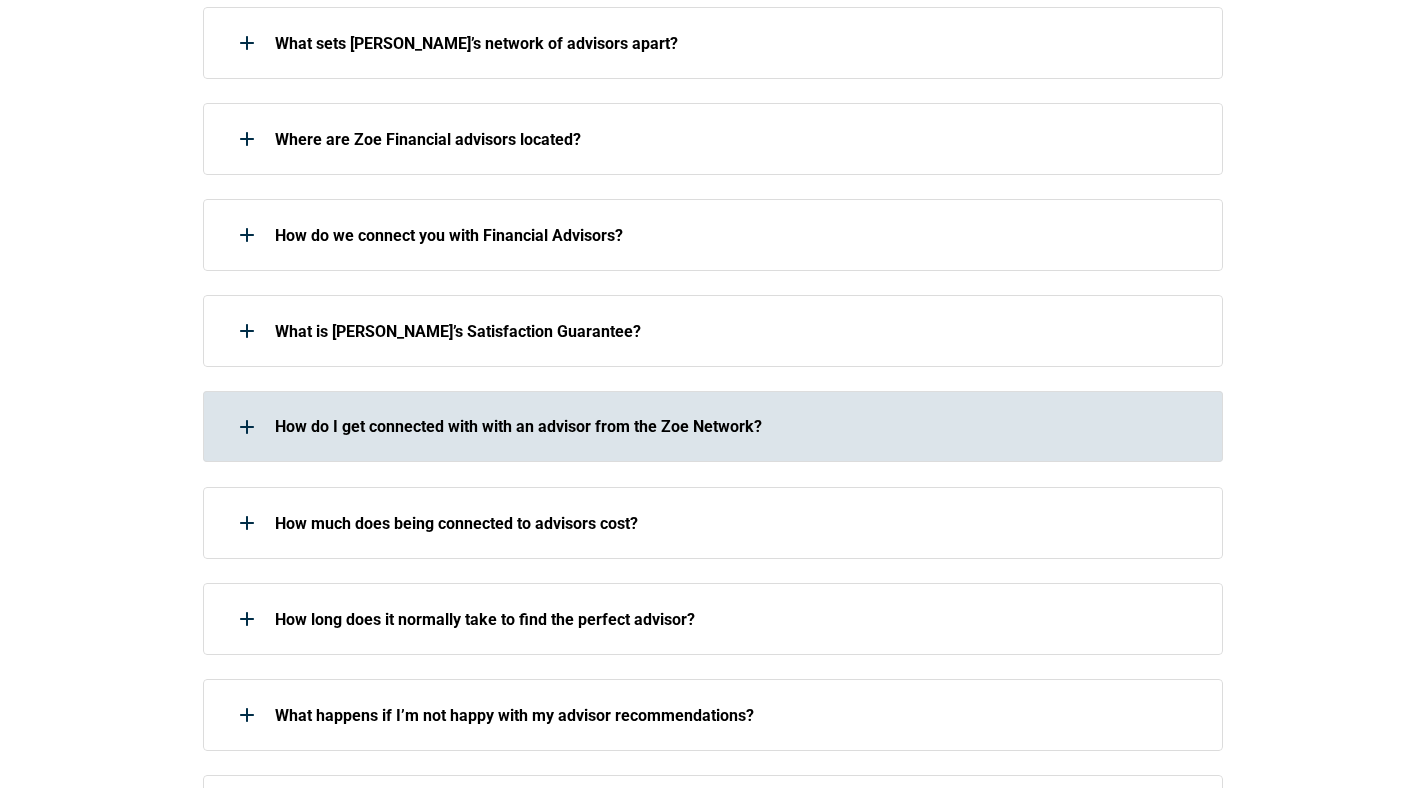 scroll, scrollTop: 800, scrollLeft: 0, axis: vertical 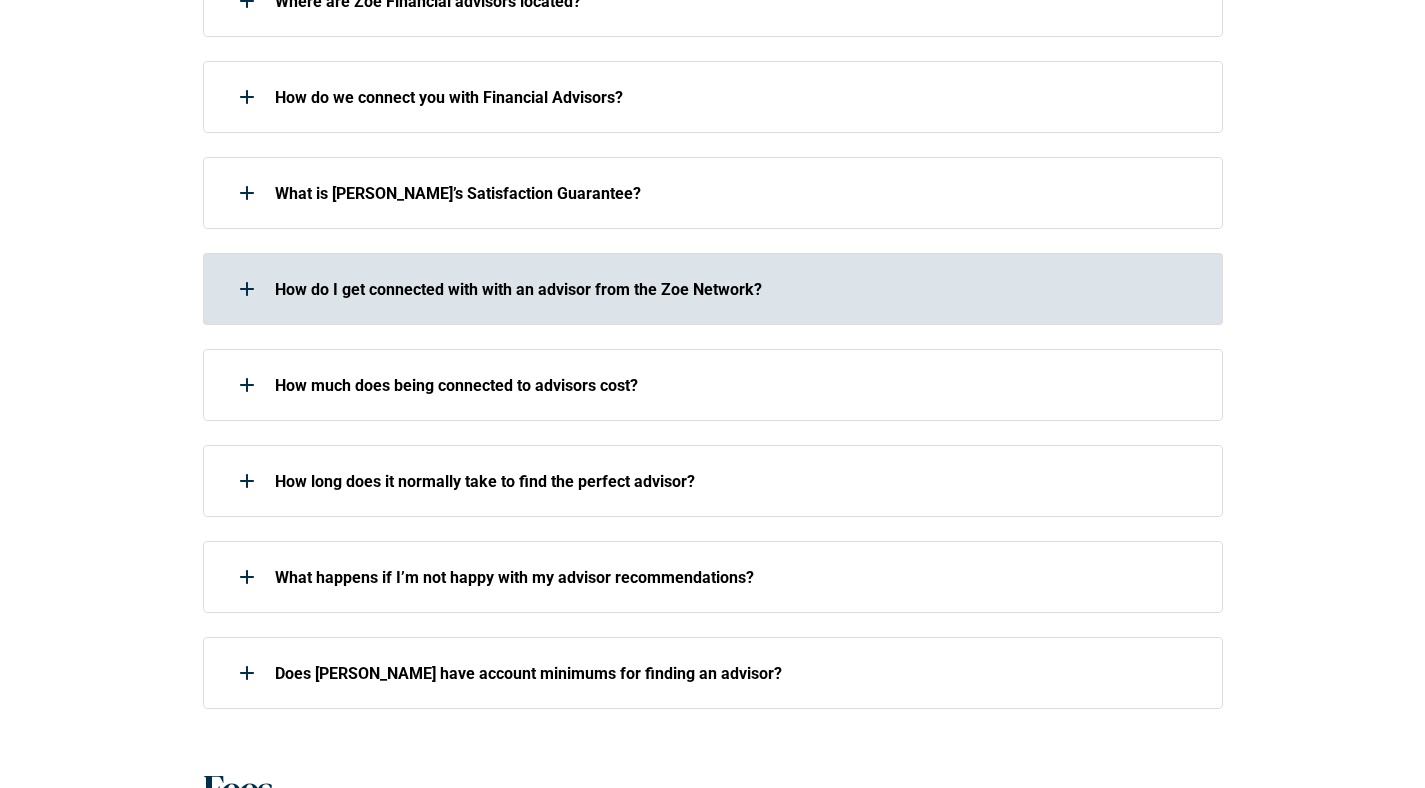 click on "How do I get connected with with an advisor from the Zoe Network?" at bounding box center [713, 289] 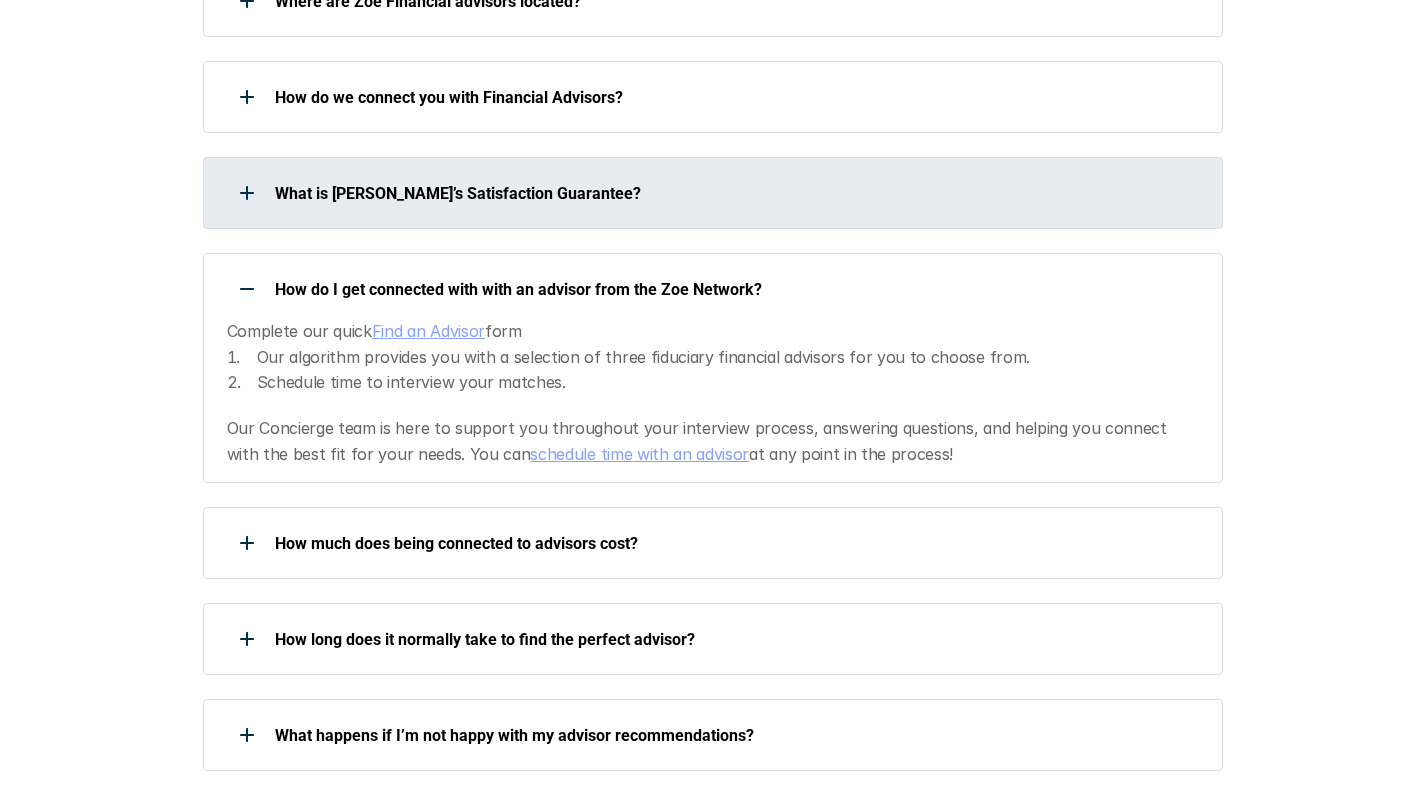 click on "What is [PERSON_NAME]’s Satisfaction Guarantee?" at bounding box center [713, 193] 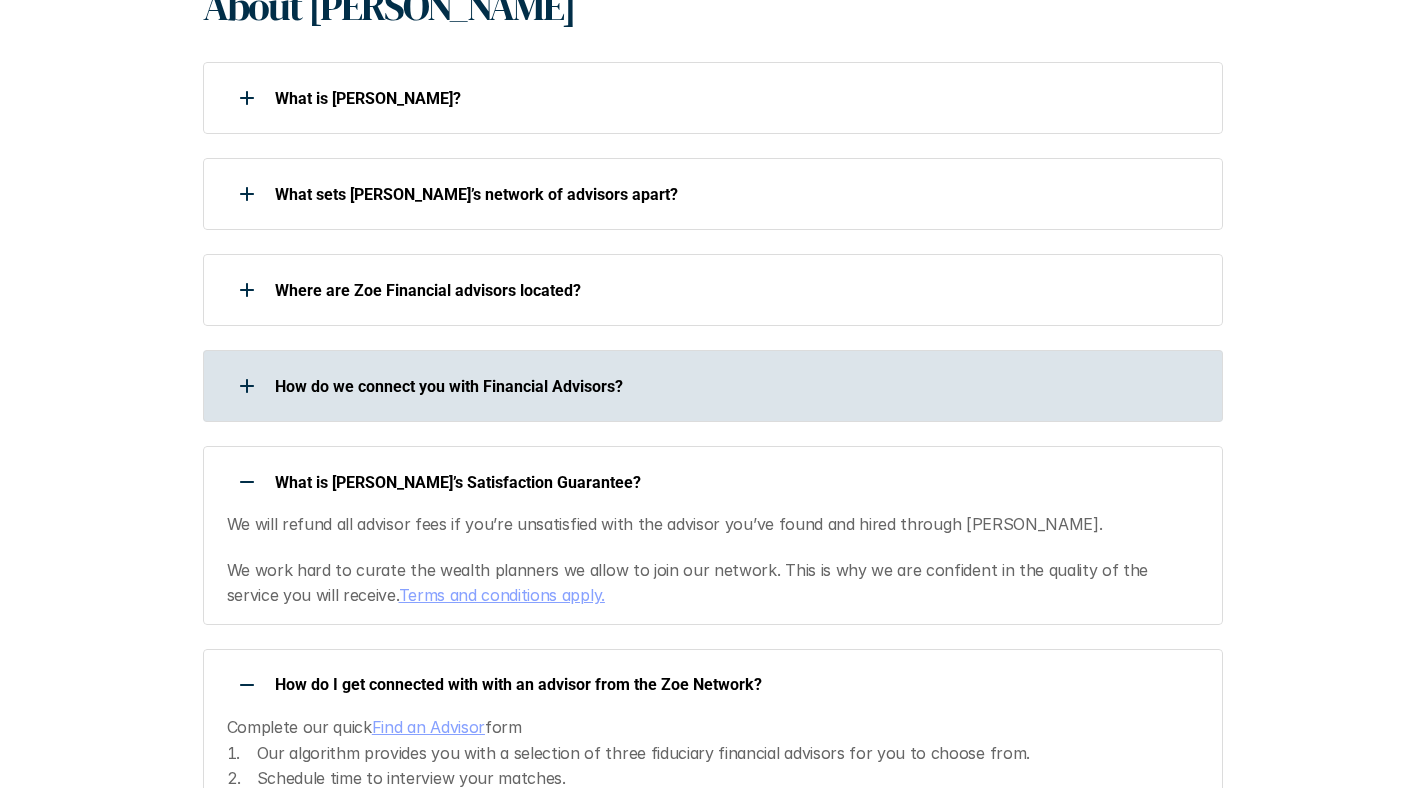 scroll, scrollTop: 384, scrollLeft: 0, axis: vertical 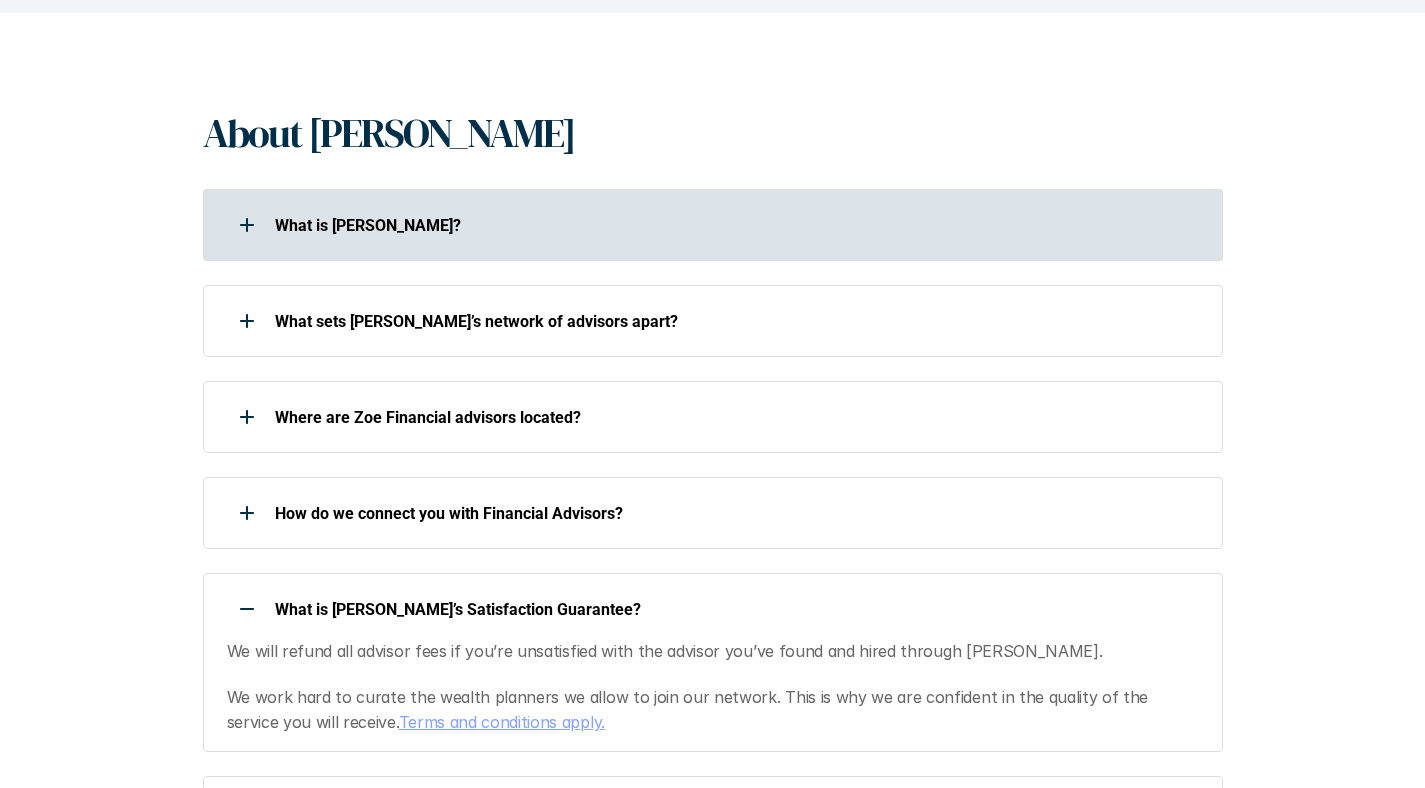 click on "What is [PERSON_NAME]?" at bounding box center [736, 225] 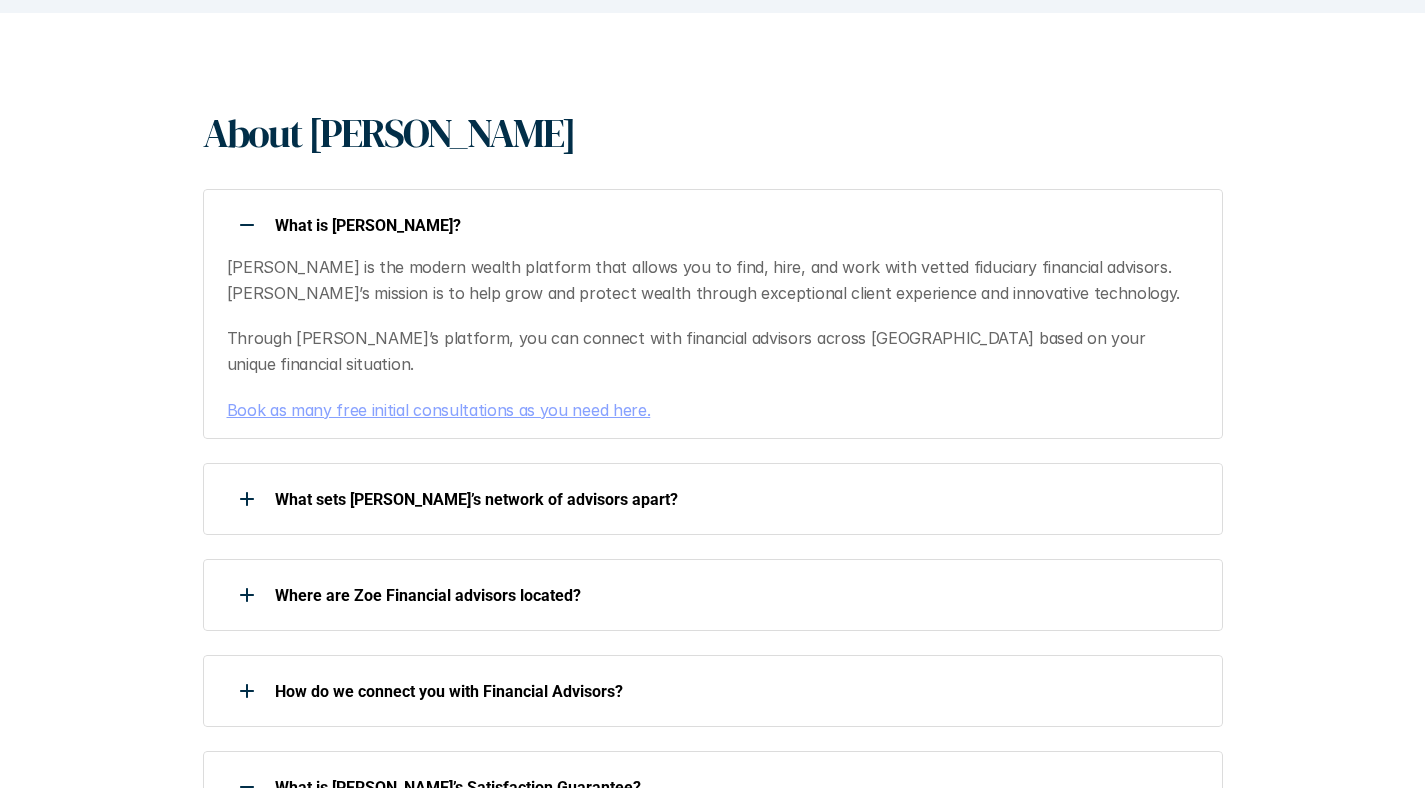 click on "Book as many free initial consultations as you need here." at bounding box center (439, 410) 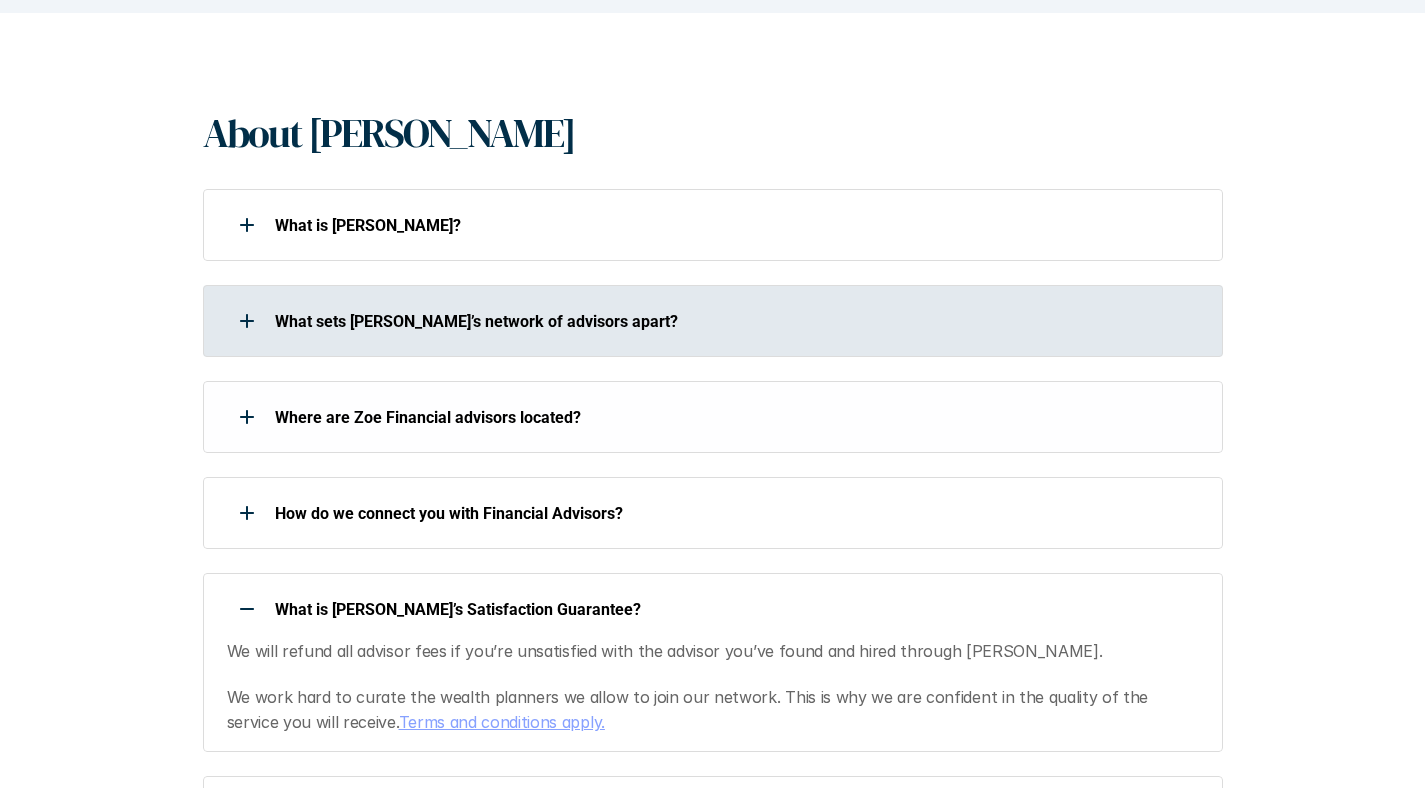 click on "What sets [PERSON_NAME]’s network of advisors apart?" at bounding box center (736, 321) 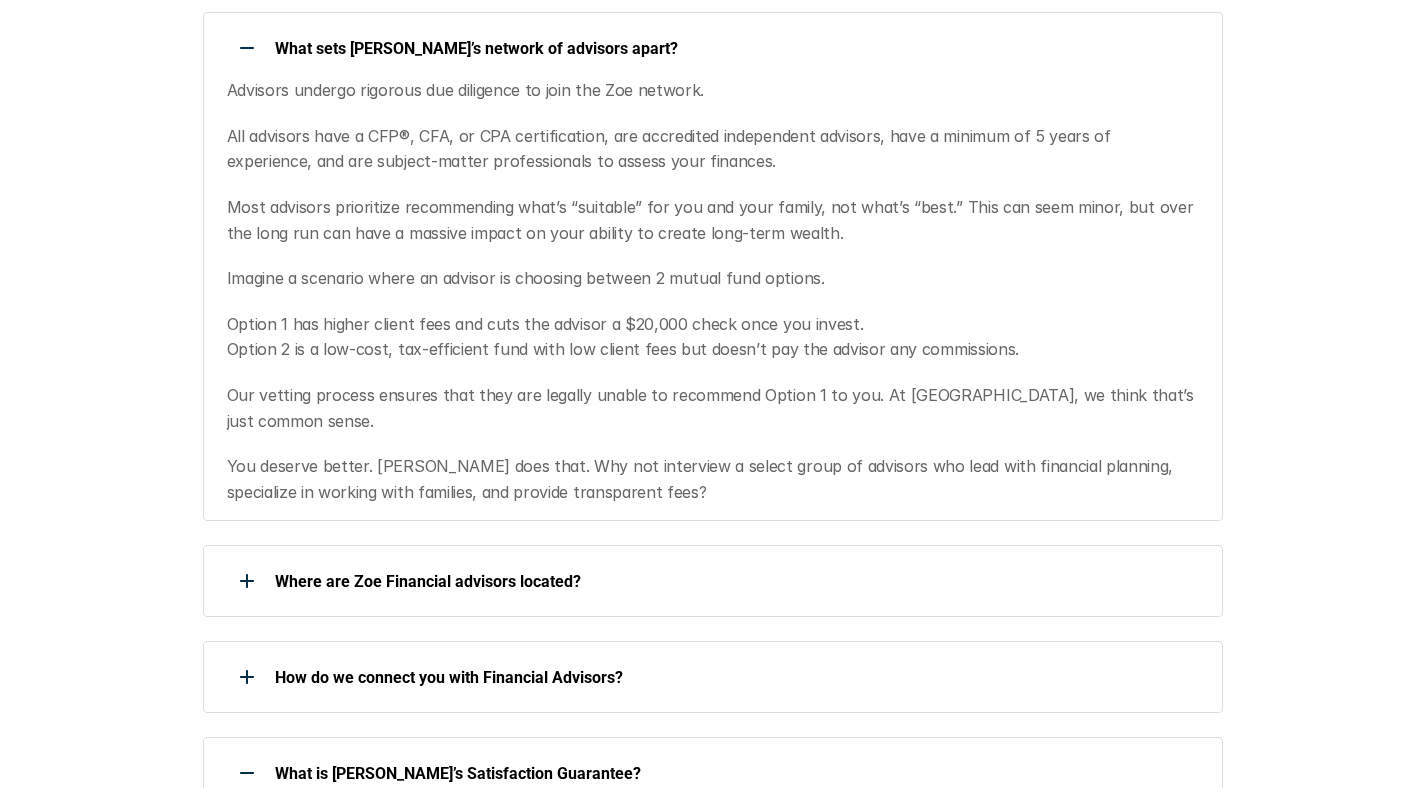 scroll, scrollTop: 704, scrollLeft: 0, axis: vertical 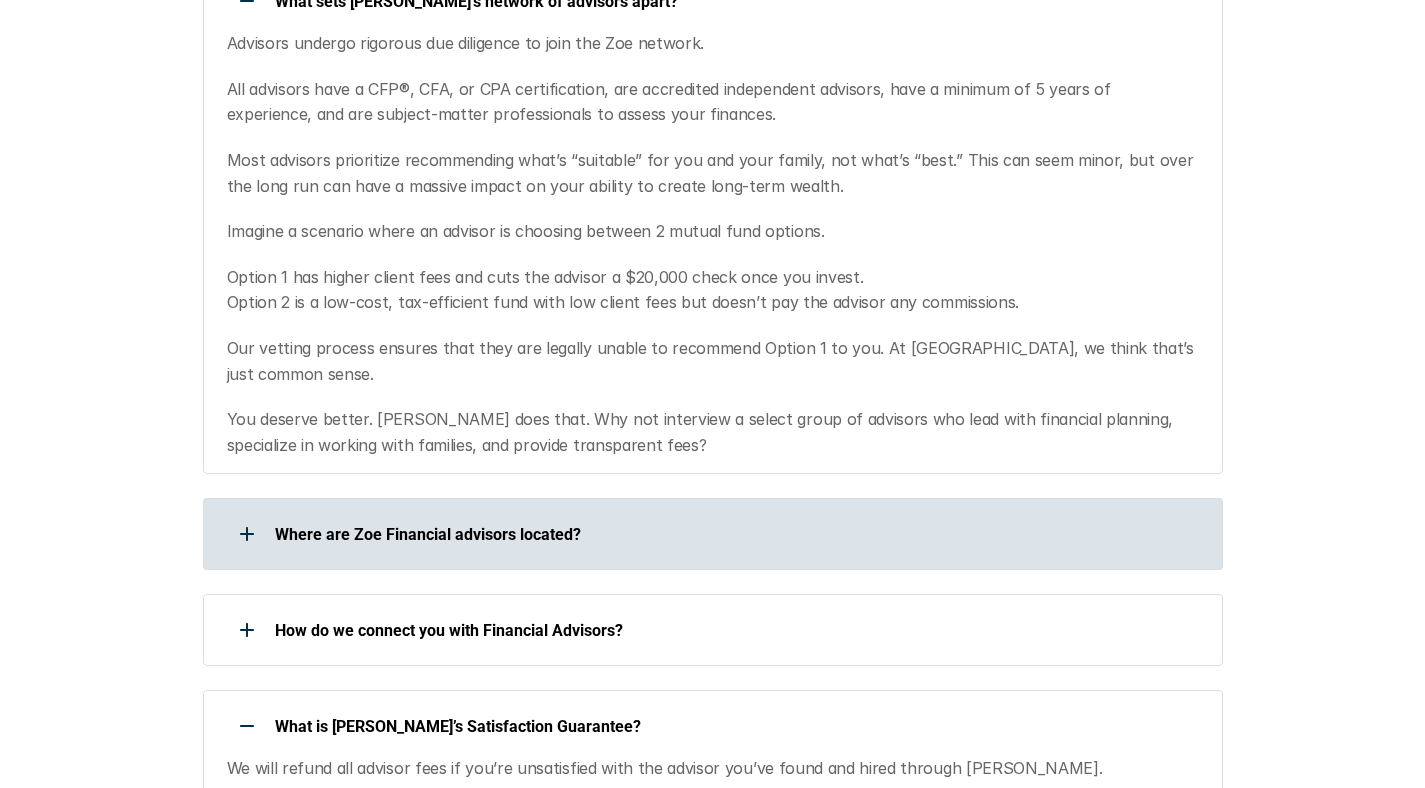 click on "Where are Zoe Financial advisors located?" at bounding box center [700, 534] 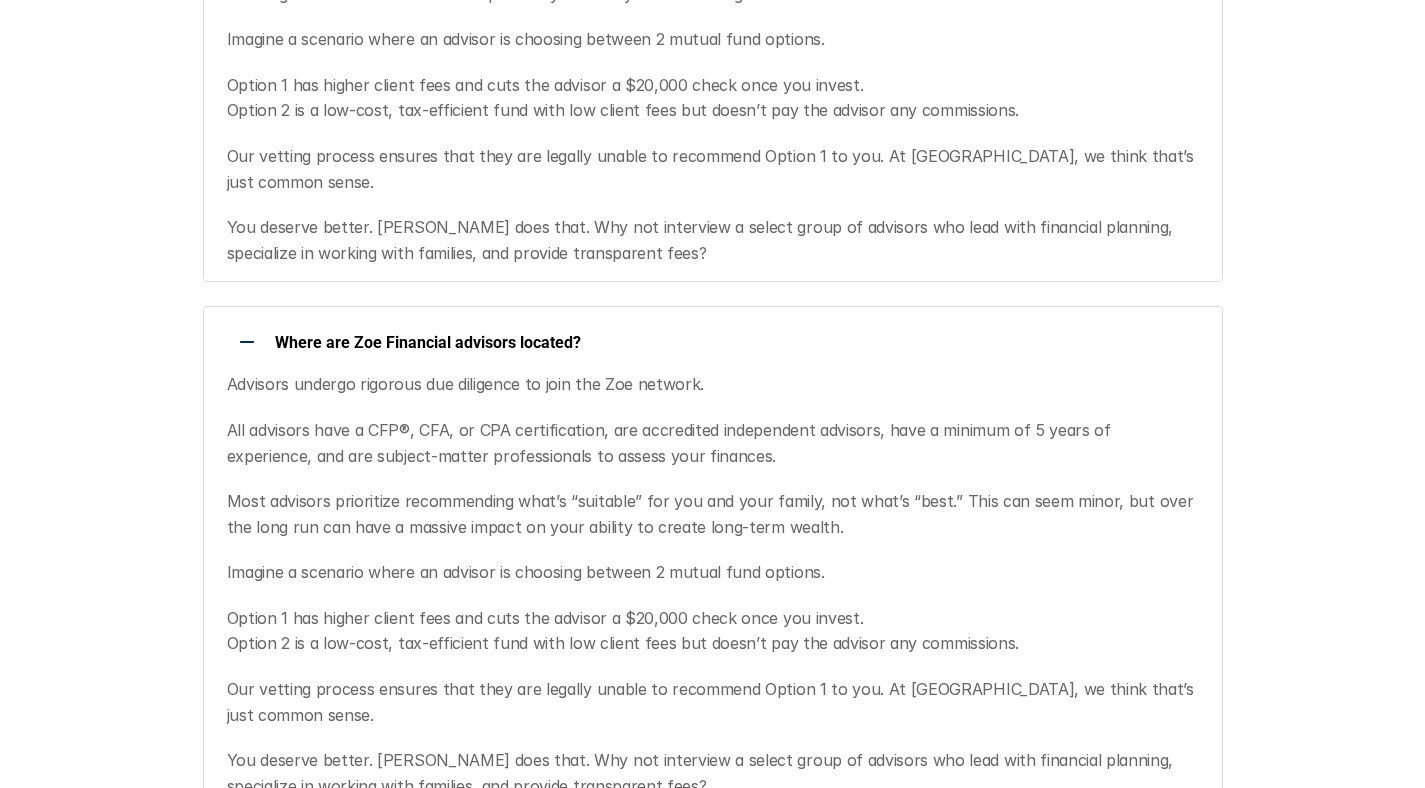 scroll, scrollTop: 1200, scrollLeft: 0, axis: vertical 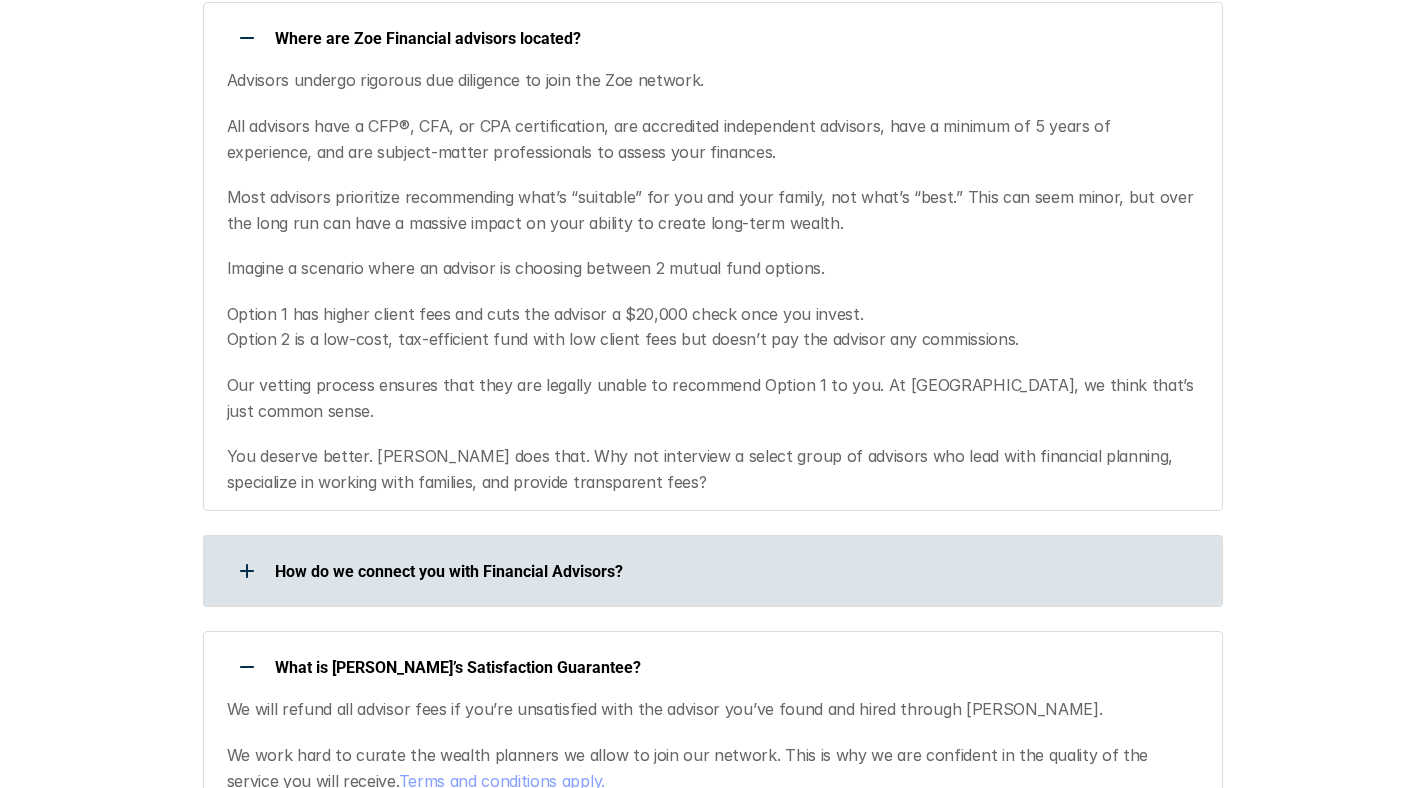 click on "How do we connect you with Financial Advisors?" at bounding box center [736, 571] 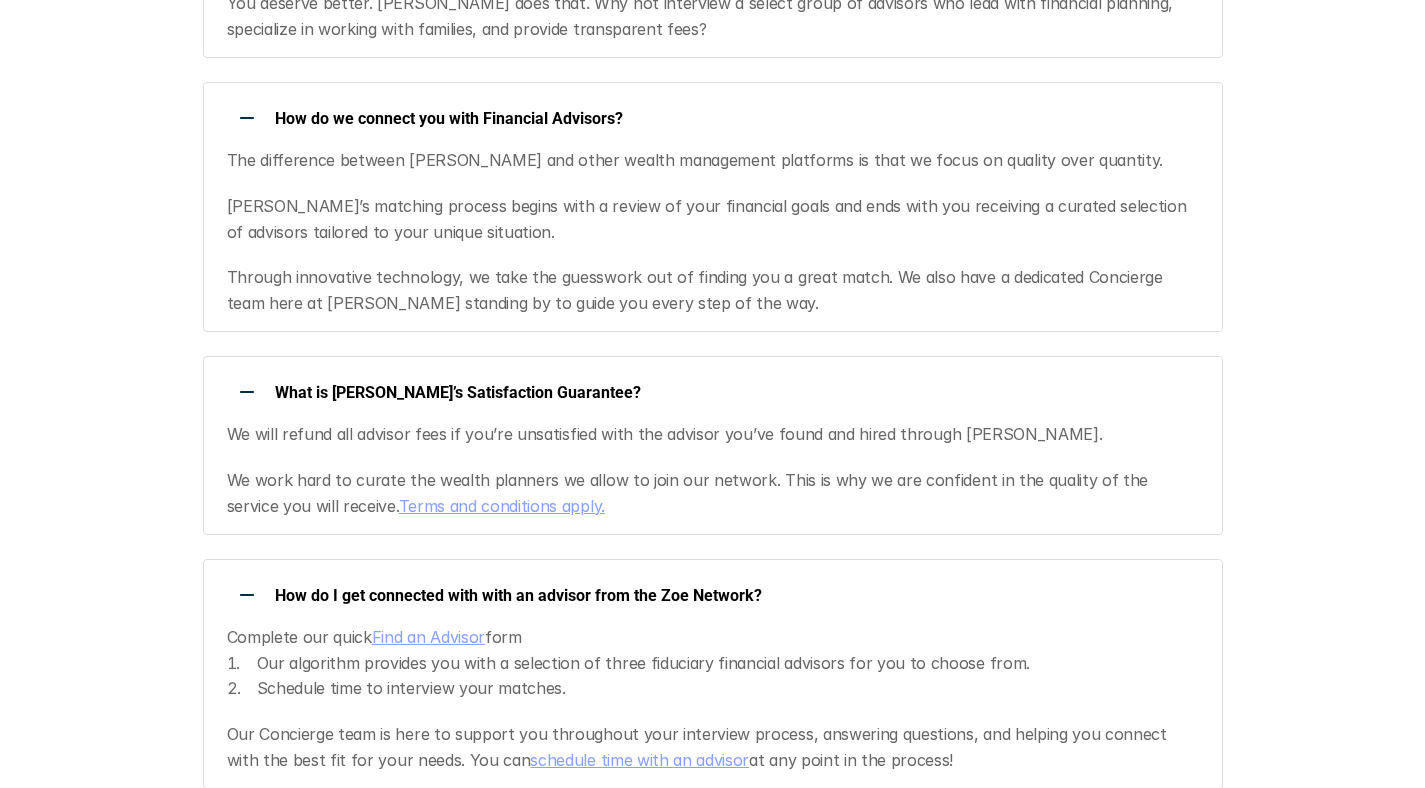 scroll, scrollTop: 1696, scrollLeft: 0, axis: vertical 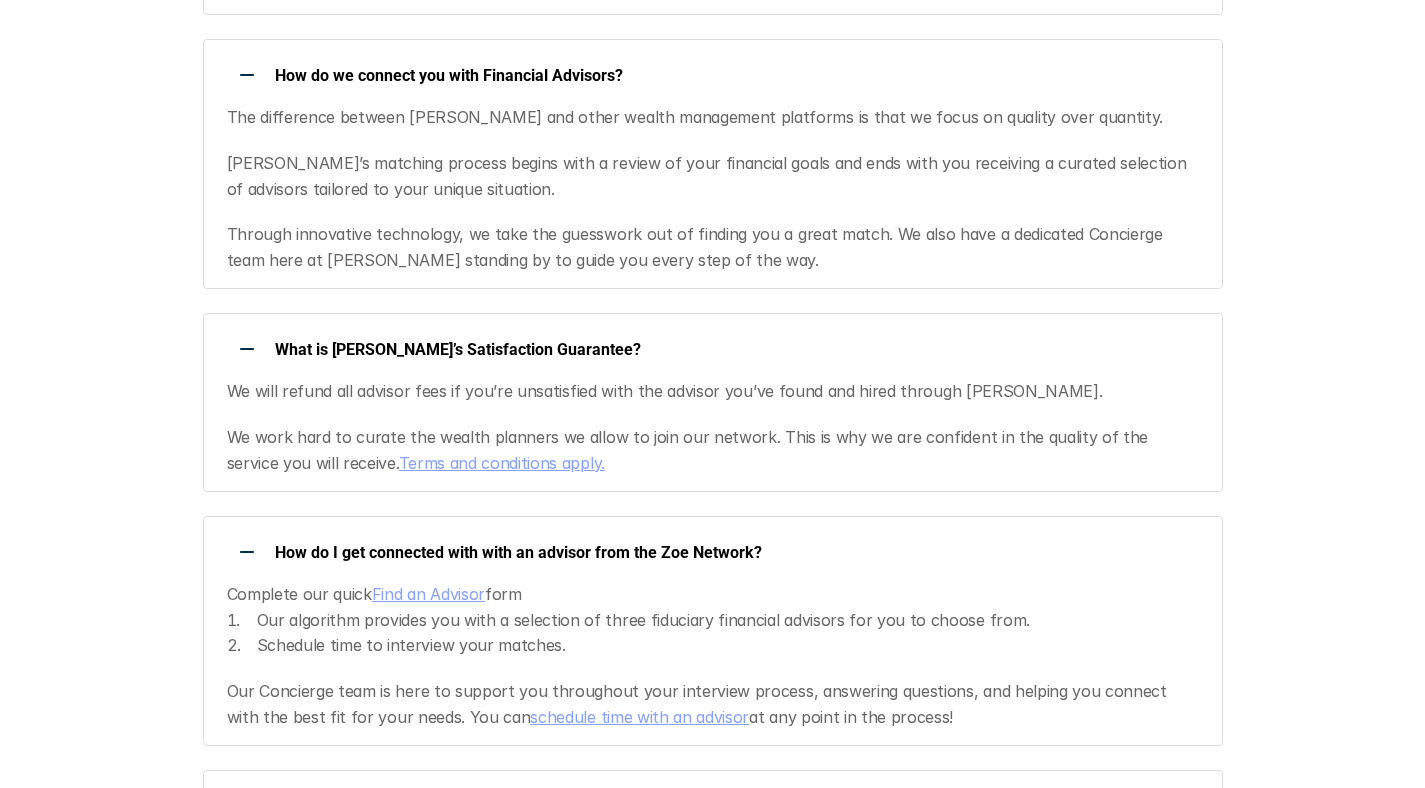 click on "Terms and conditions apply." at bounding box center (502, 463) 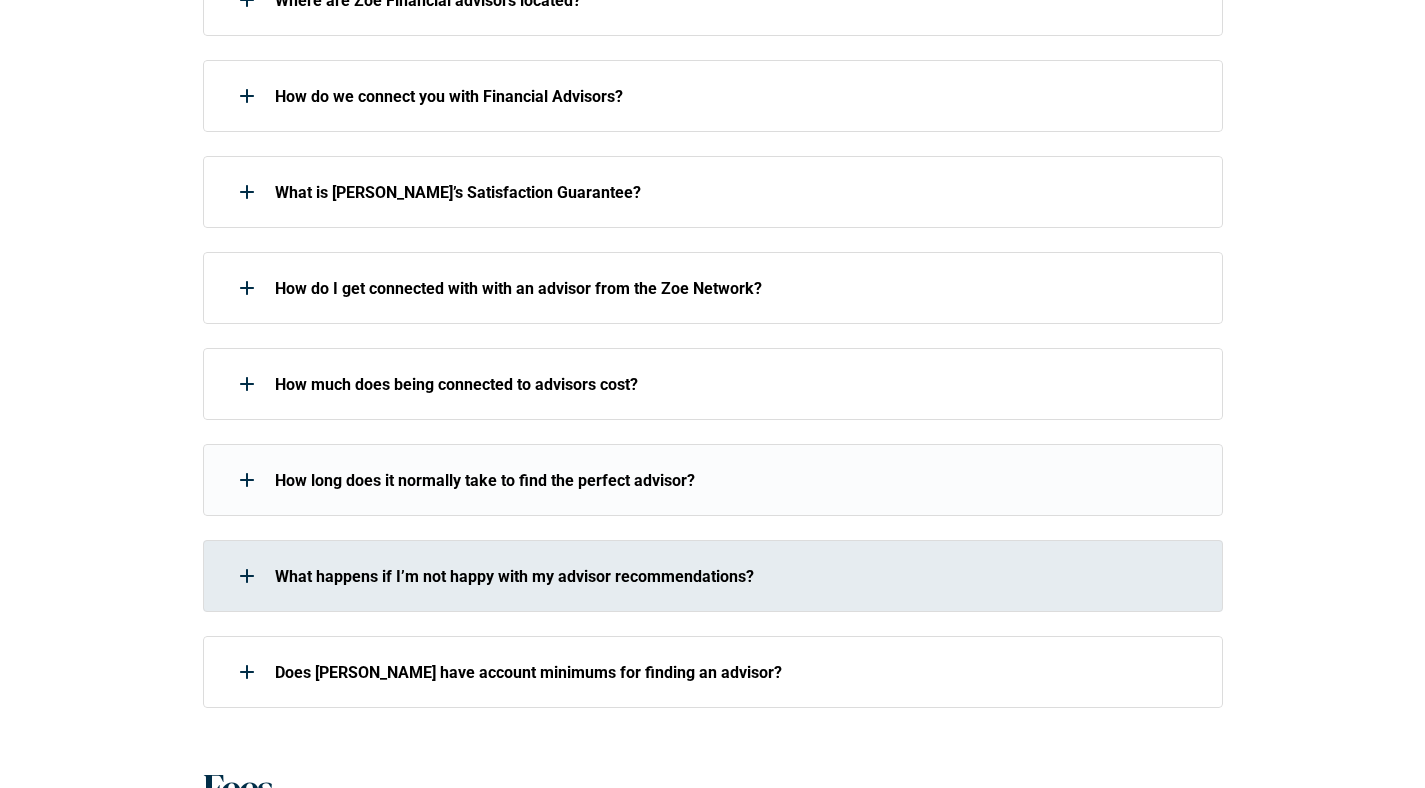 scroll, scrollTop: 800, scrollLeft: 0, axis: vertical 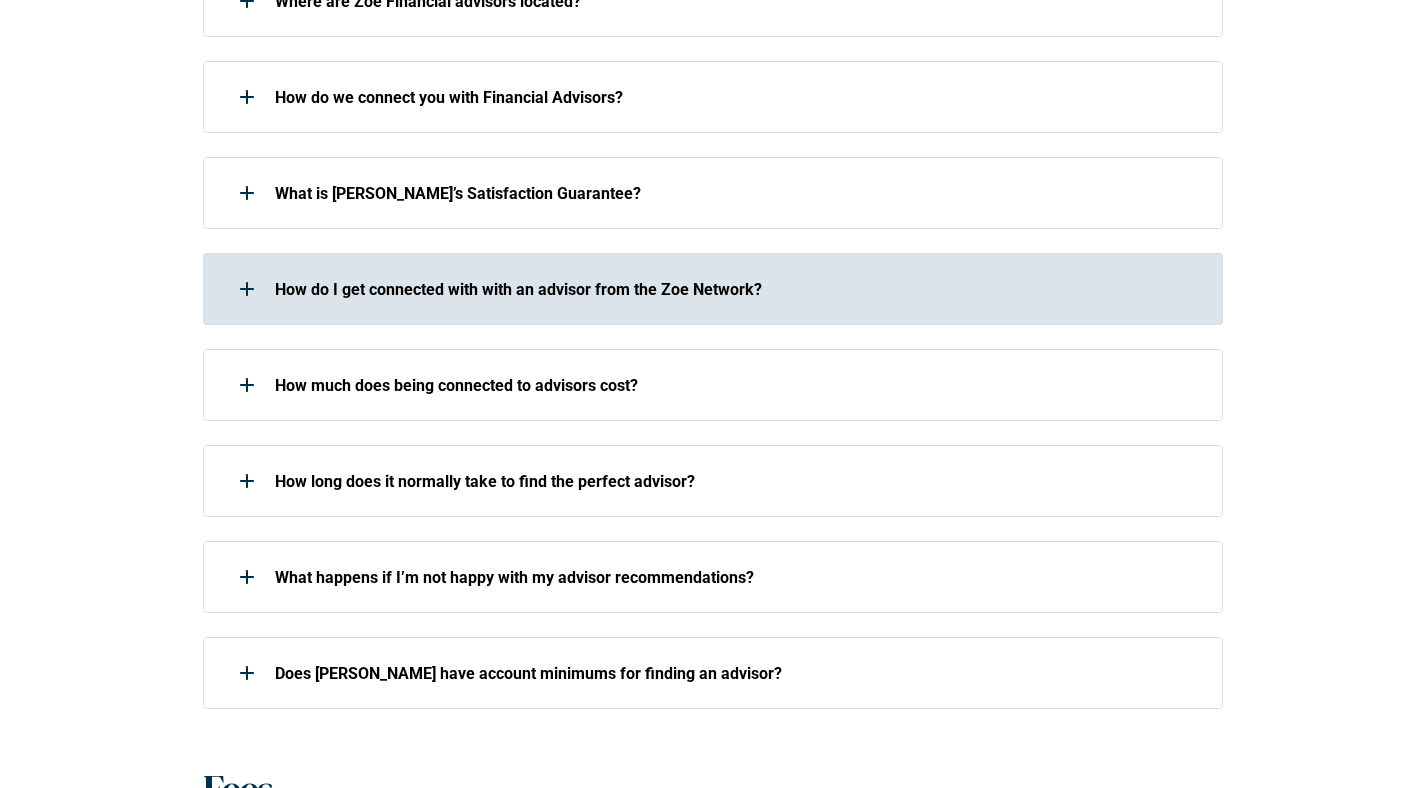 click on "How do I get connected with with an advisor from the Zoe Network?" at bounding box center [700, 289] 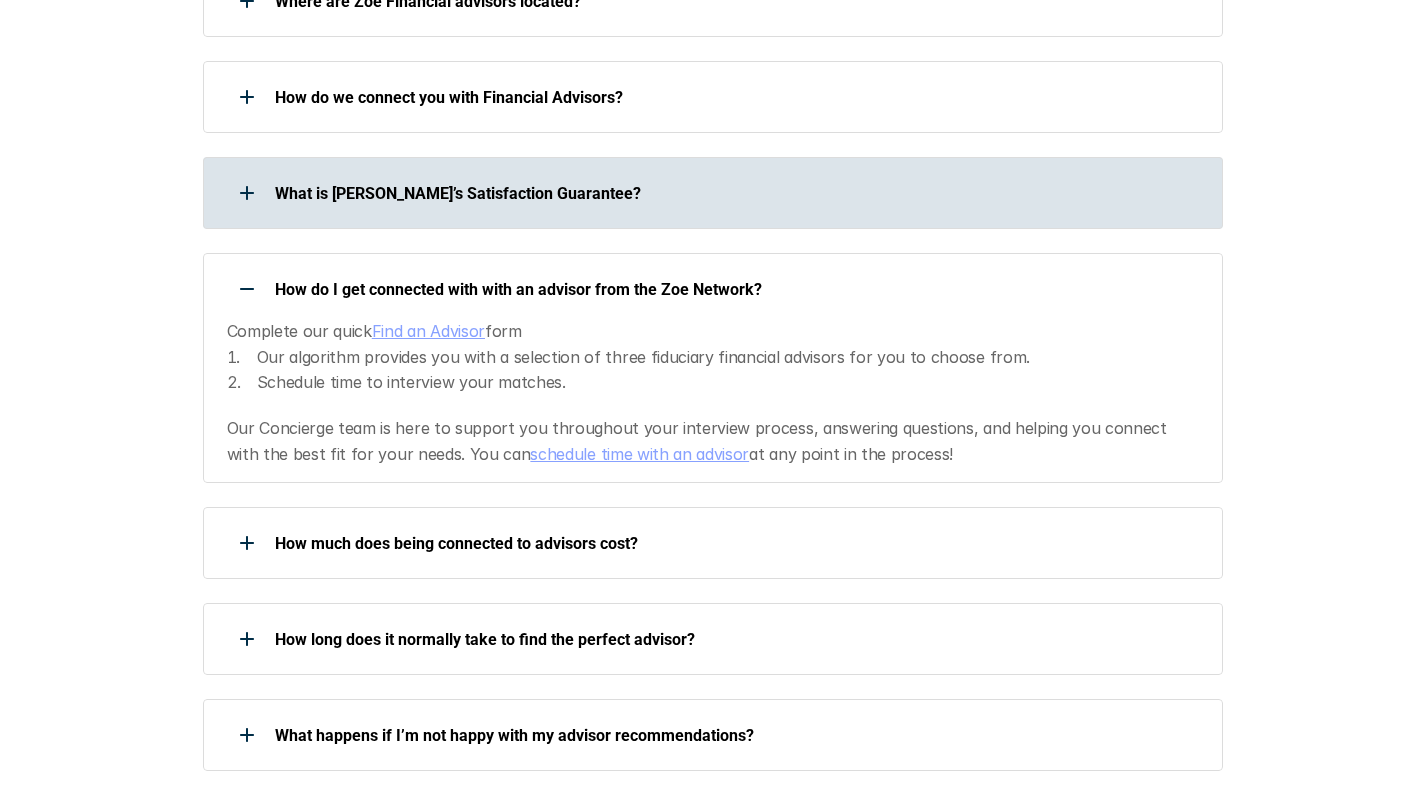 click on "What is [PERSON_NAME]’s Satisfaction Guarantee?" at bounding box center (736, 193) 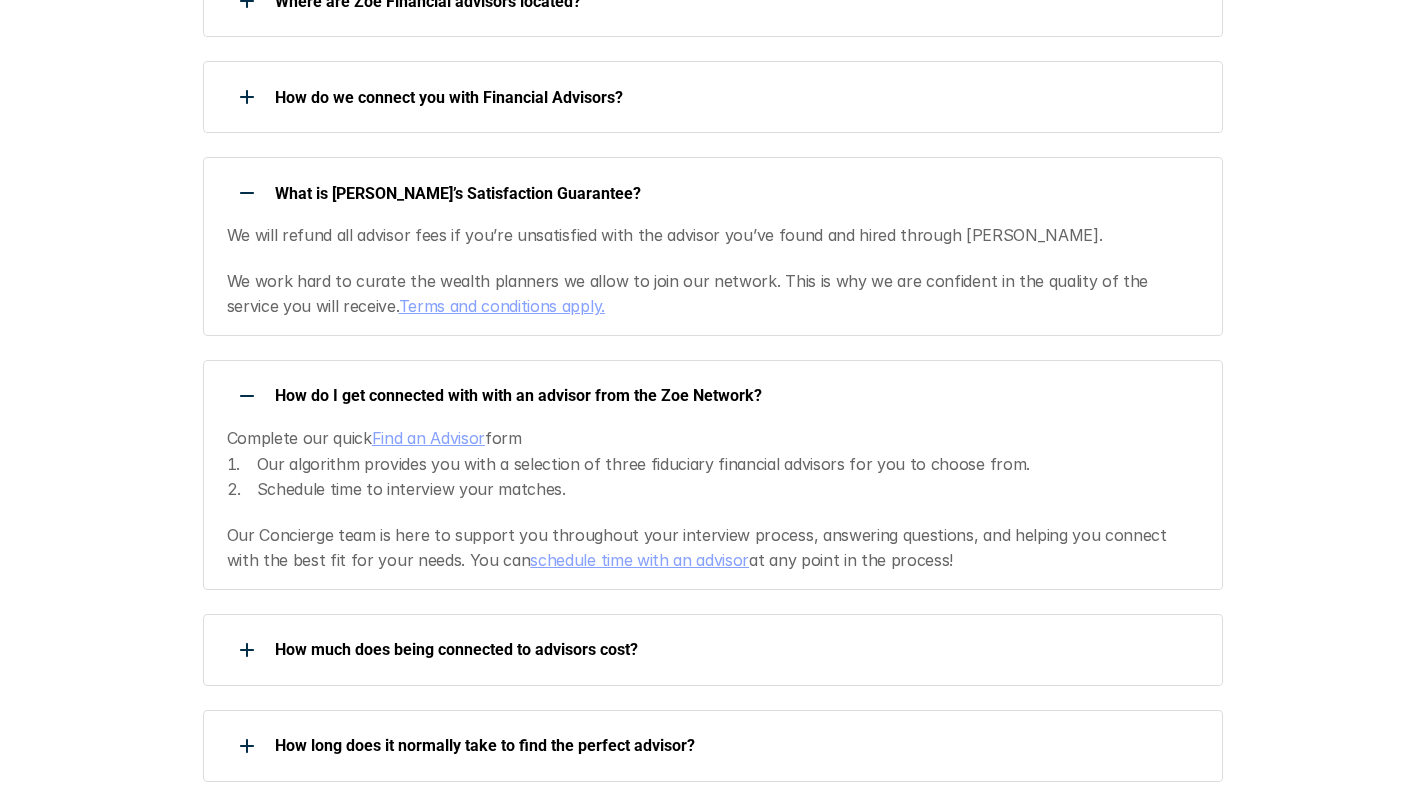 click on "Find an Advisor" at bounding box center (428, 438) 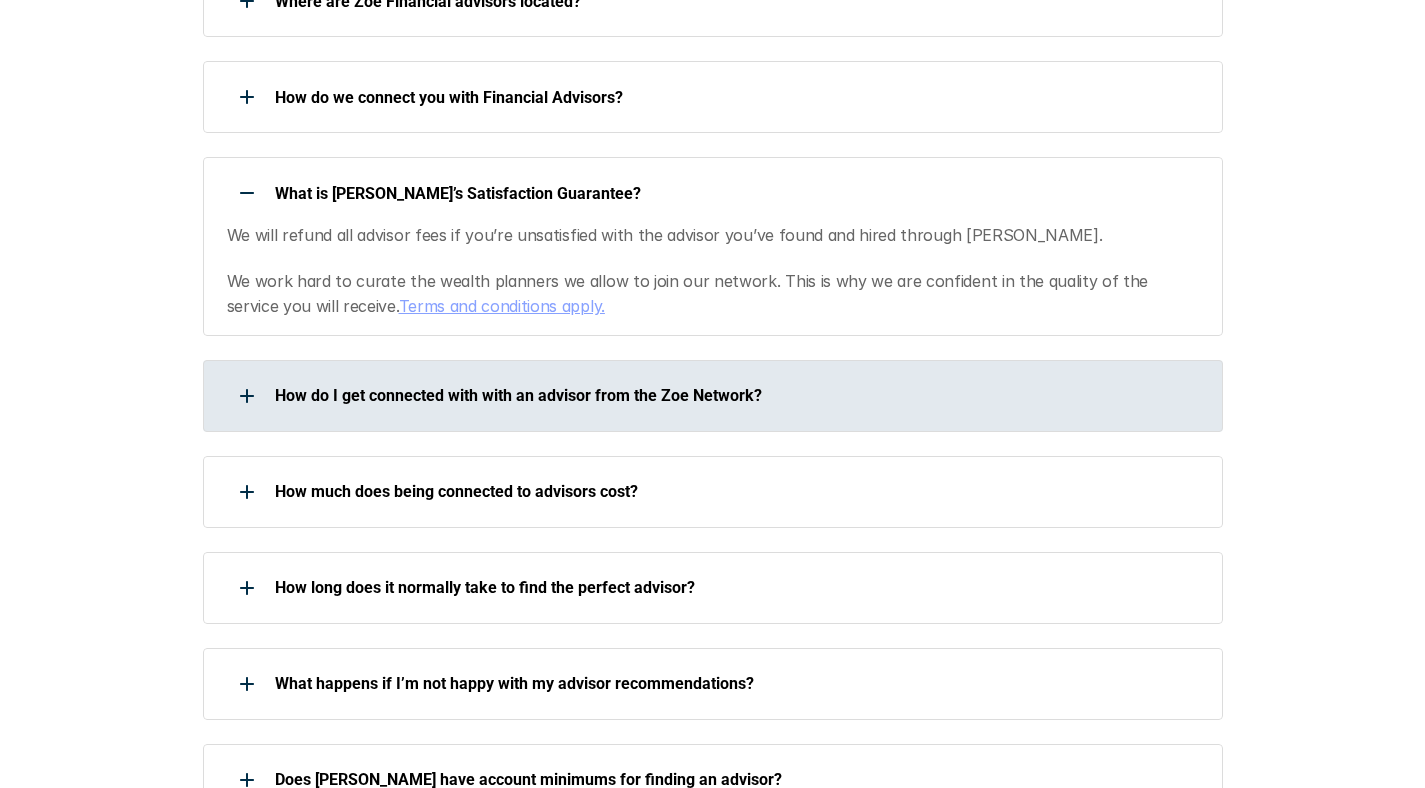 click on "How do I get connected with with an advisor from the Zoe Network?" at bounding box center (736, 395) 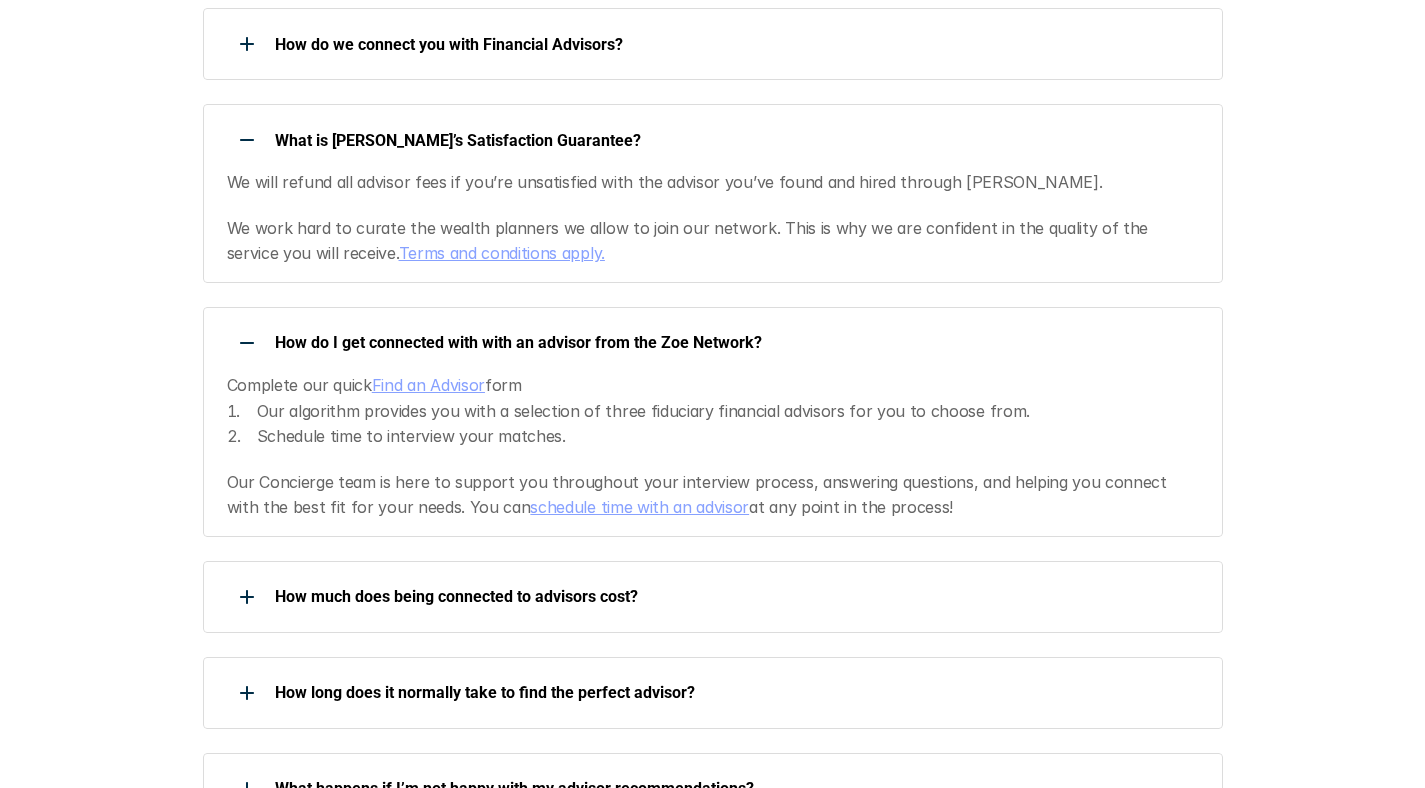 scroll, scrollTop: 880, scrollLeft: 0, axis: vertical 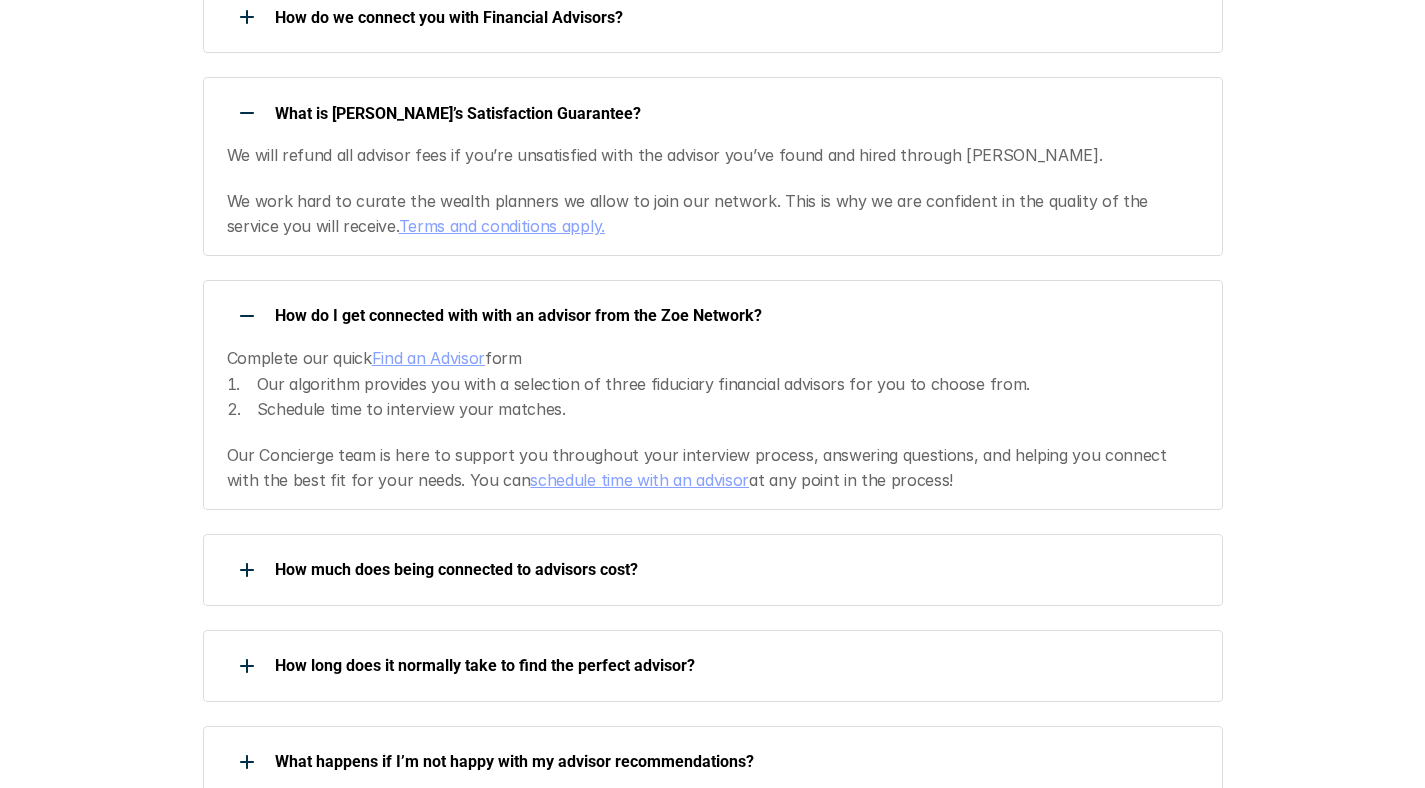 click on "schedule time with an advisor" at bounding box center (639, 480) 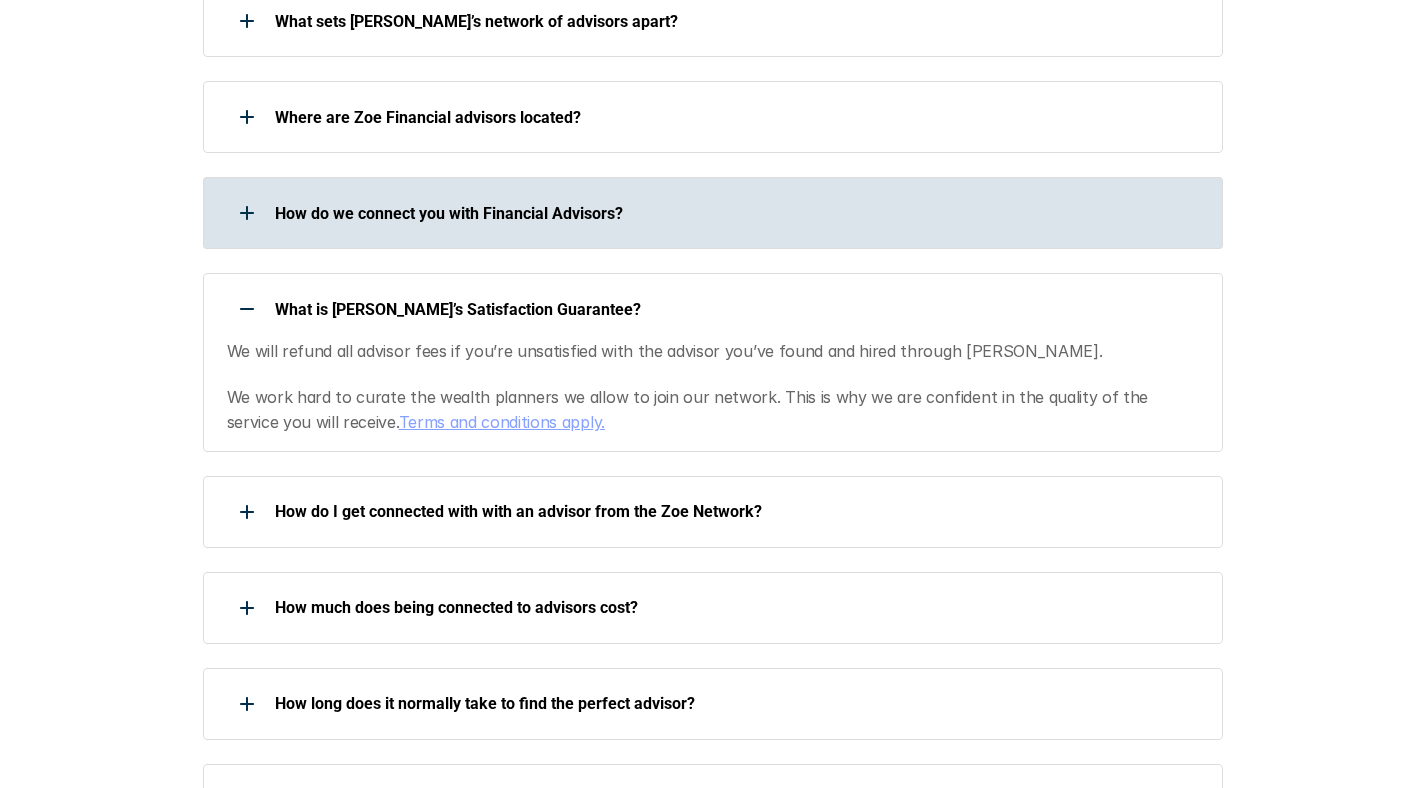 scroll, scrollTop: 640, scrollLeft: 0, axis: vertical 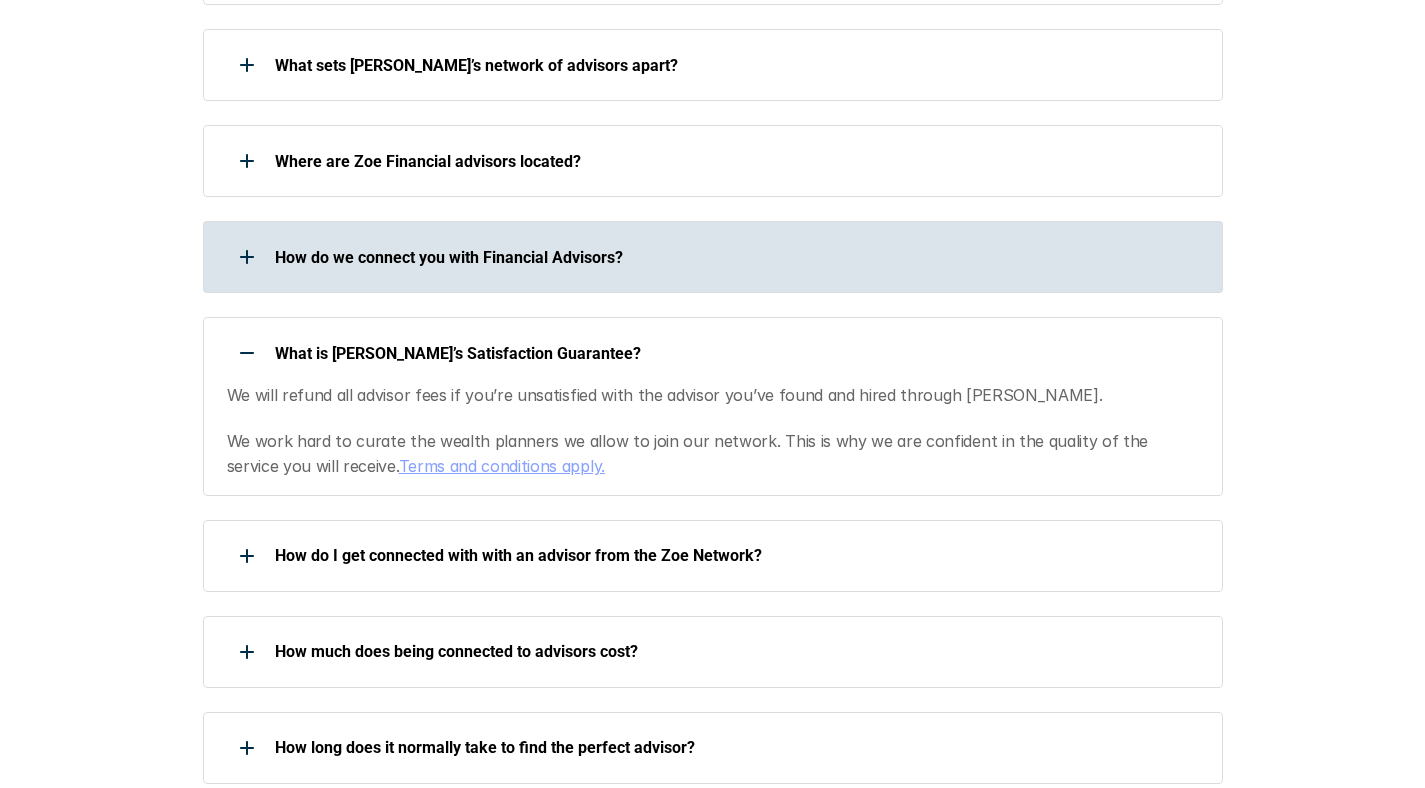 click on "How do we connect you with Financial Advisors?" at bounding box center [736, 257] 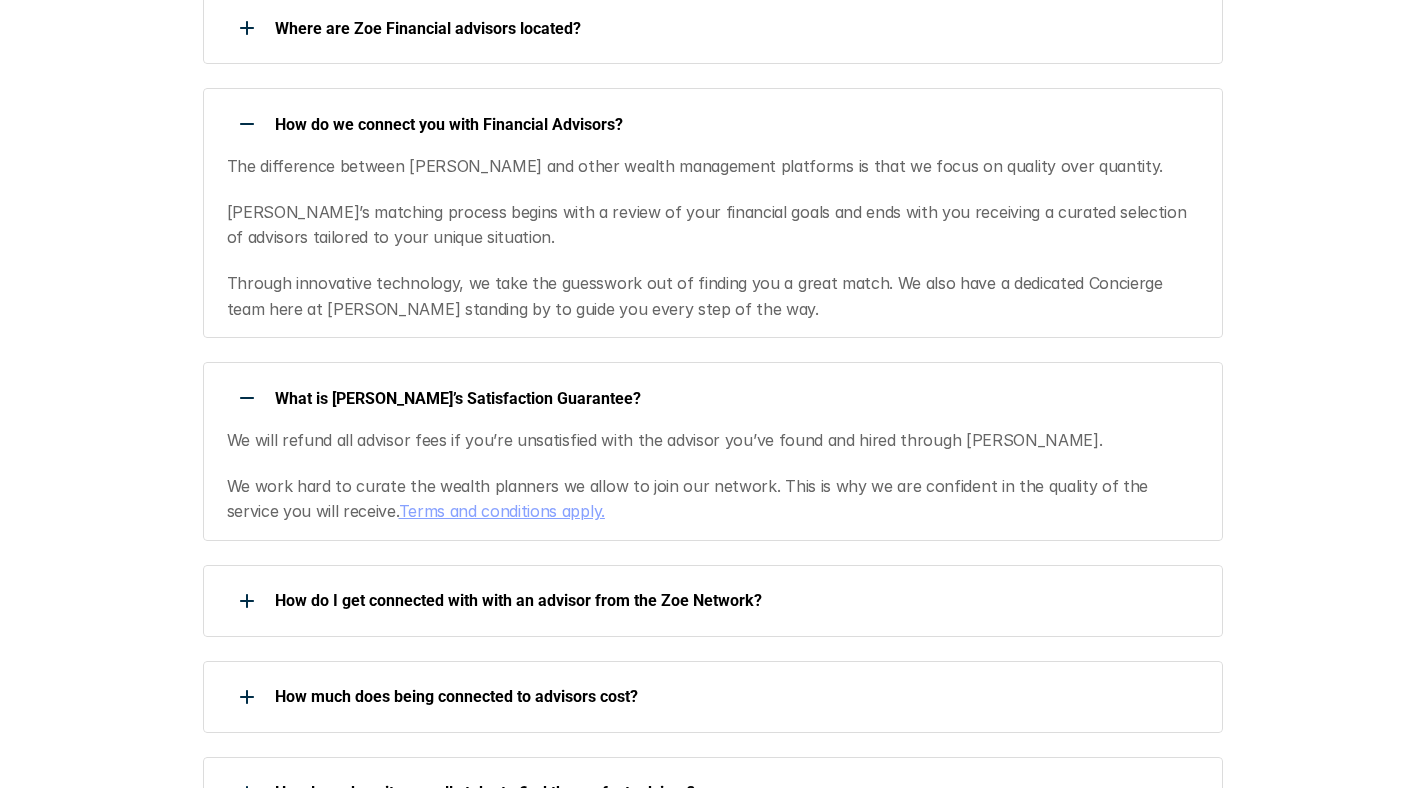 scroll, scrollTop: 832, scrollLeft: 0, axis: vertical 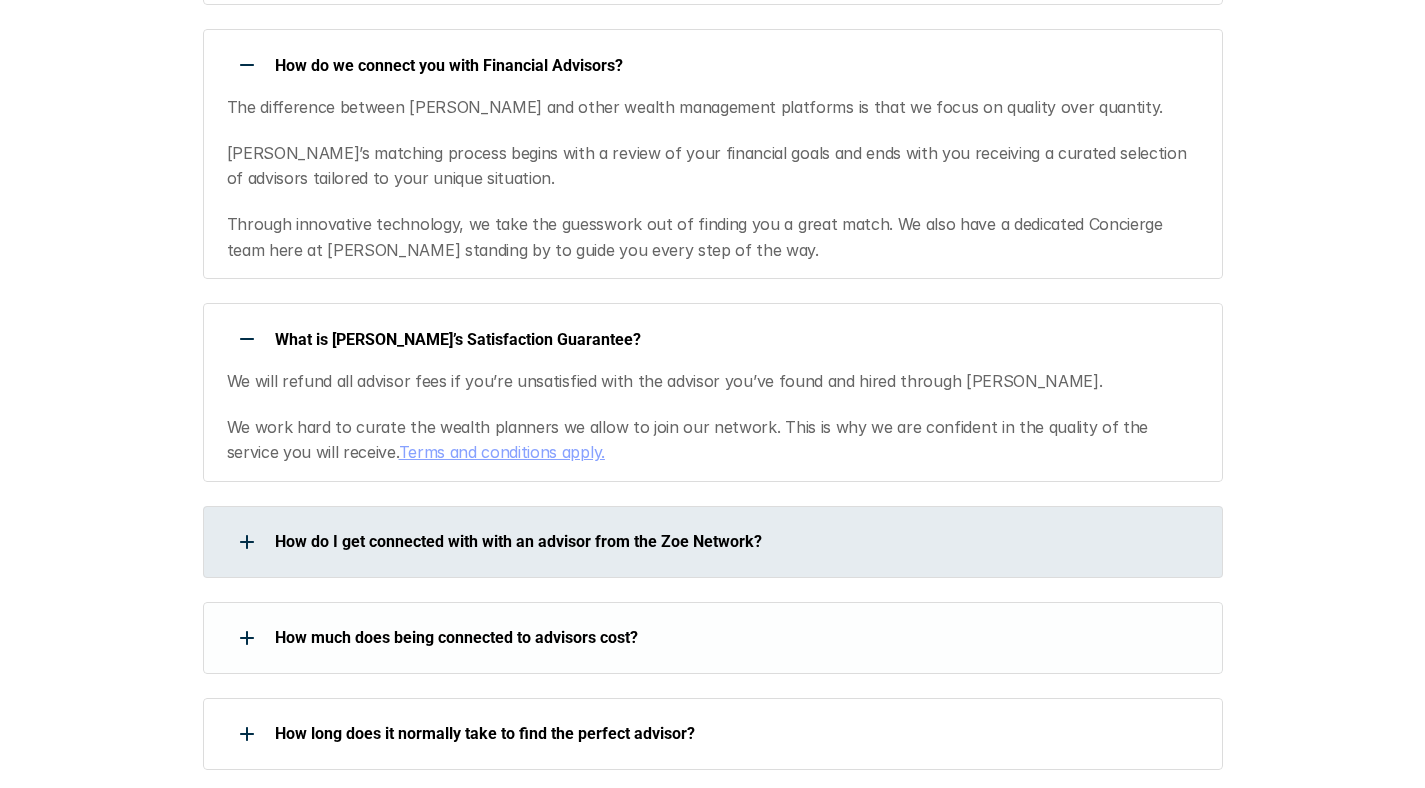 click on "How do I get connected with with an advisor from the Zoe Network?" at bounding box center [700, 542] 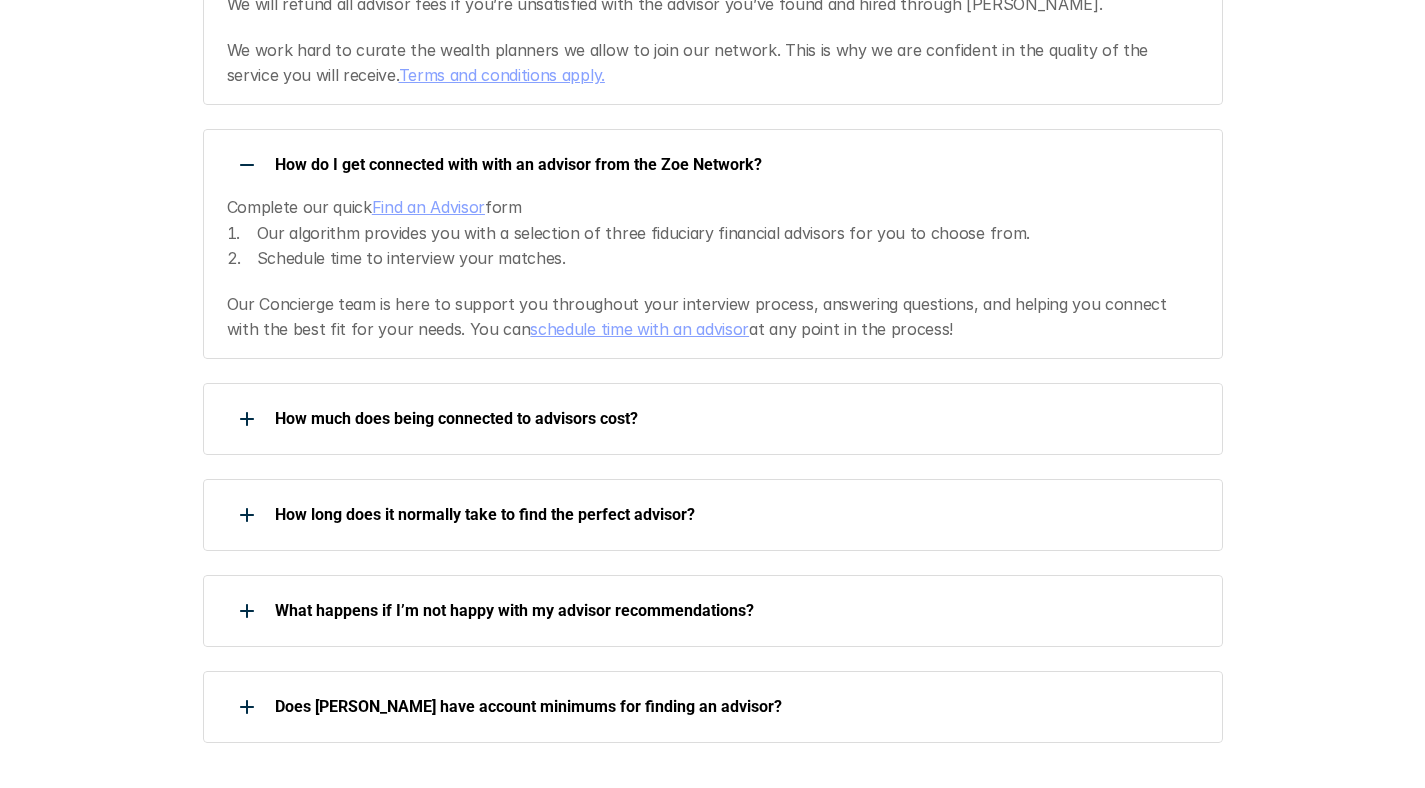 scroll, scrollTop: 1216, scrollLeft: 0, axis: vertical 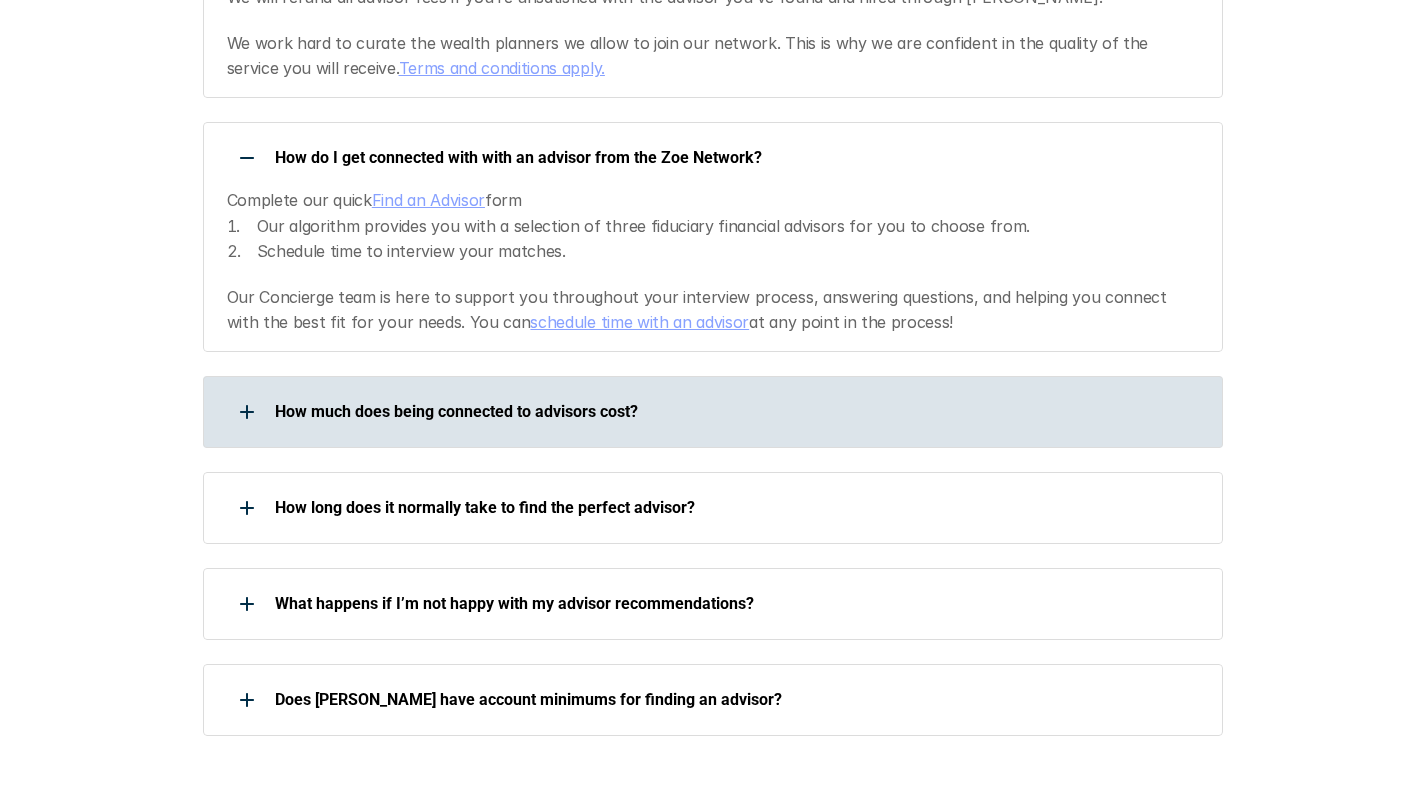 click on "How much does being connected to advisors cost?" at bounding box center (736, 411) 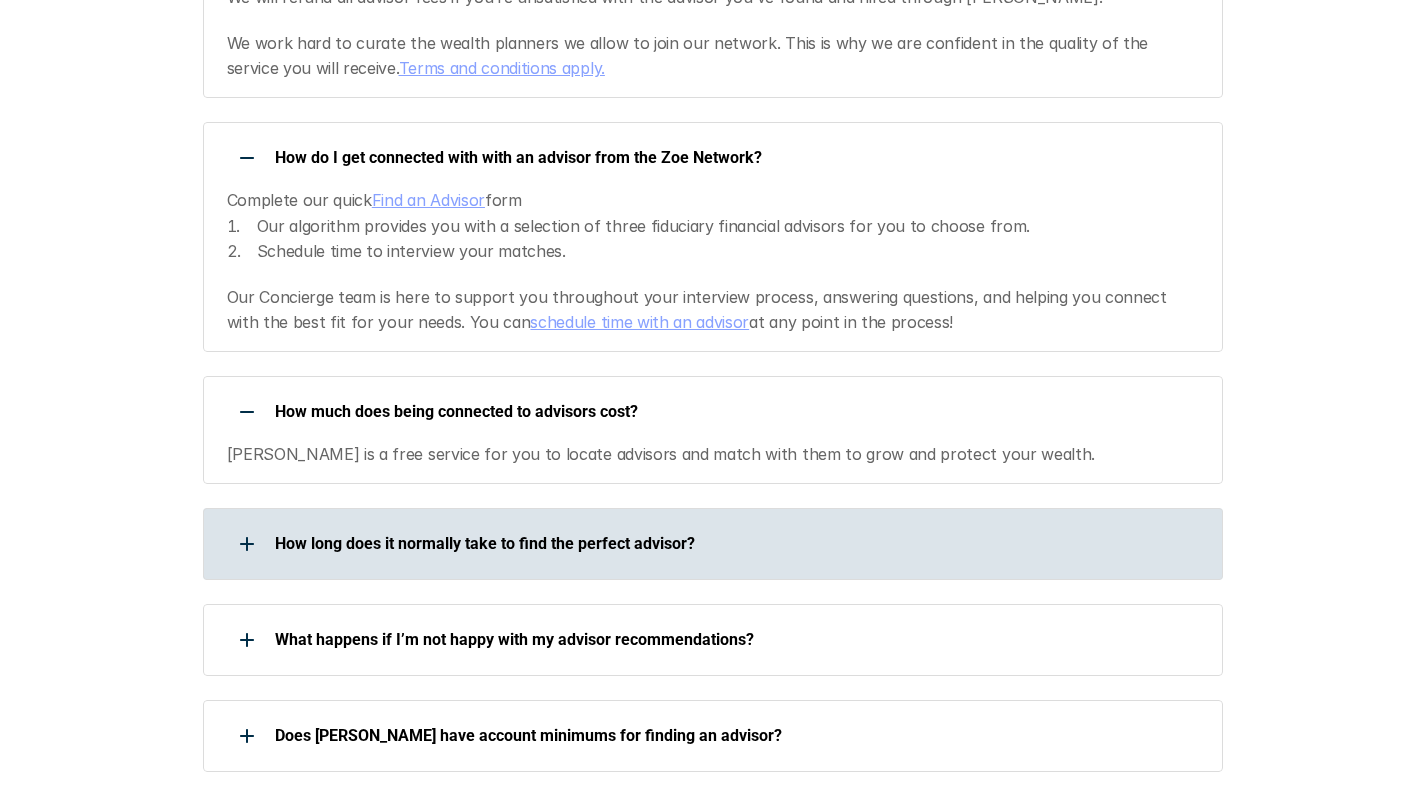 click on "How long does it normally take to find the perfect advisor?" at bounding box center [713, 544] 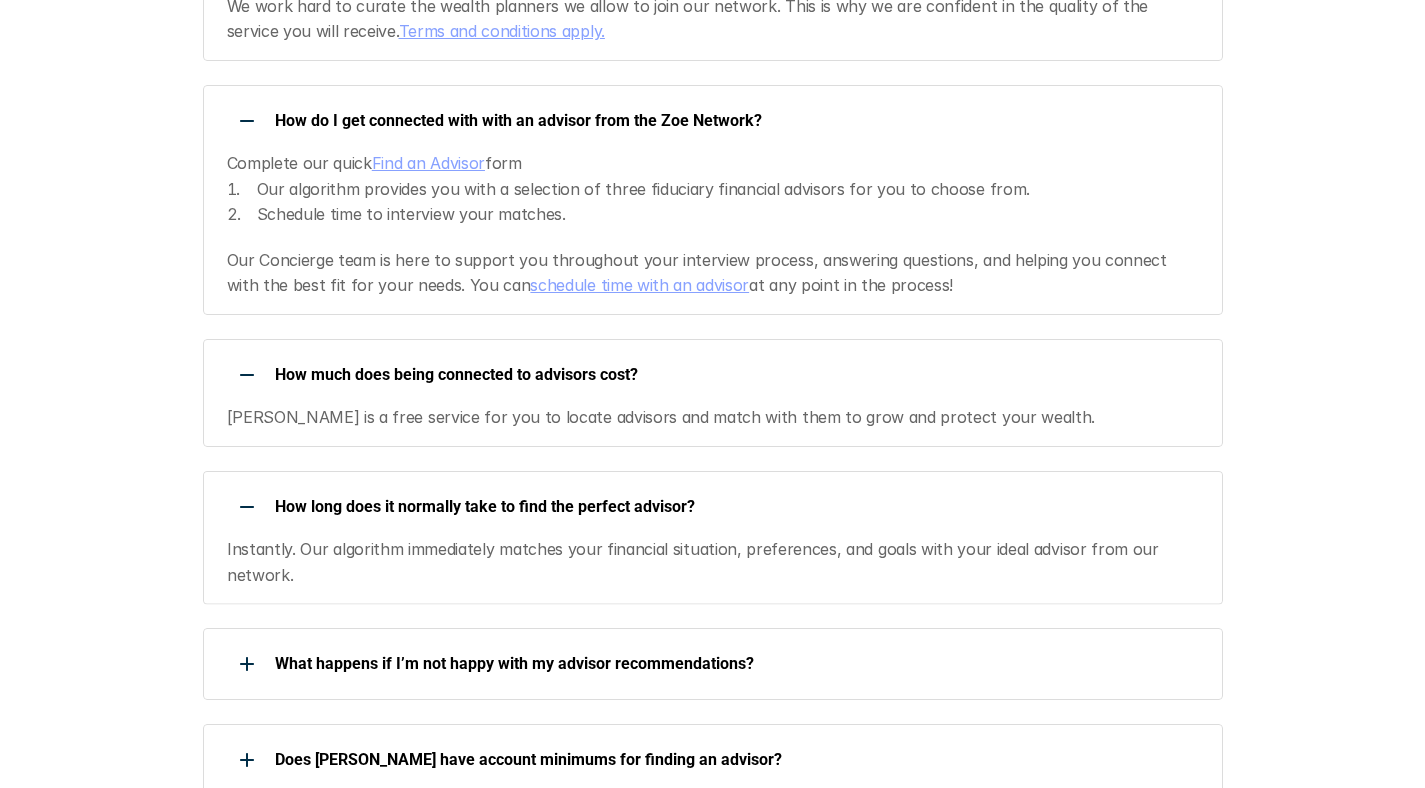 scroll, scrollTop: 1312, scrollLeft: 0, axis: vertical 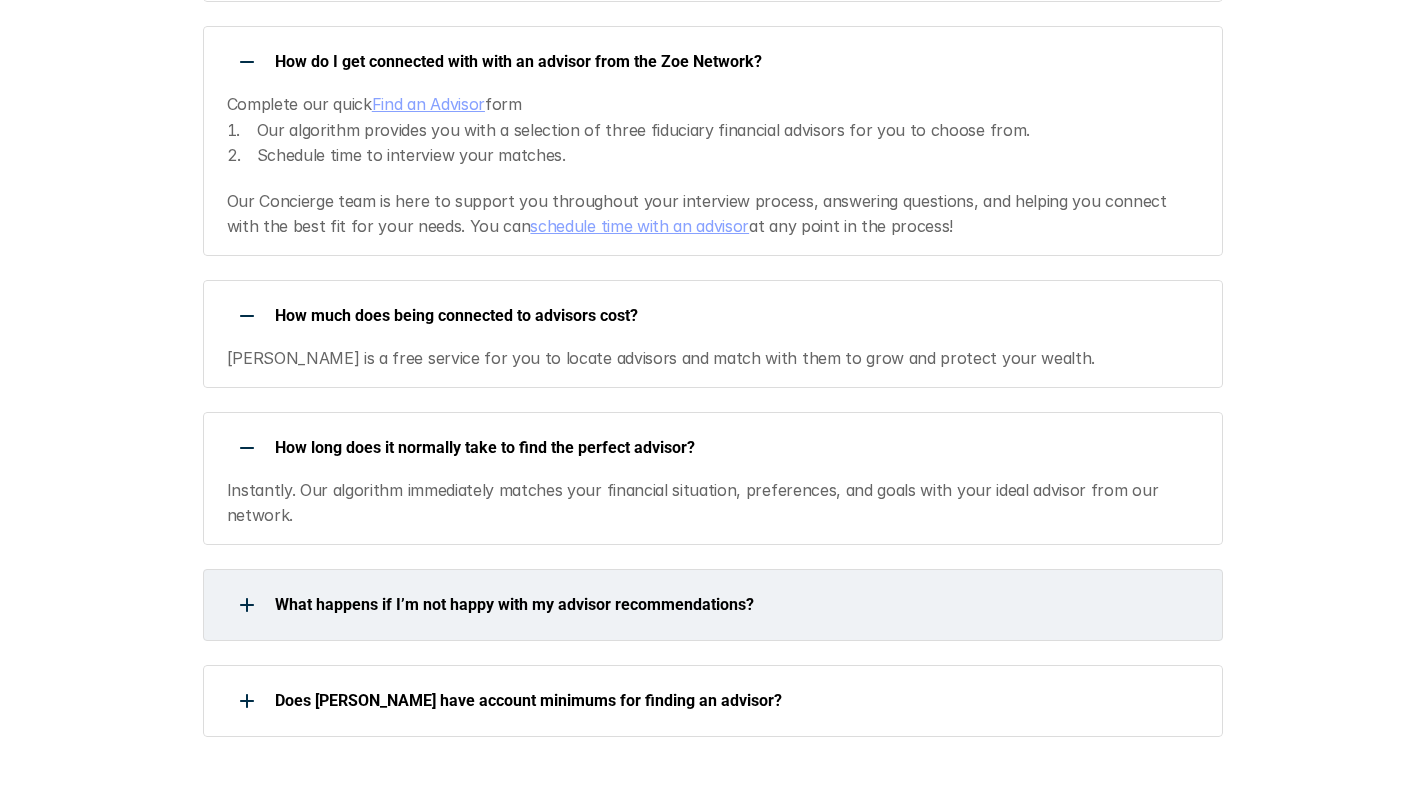 click on "What happens if I’m not happy with my advisor recommendations?" at bounding box center (700, 605) 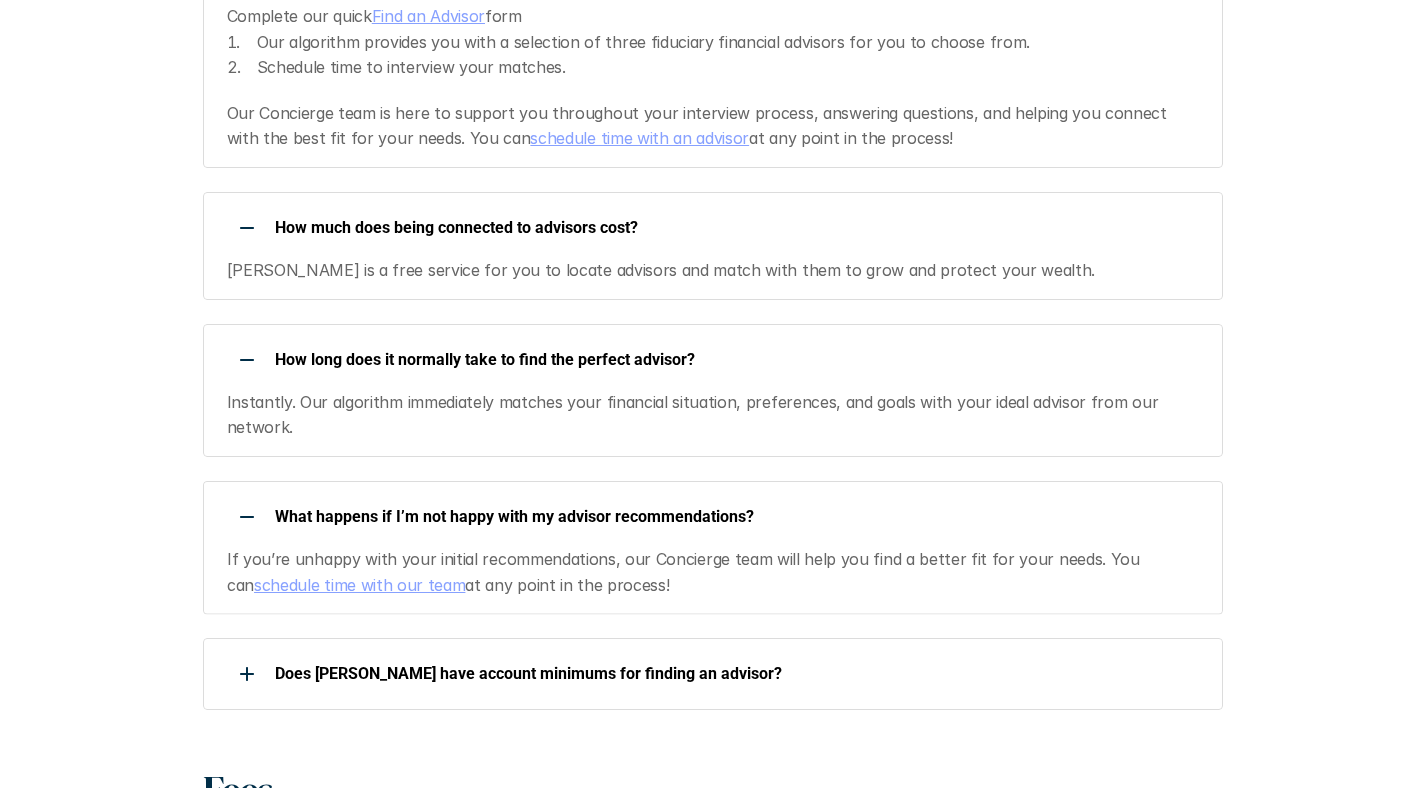 scroll, scrollTop: 1488, scrollLeft: 0, axis: vertical 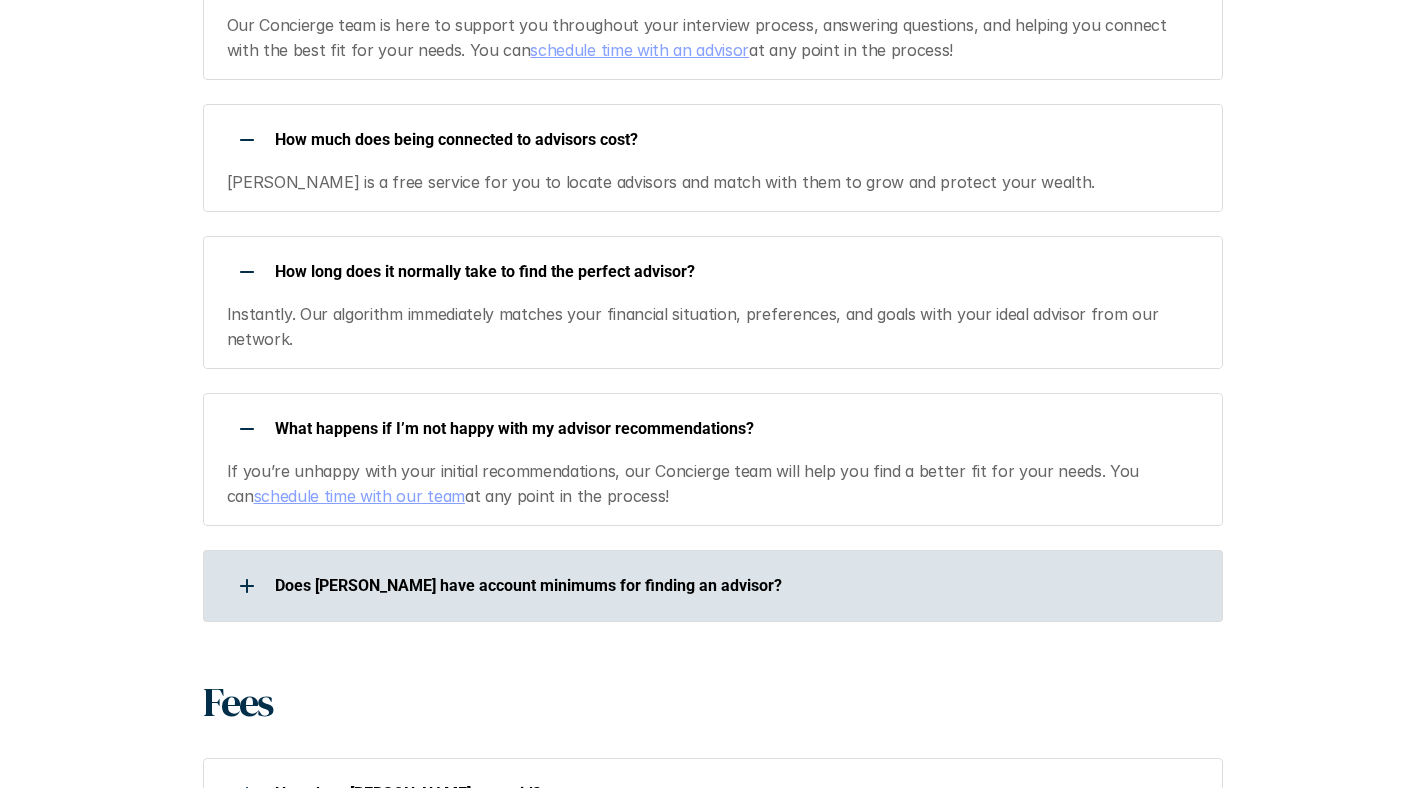click on "Does [PERSON_NAME] have account minimums for finding an advisor?" at bounding box center (736, 585) 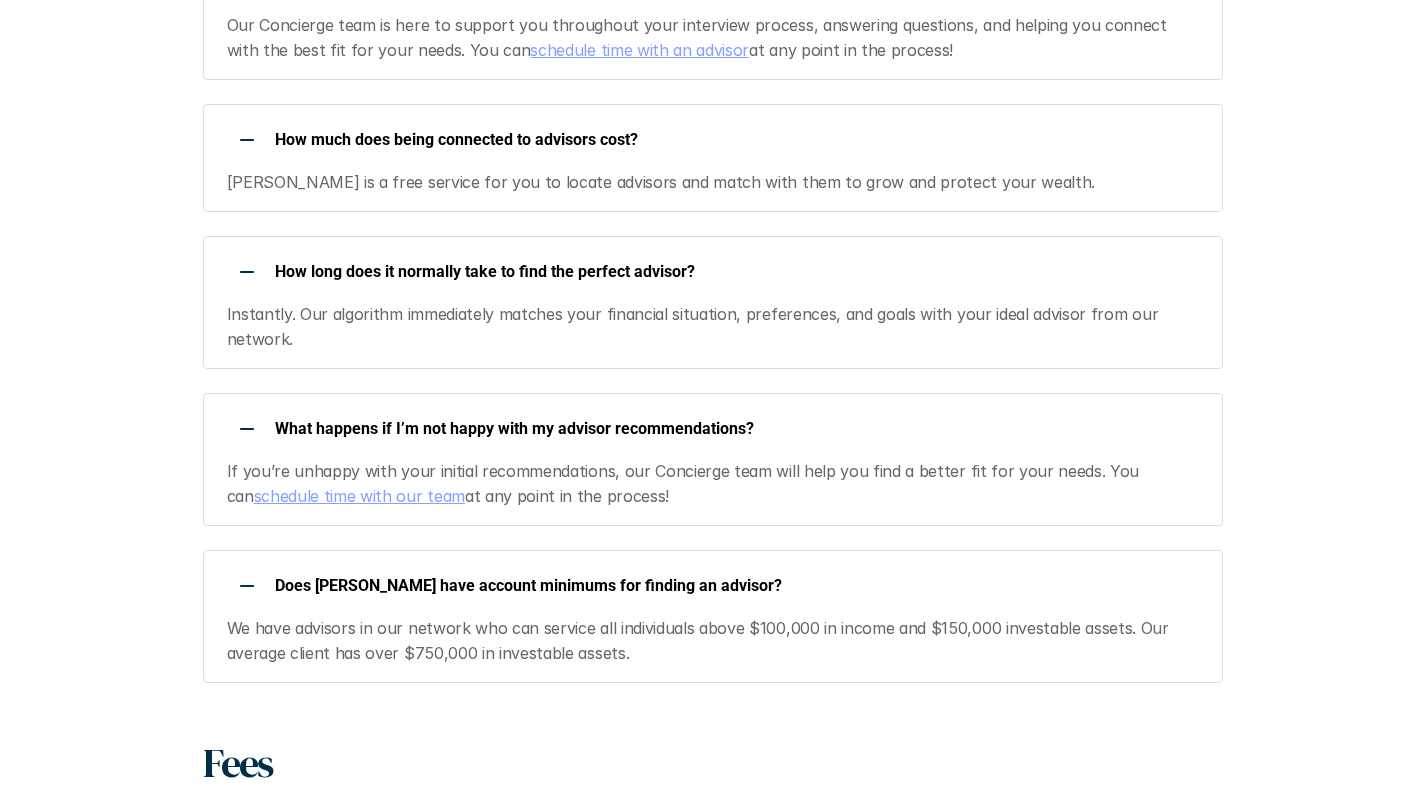 click on "schedule time with our team" at bounding box center (359, 496) 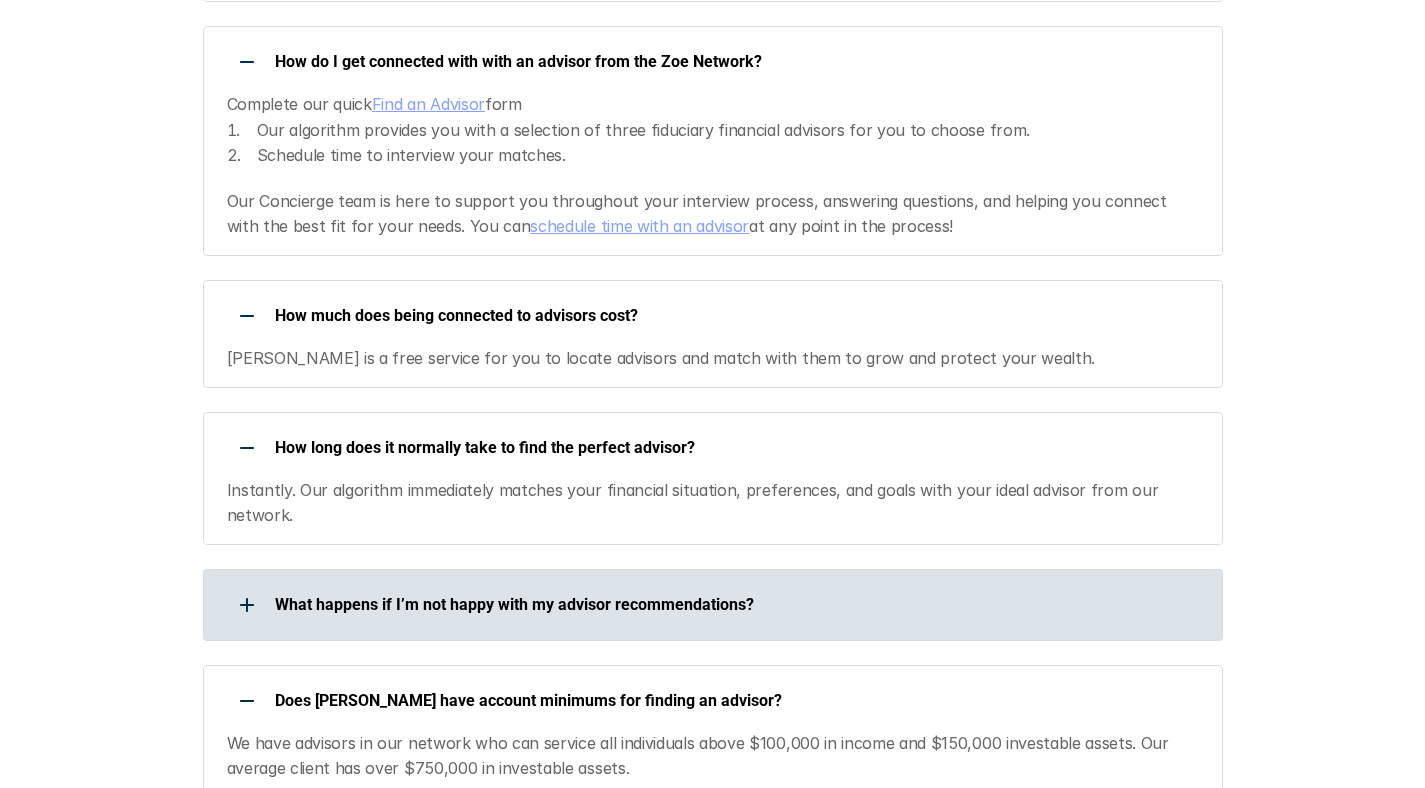 scroll, scrollTop: 1280, scrollLeft: 0, axis: vertical 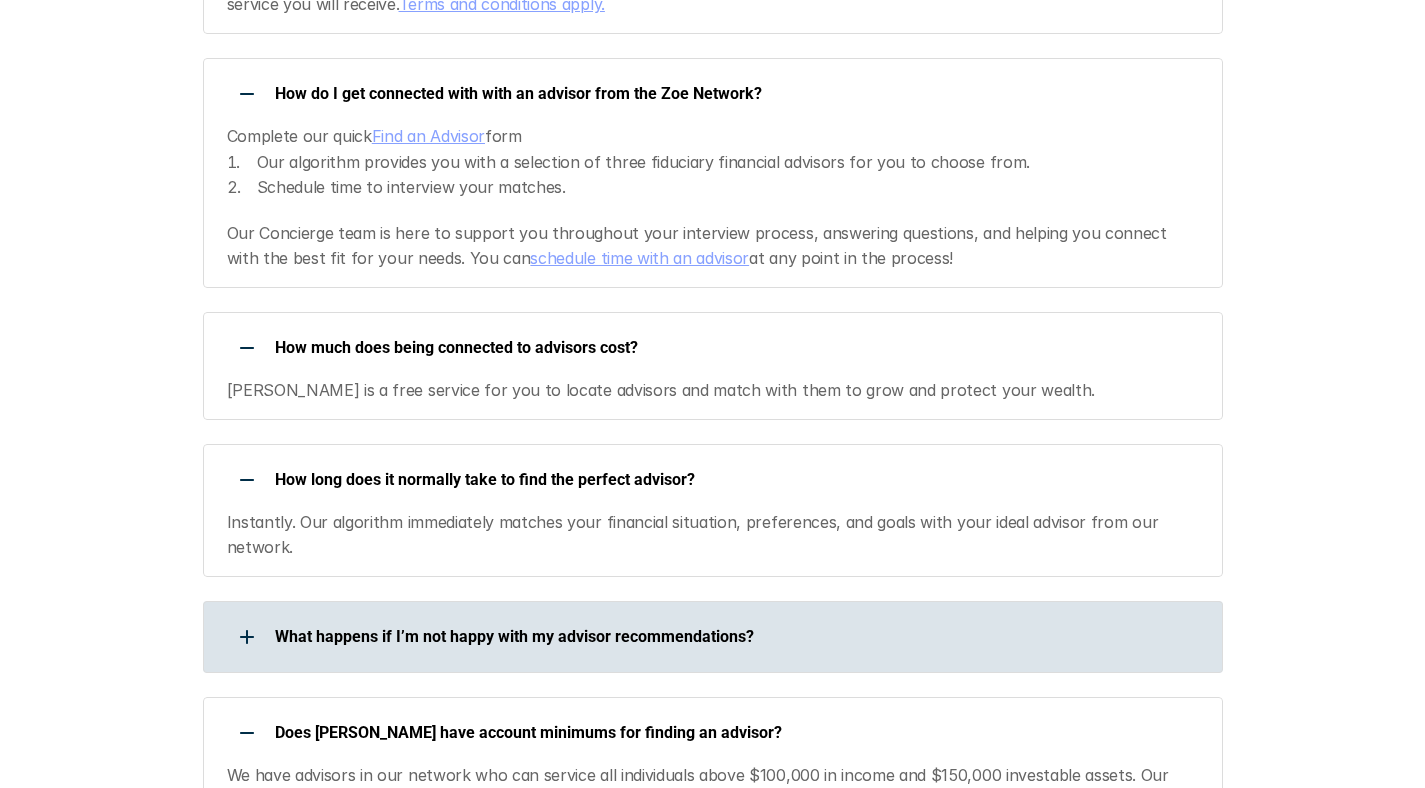 click on "schedule time with an advisor" at bounding box center [639, 258] 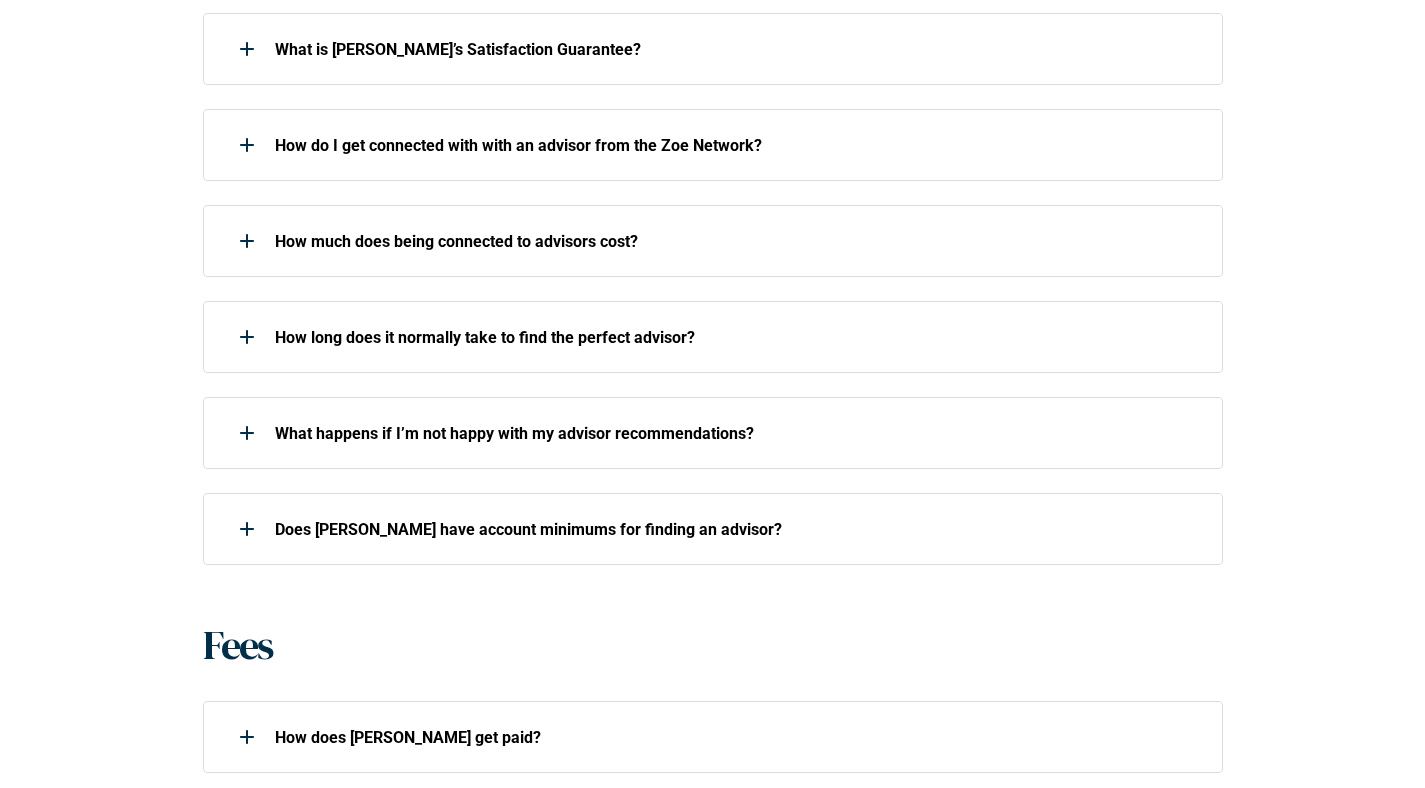 scroll, scrollTop: 720, scrollLeft: 0, axis: vertical 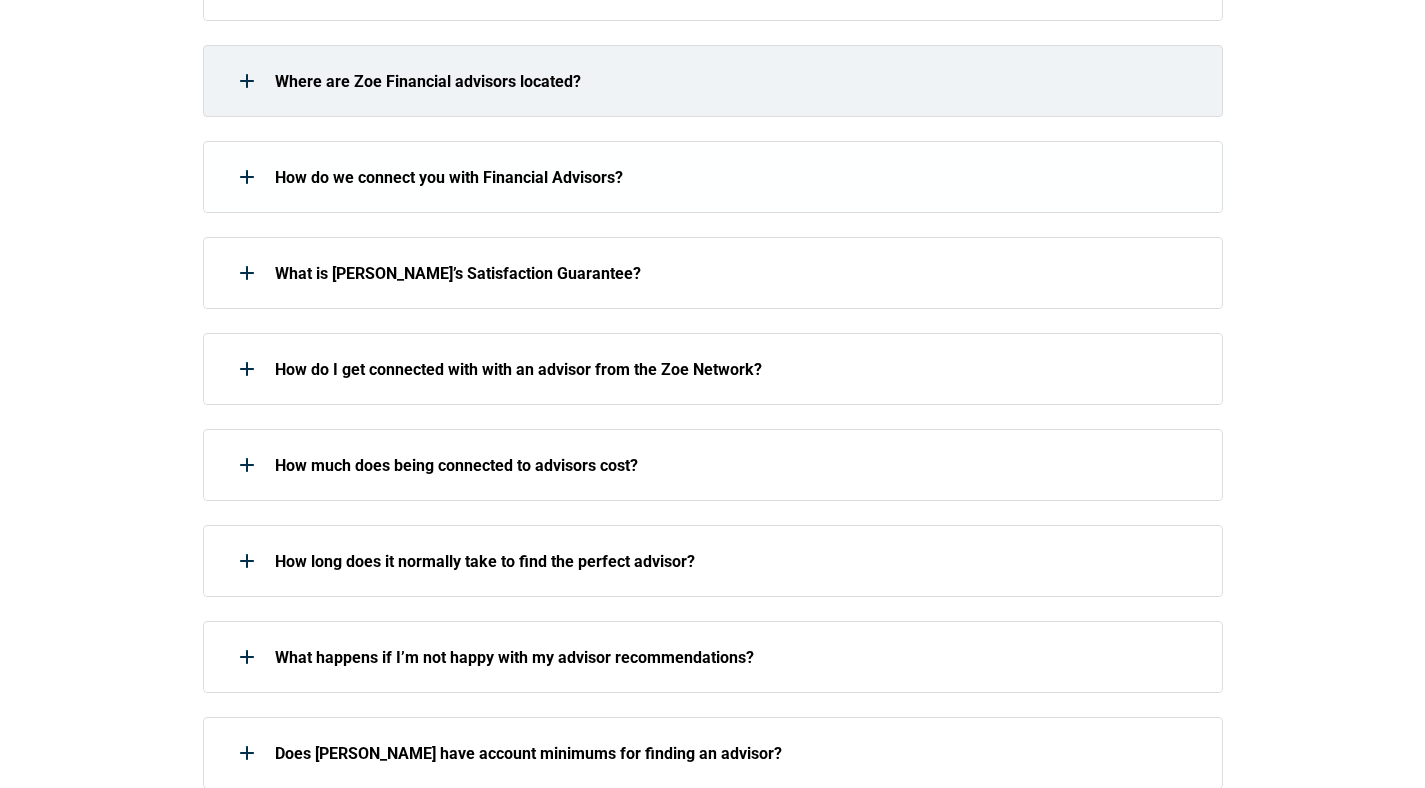 click on "Where are Zoe Financial advisors located?" at bounding box center [713, 81] 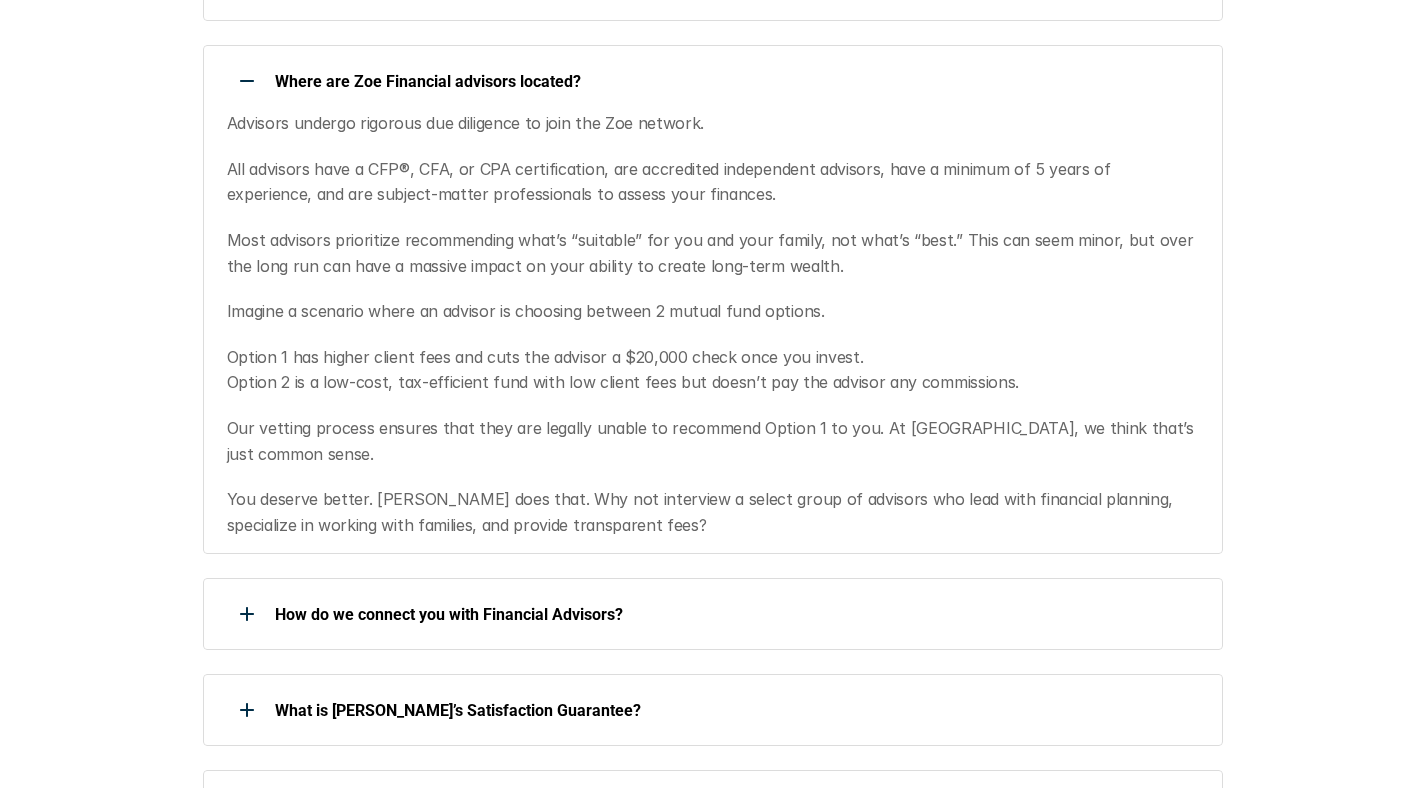 scroll, scrollTop: 528, scrollLeft: 0, axis: vertical 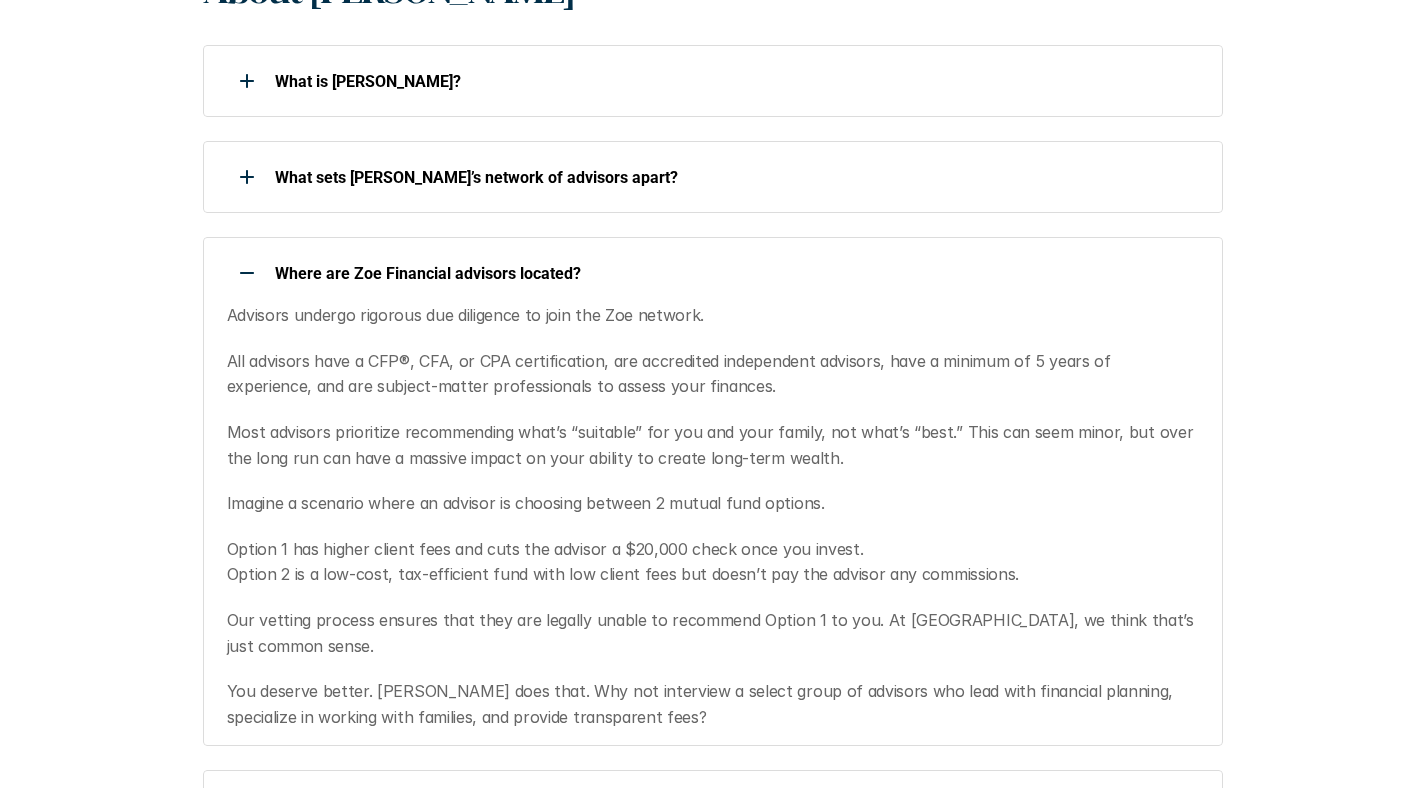 click on "What sets [PERSON_NAME]’s network of advisors apart?" at bounding box center (700, 177) 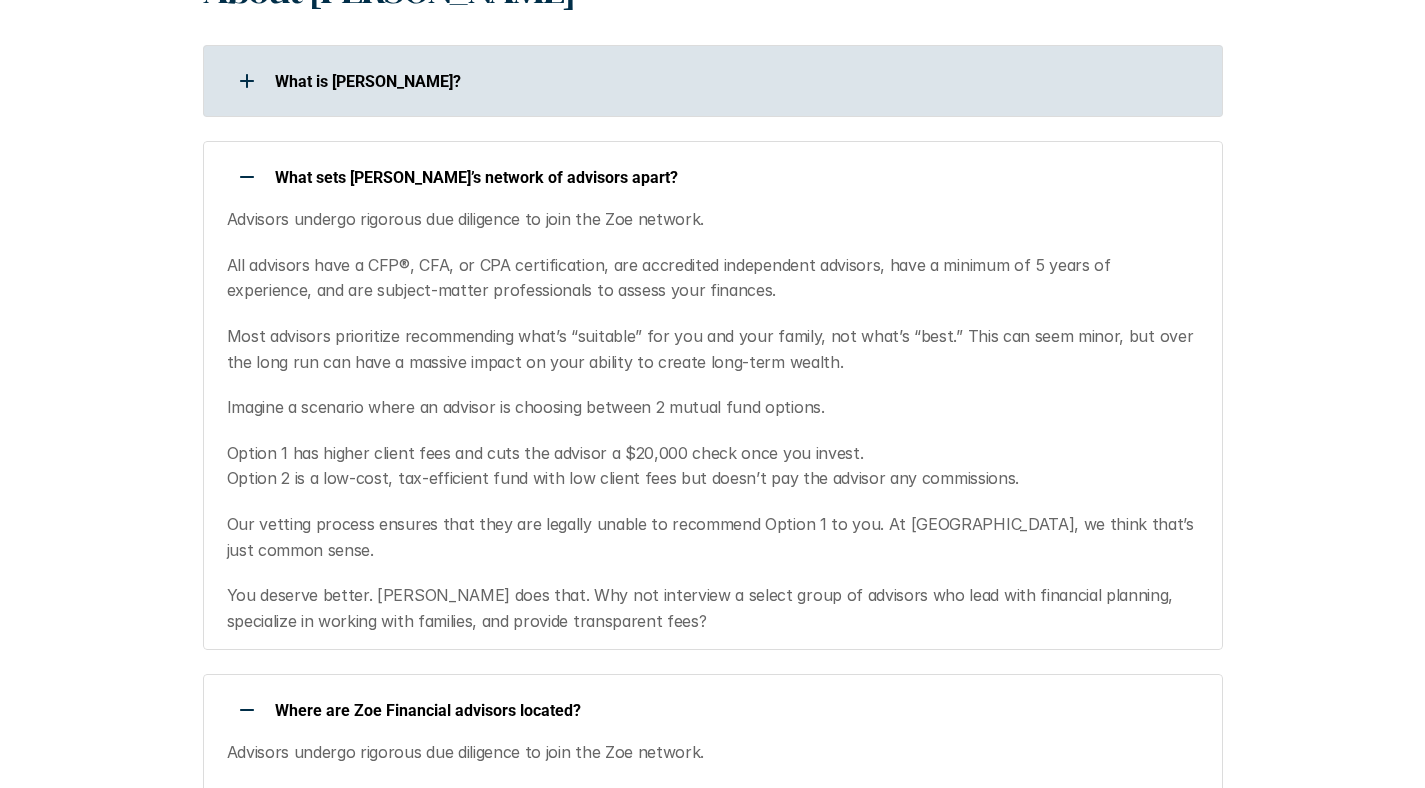 click on "What is [PERSON_NAME]?" at bounding box center (736, 81) 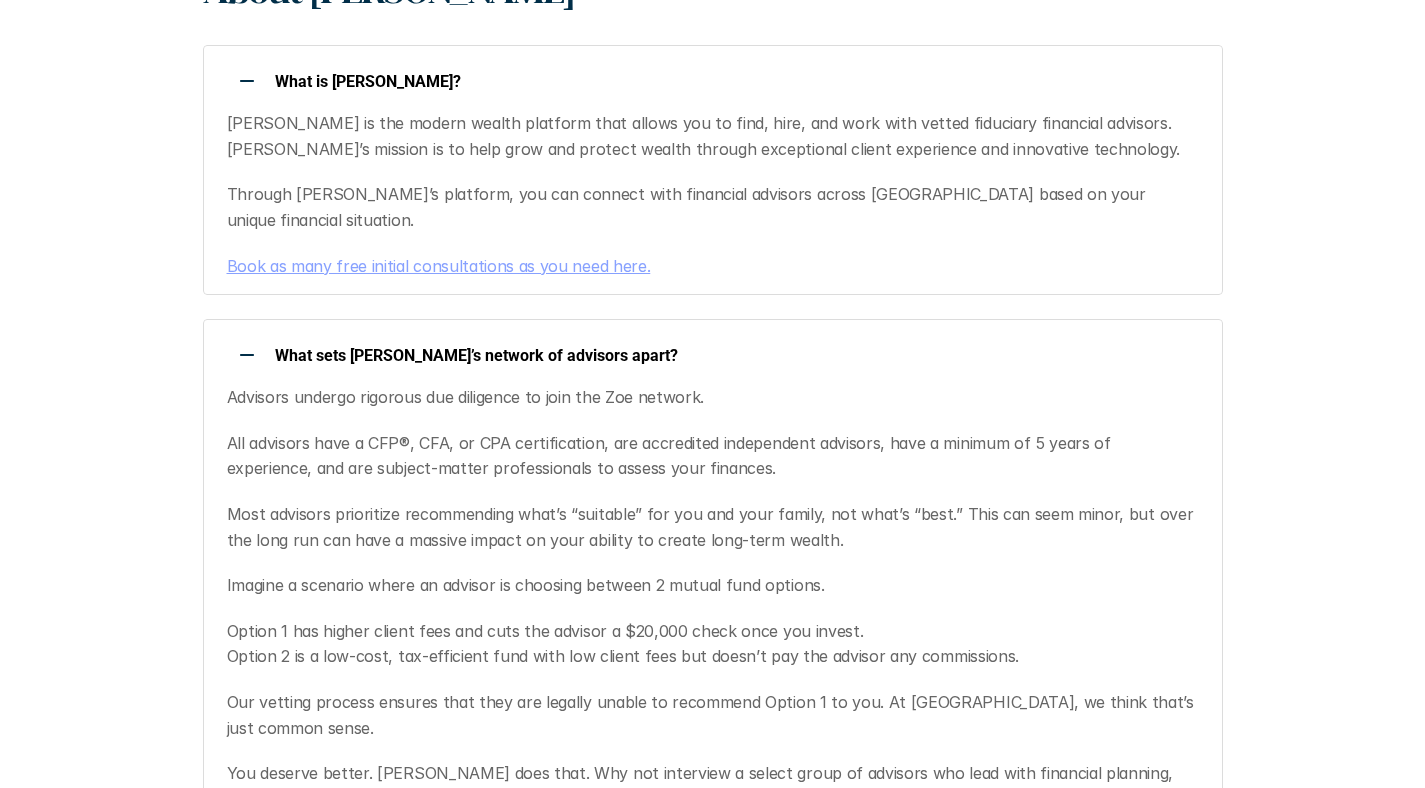 click on "Book as many free initial consultations as you need here." at bounding box center (439, 266) 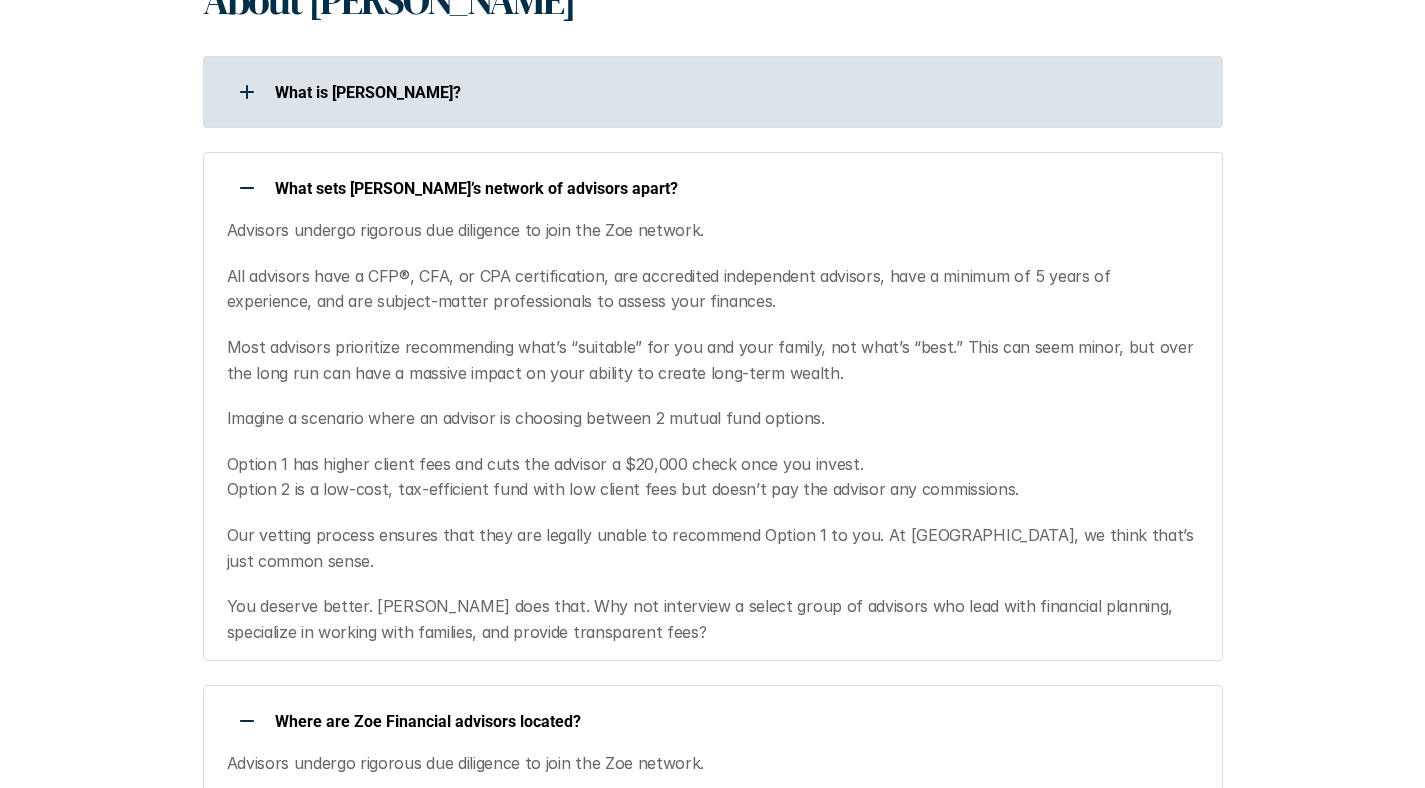 scroll, scrollTop: 512, scrollLeft: 0, axis: vertical 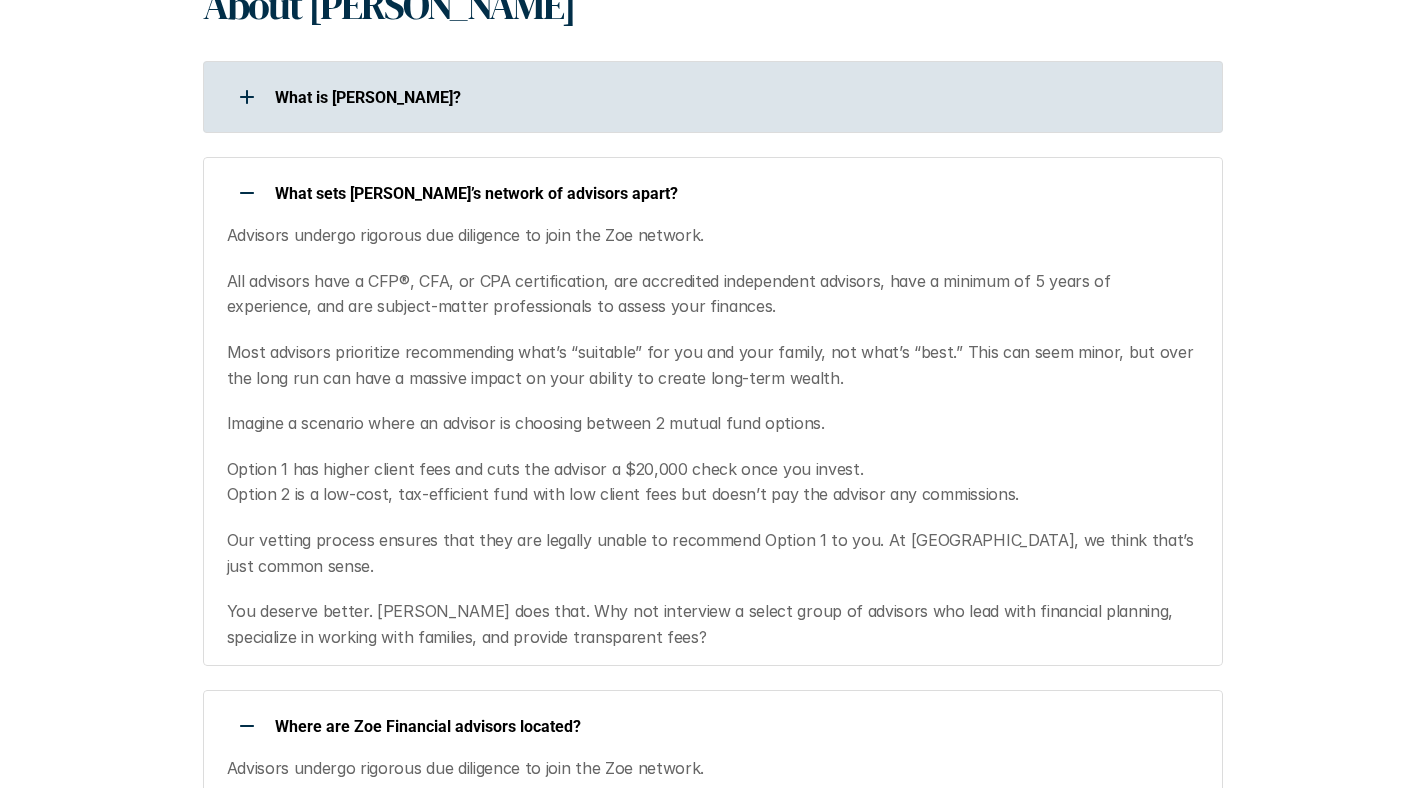 click on "What is [PERSON_NAME]?" at bounding box center (736, 97) 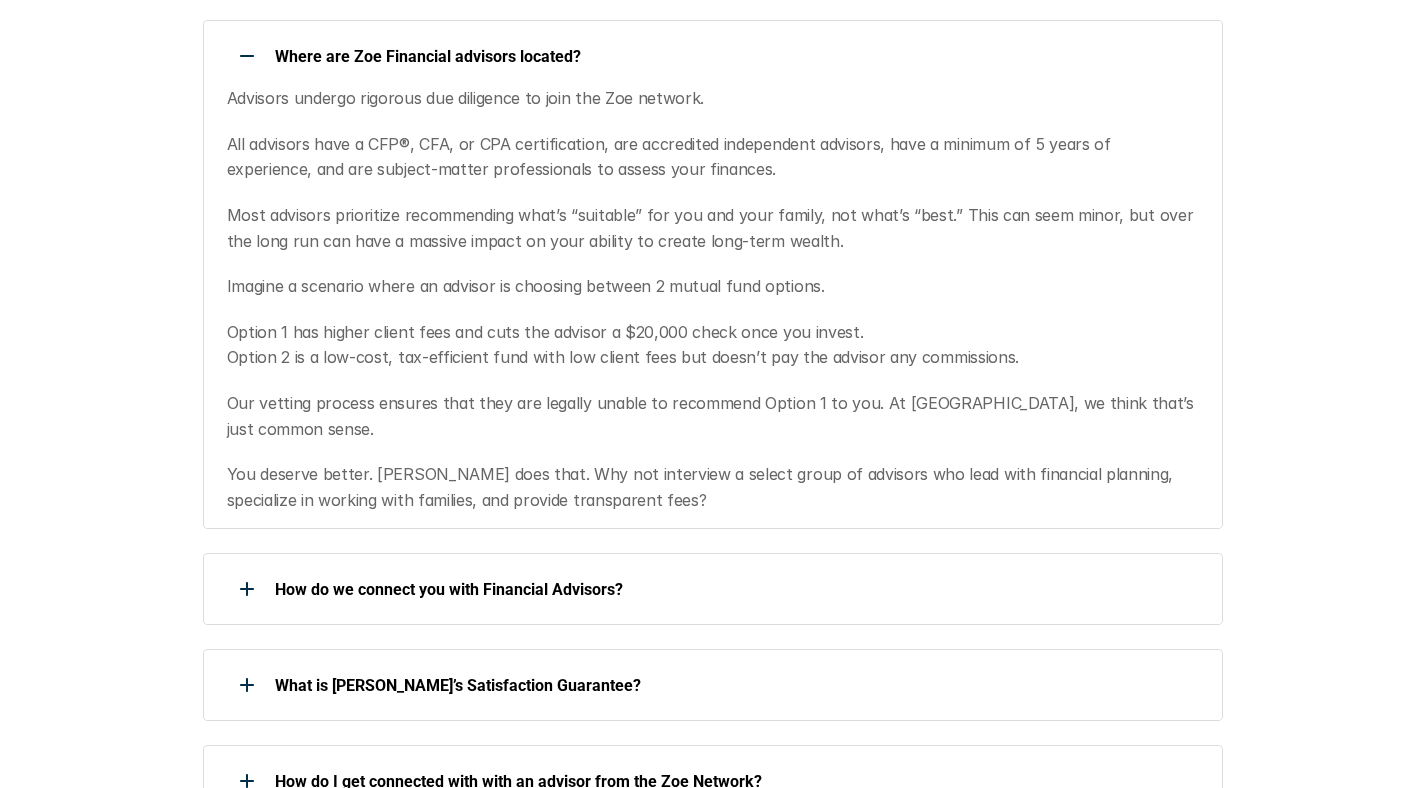 scroll, scrollTop: 1456, scrollLeft: 0, axis: vertical 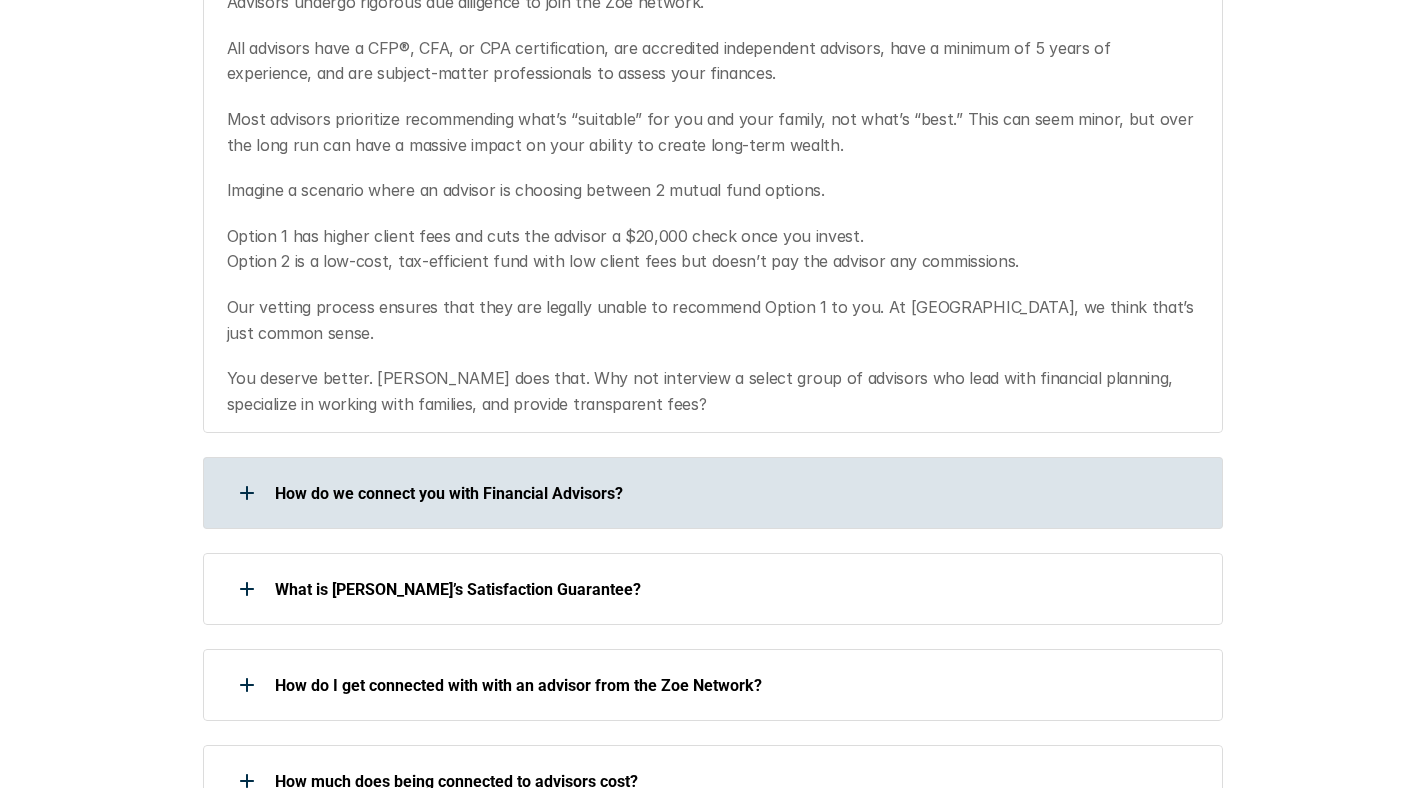 click on "How do we connect you with Financial Advisors?" at bounding box center (700, 493) 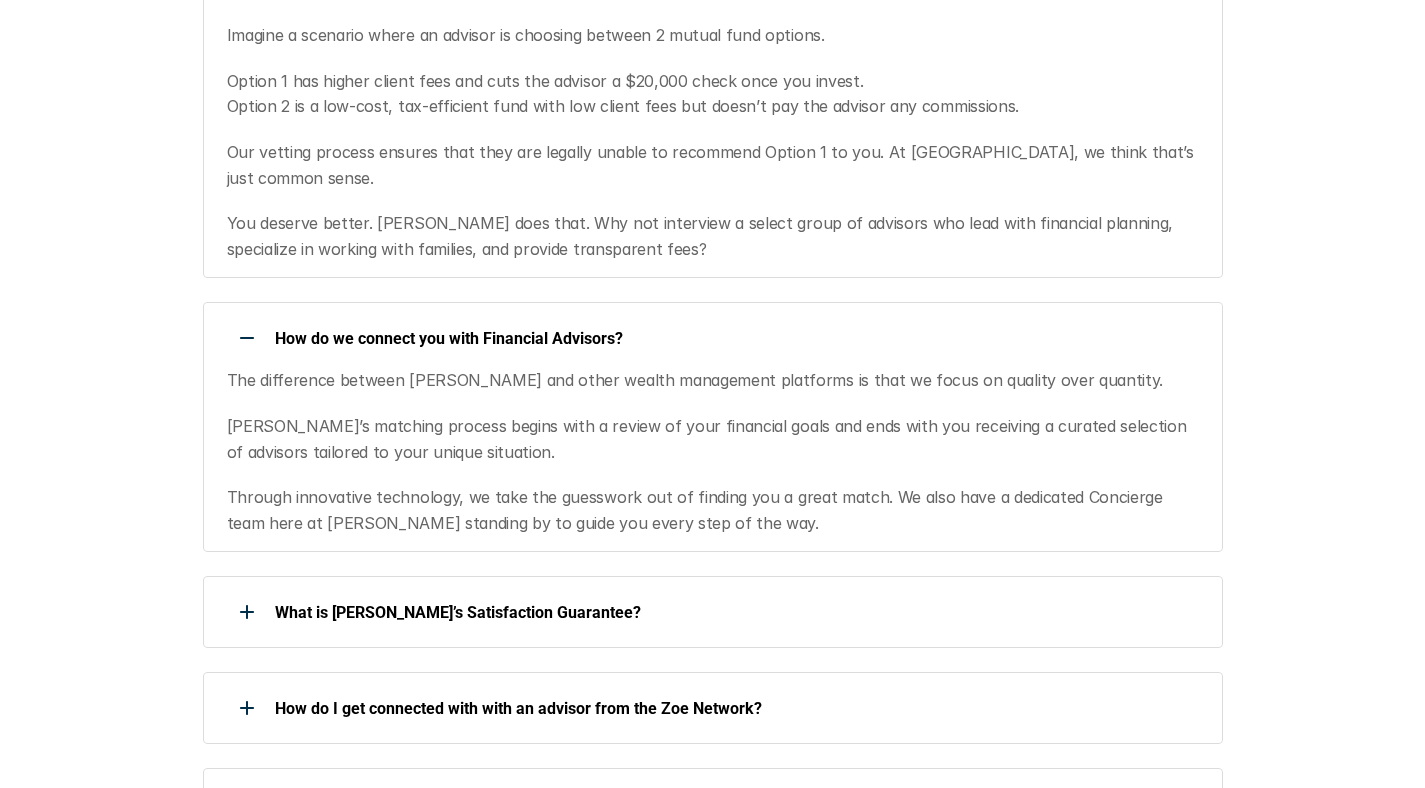 scroll, scrollTop: 1648, scrollLeft: 0, axis: vertical 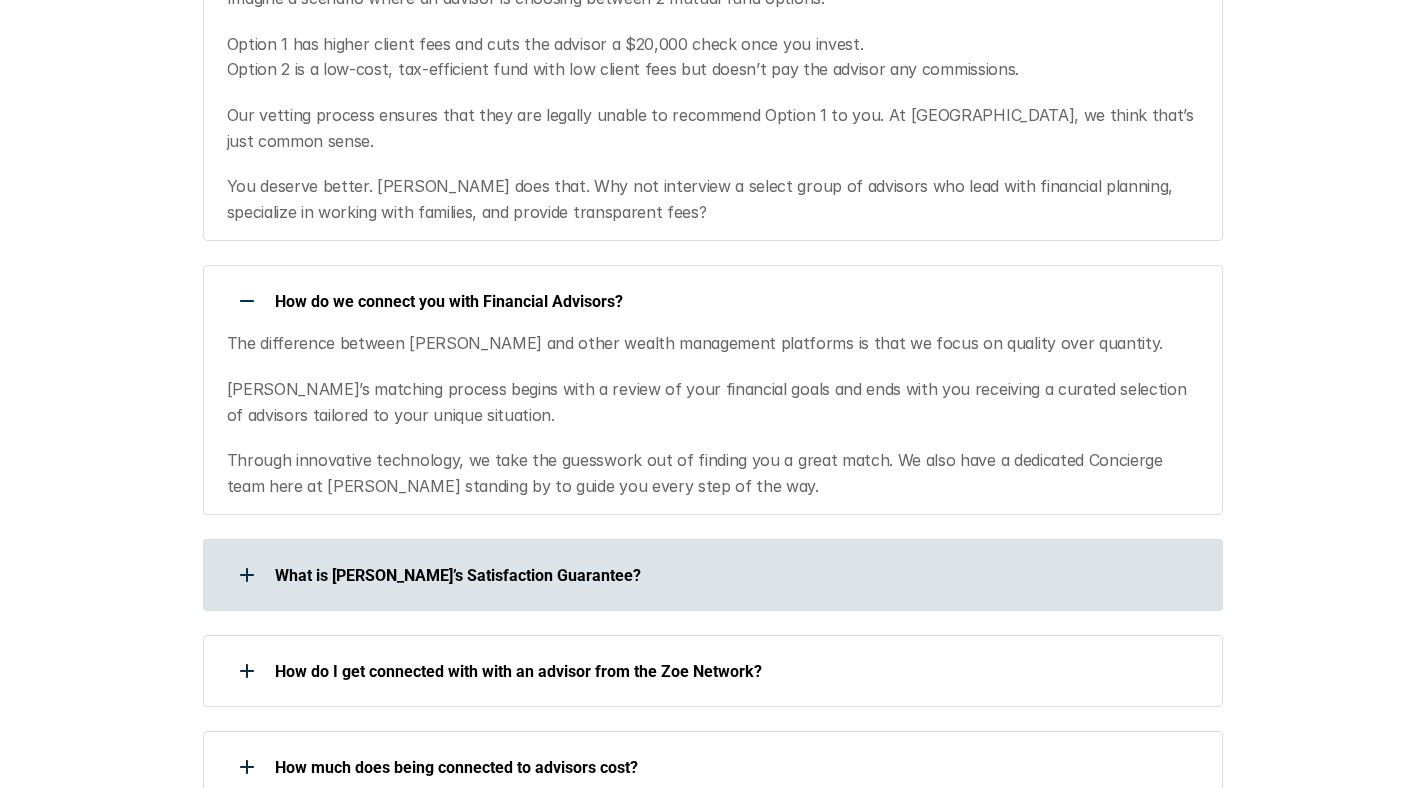 click on "What is [PERSON_NAME]’s Satisfaction Guarantee?" at bounding box center (700, 575) 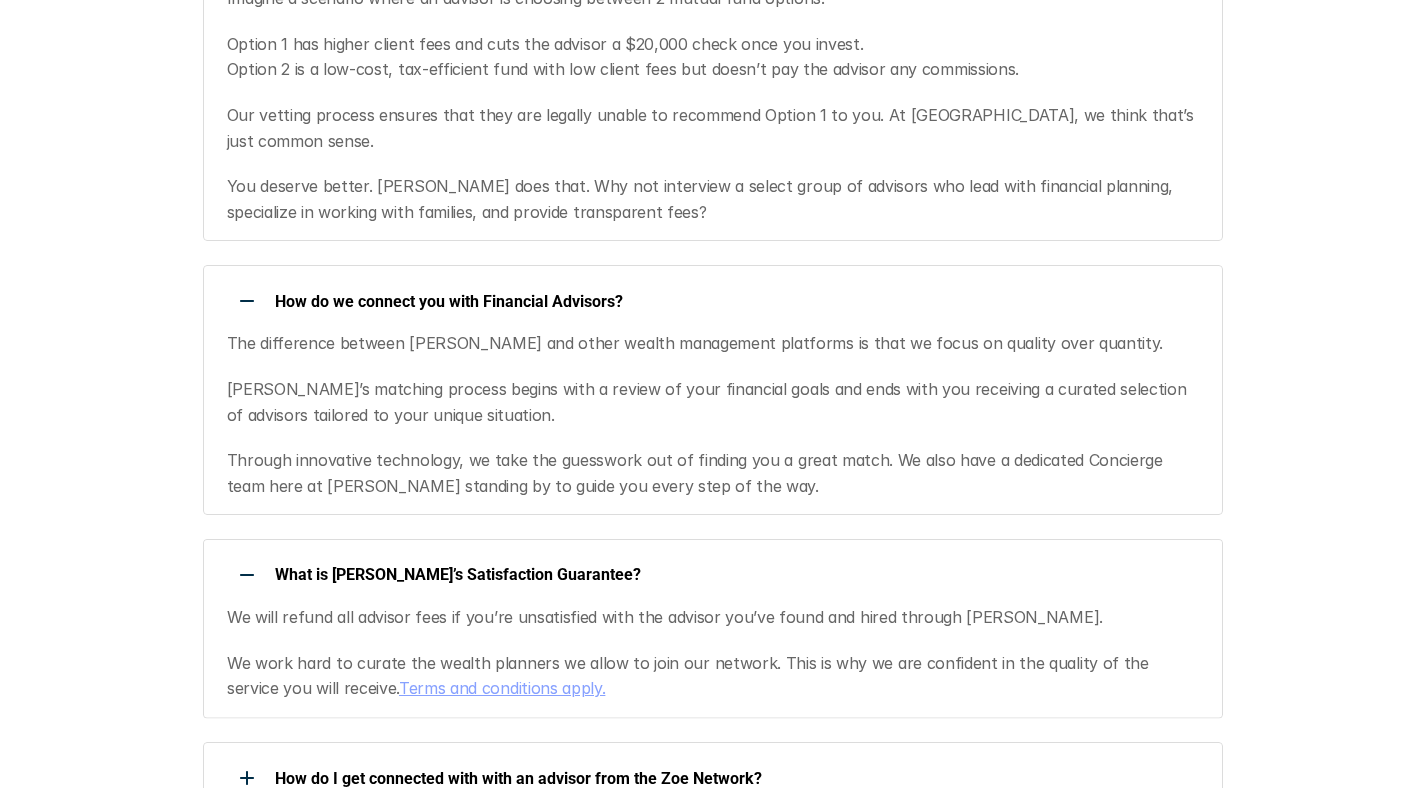 scroll, scrollTop: 1968, scrollLeft: 0, axis: vertical 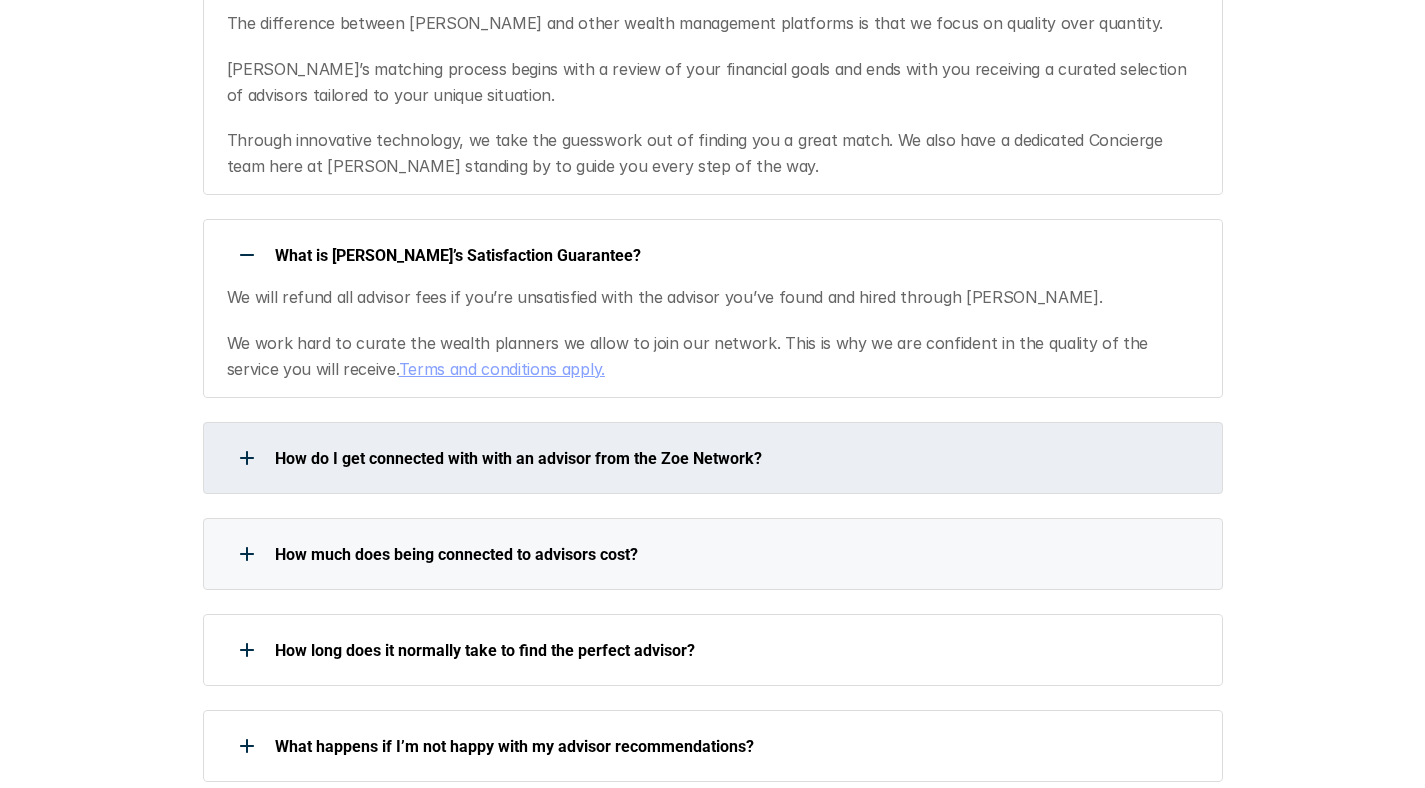 click on "How do I get connected with with an advisor from the Zoe Network?" at bounding box center (700, 458) 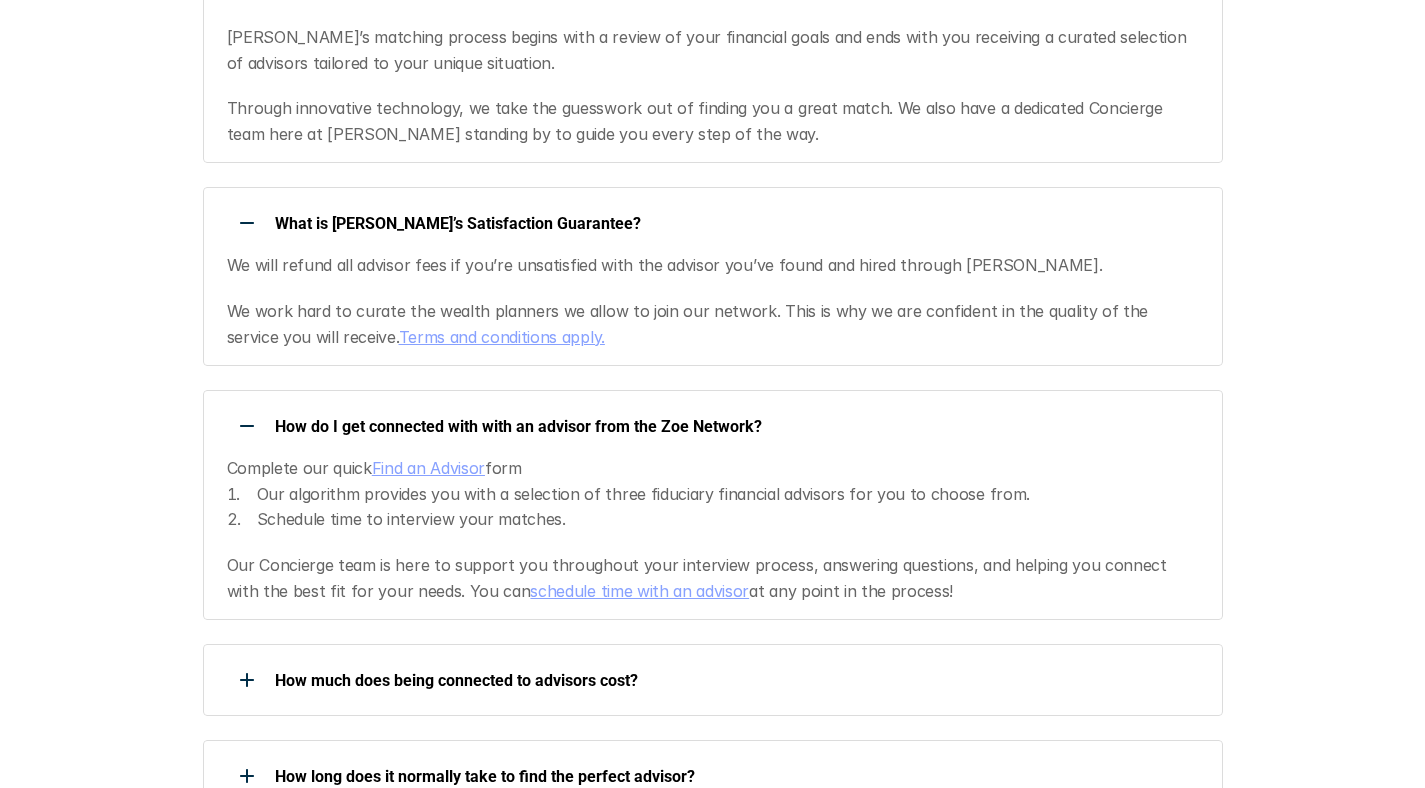 click on "How much does being connected to advisors cost?" at bounding box center [713, 680] 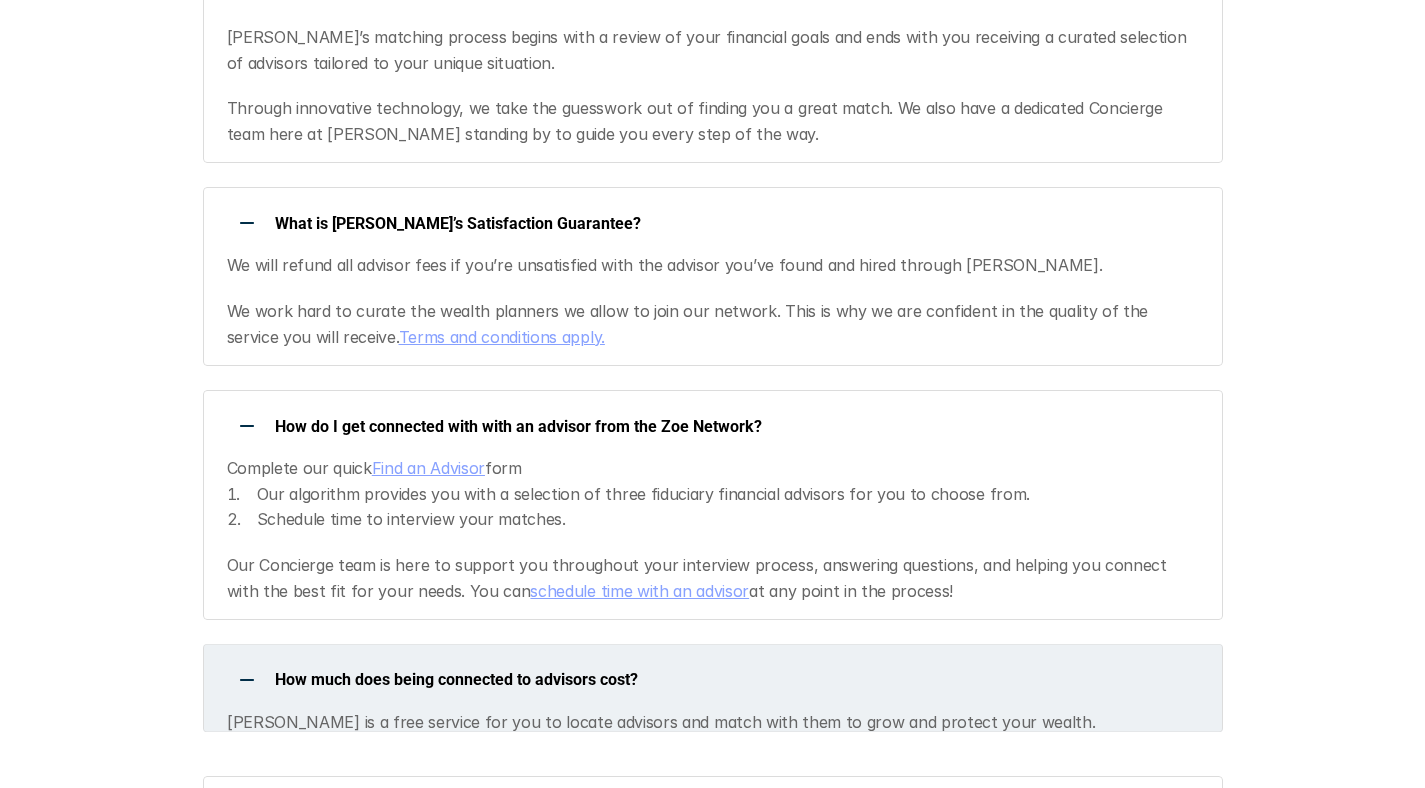 scroll, scrollTop: 2224, scrollLeft: 0, axis: vertical 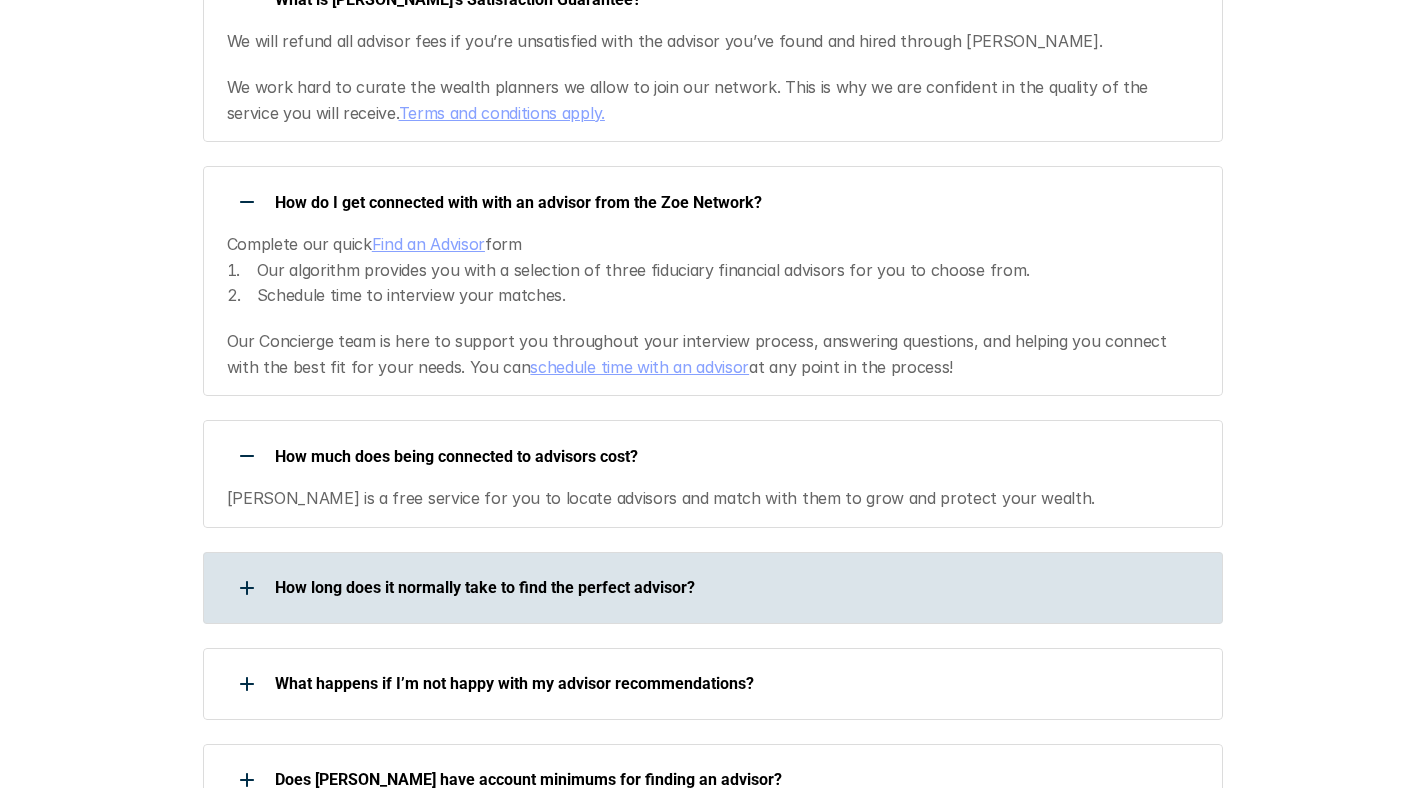 click on "How long does it normally take to find the perfect advisor?" at bounding box center (736, 587) 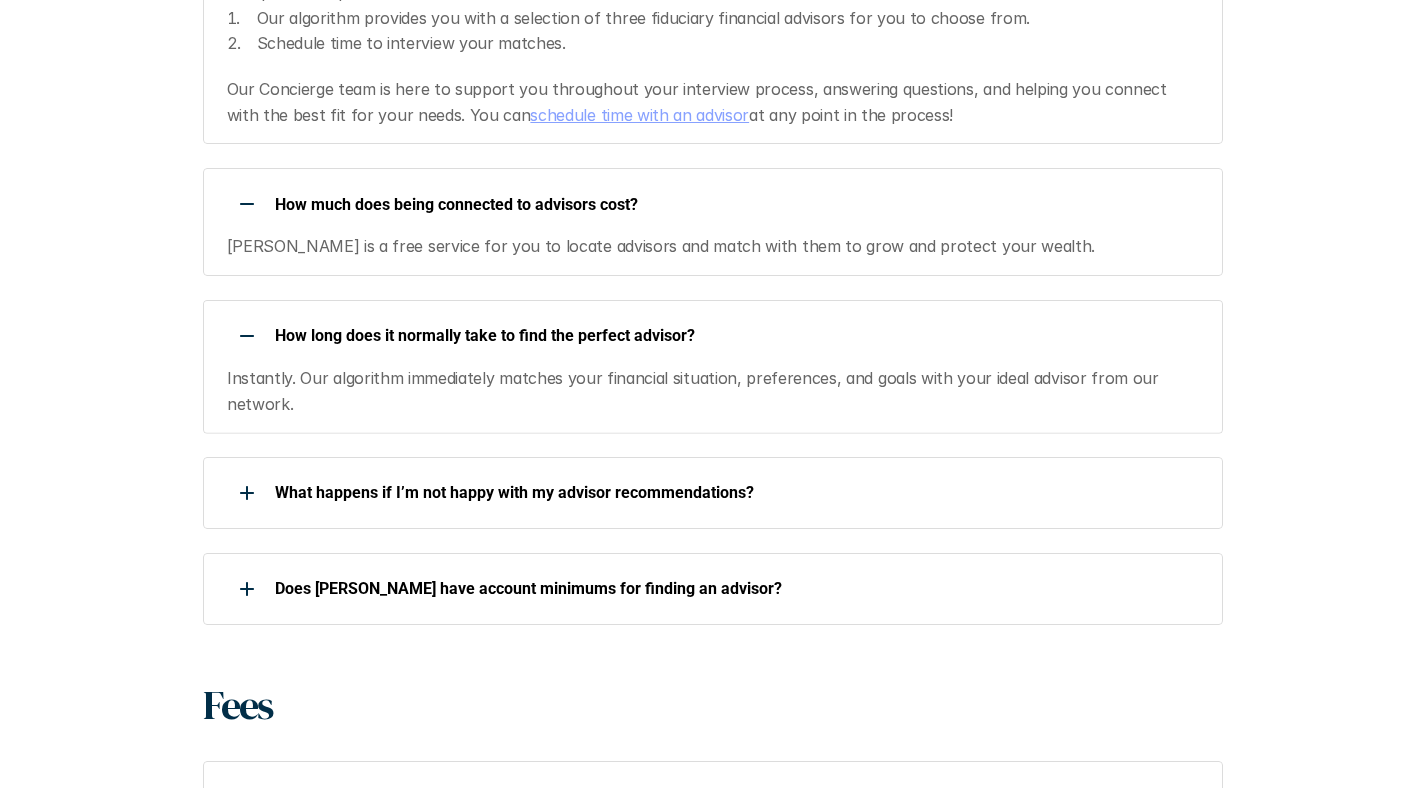 scroll, scrollTop: 2480, scrollLeft: 0, axis: vertical 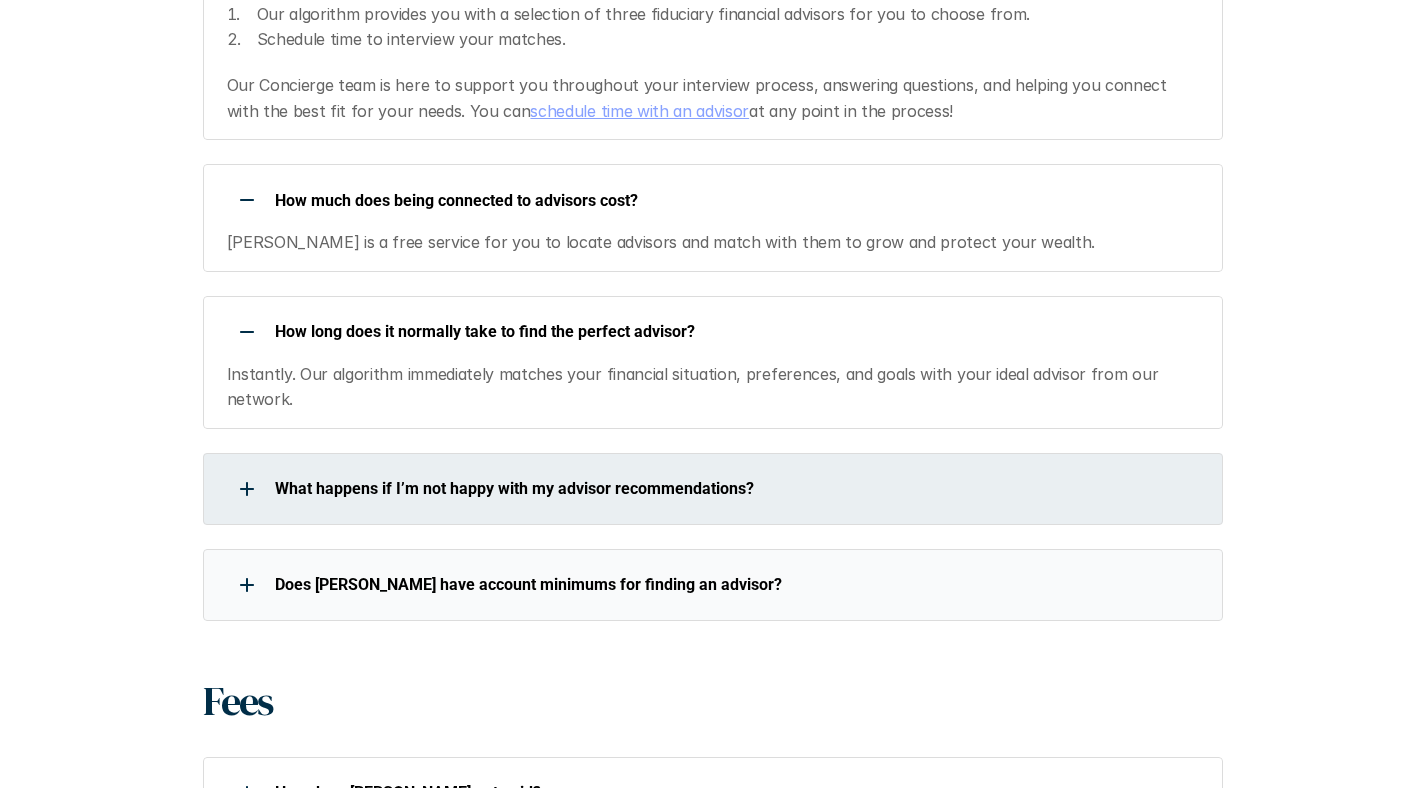 click on "What happens if I’m not happy with my advisor recommendations?" at bounding box center (700, 489) 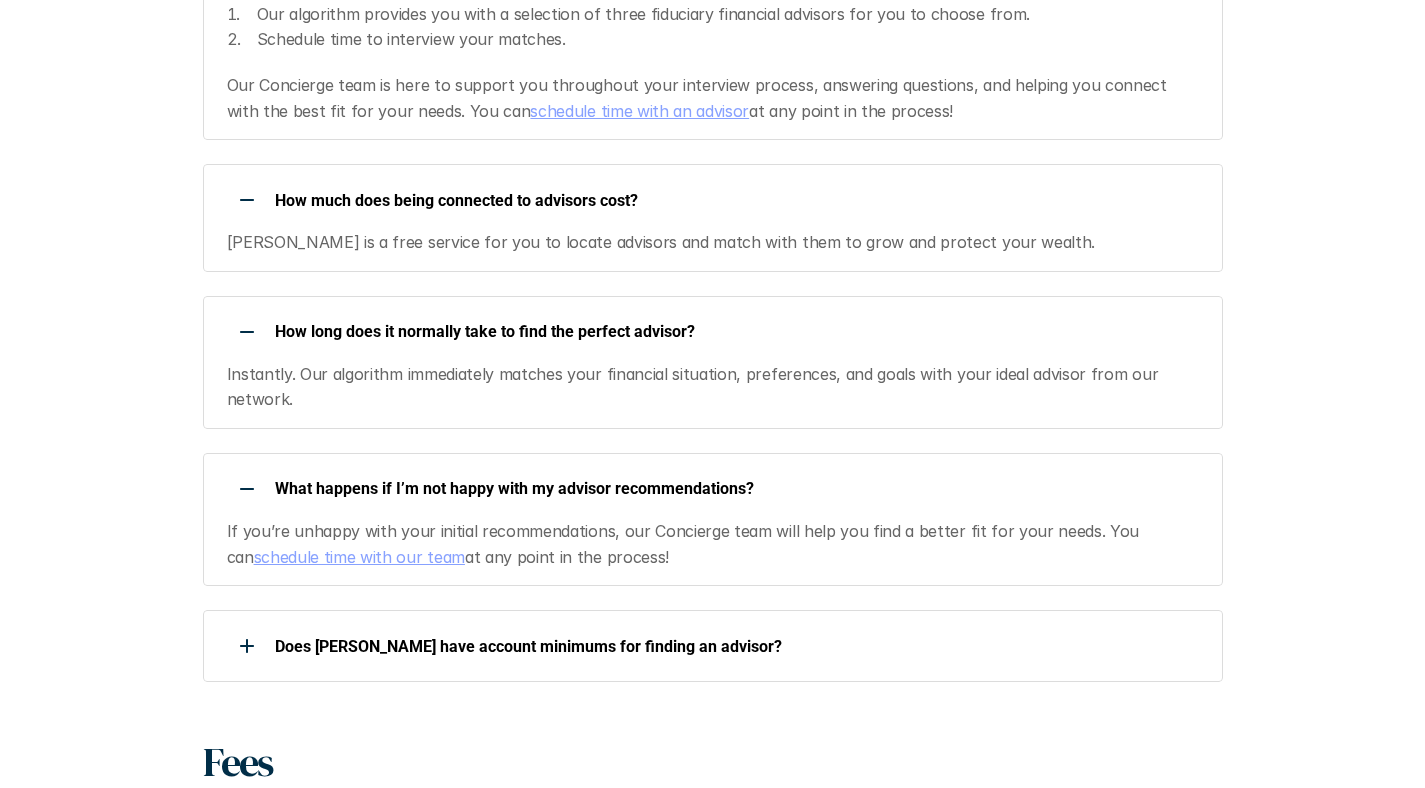click on "schedule time with our team" at bounding box center [359, 557] 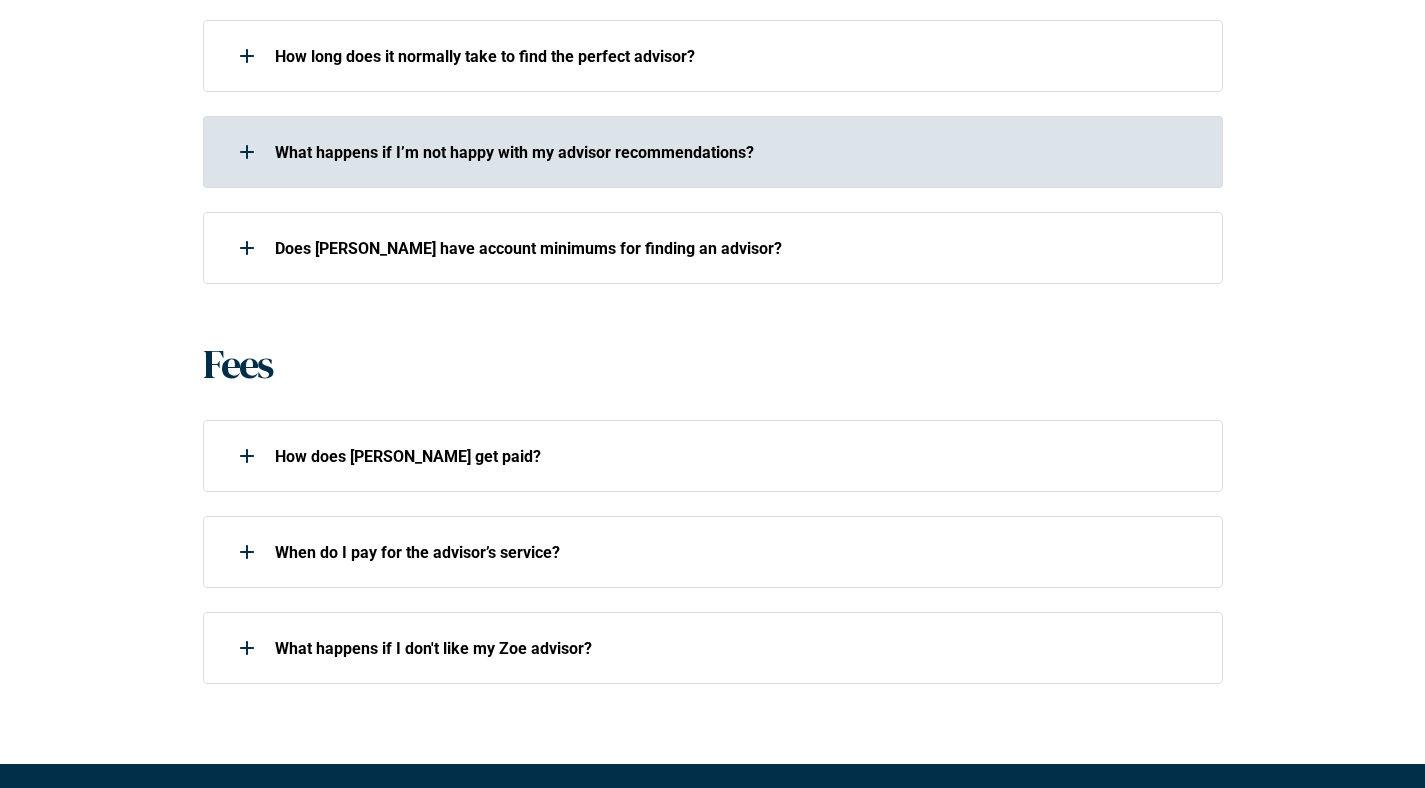 scroll, scrollTop: 1229, scrollLeft: 0, axis: vertical 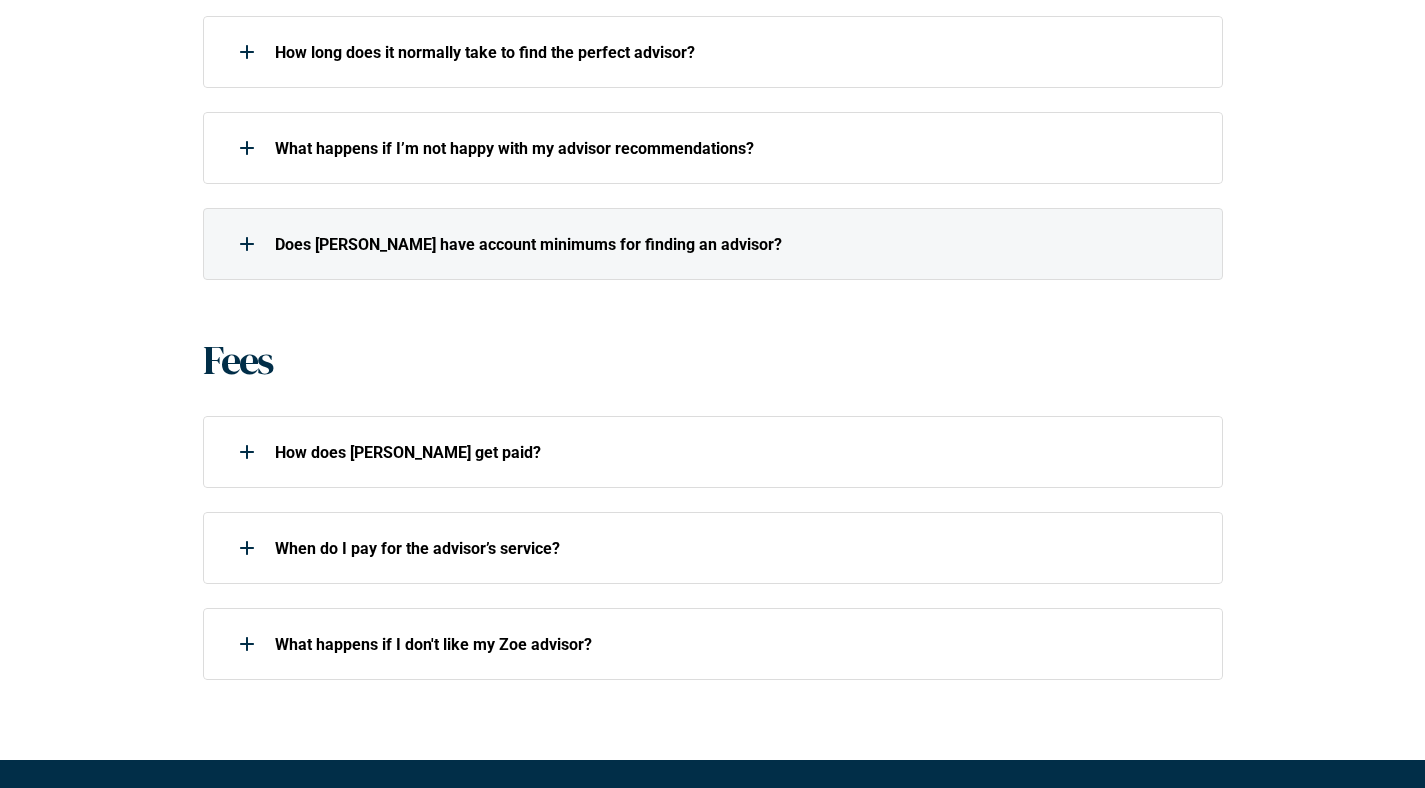 click on "Does Zoe have account minimums for finding an advisor?" at bounding box center [713, 244] 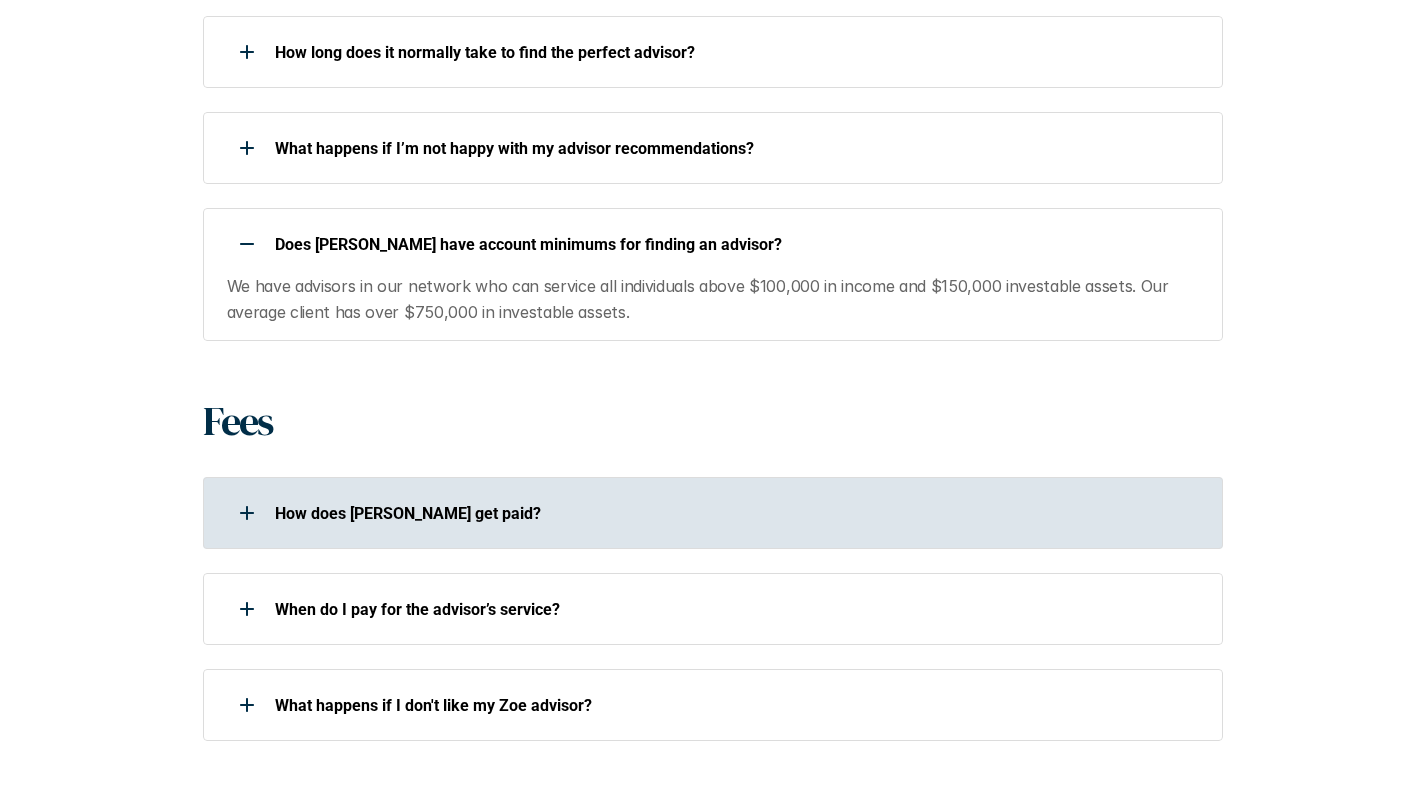 click on "How does Zoe get paid?" at bounding box center [713, 513] 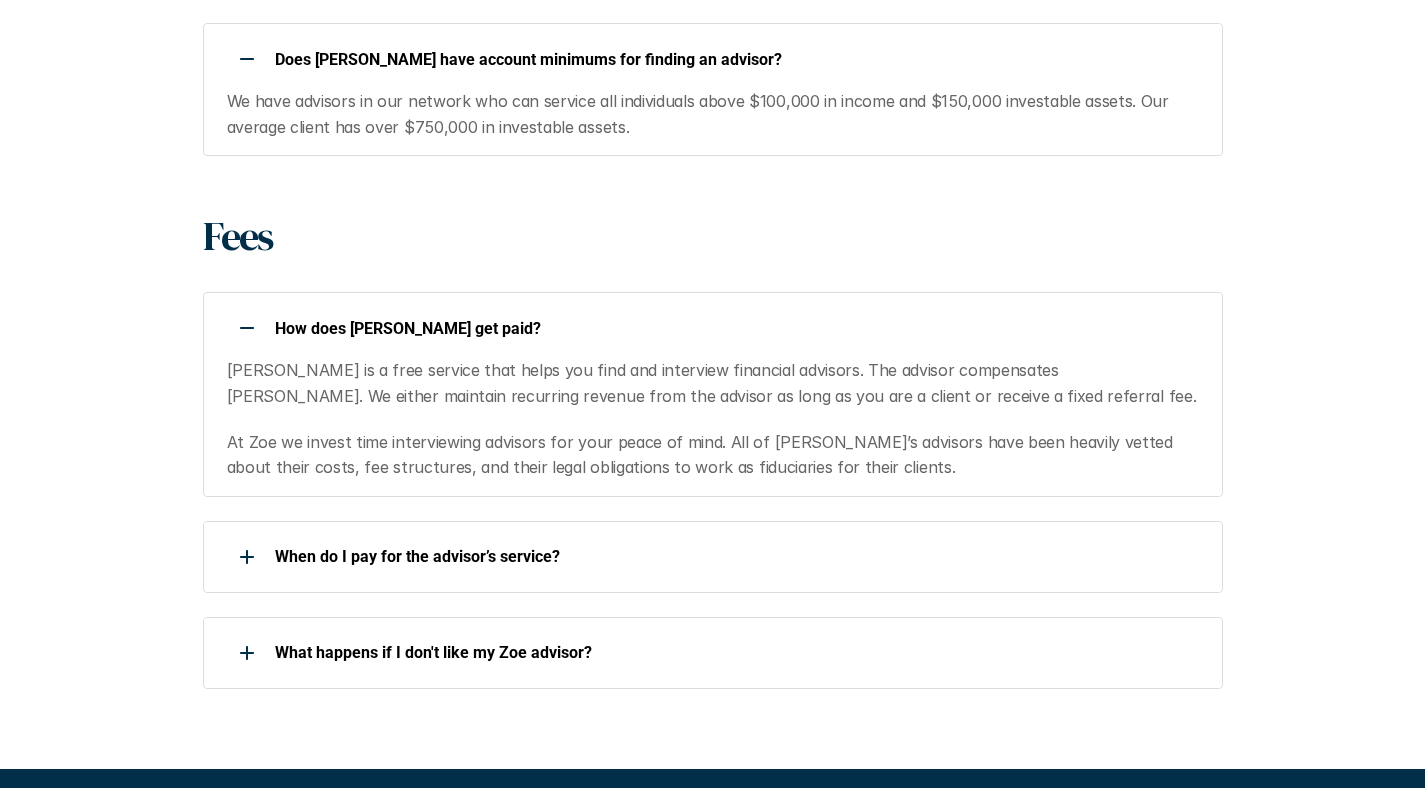 scroll, scrollTop: 1421, scrollLeft: 0, axis: vertical 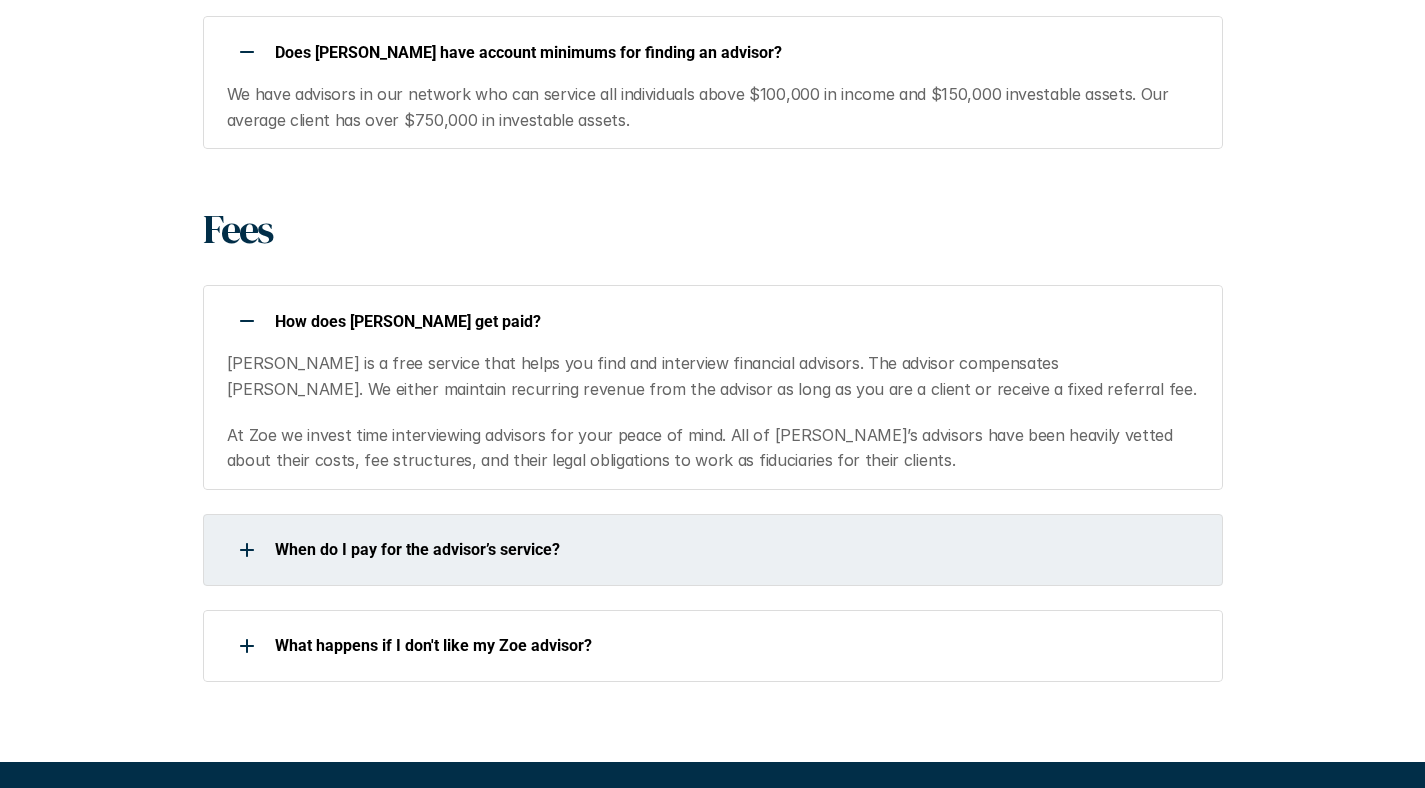 click on "When do I pay for the advisor’s service?" at bounding box center (700, 550) 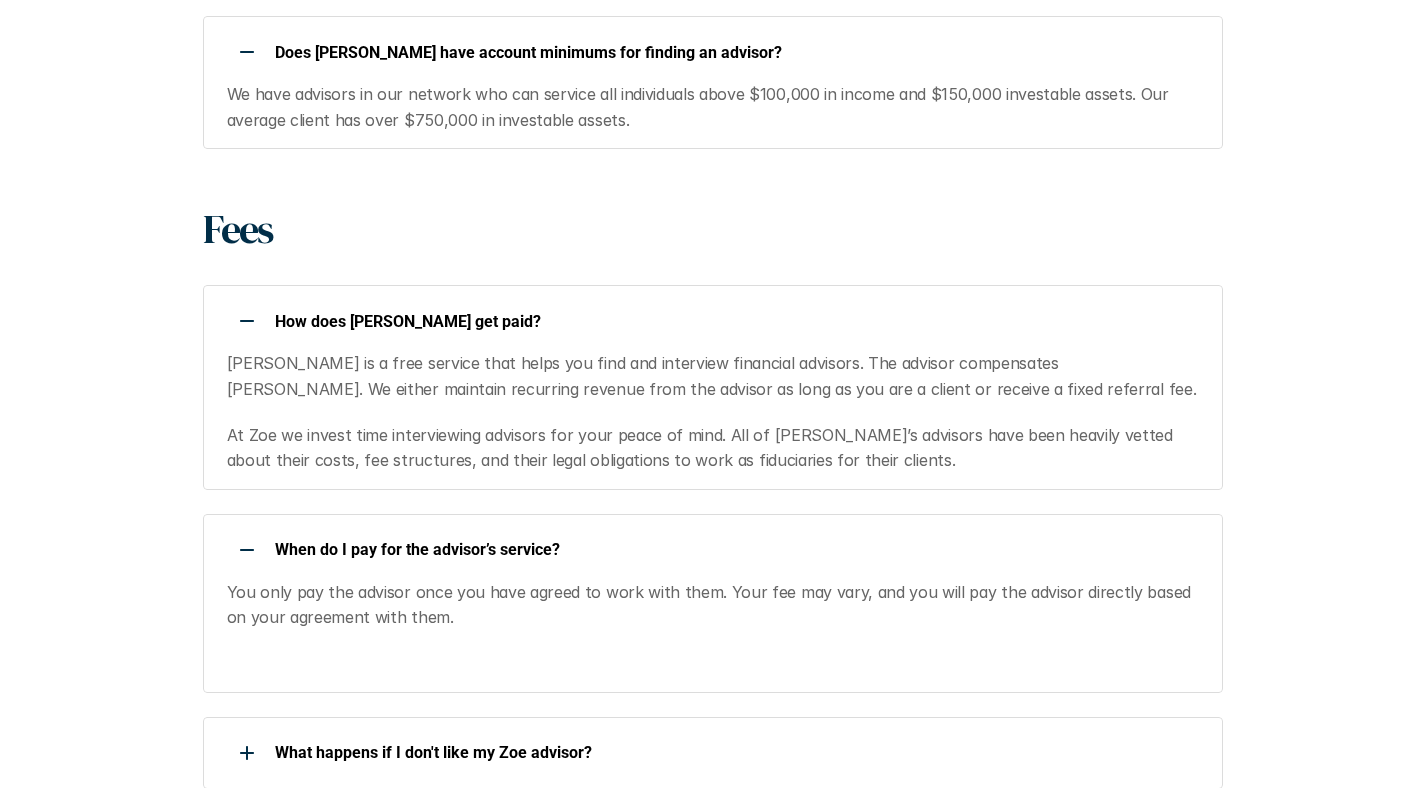 scroll, scrollTop: 1629, scrollLeft: 0, axis: vertical 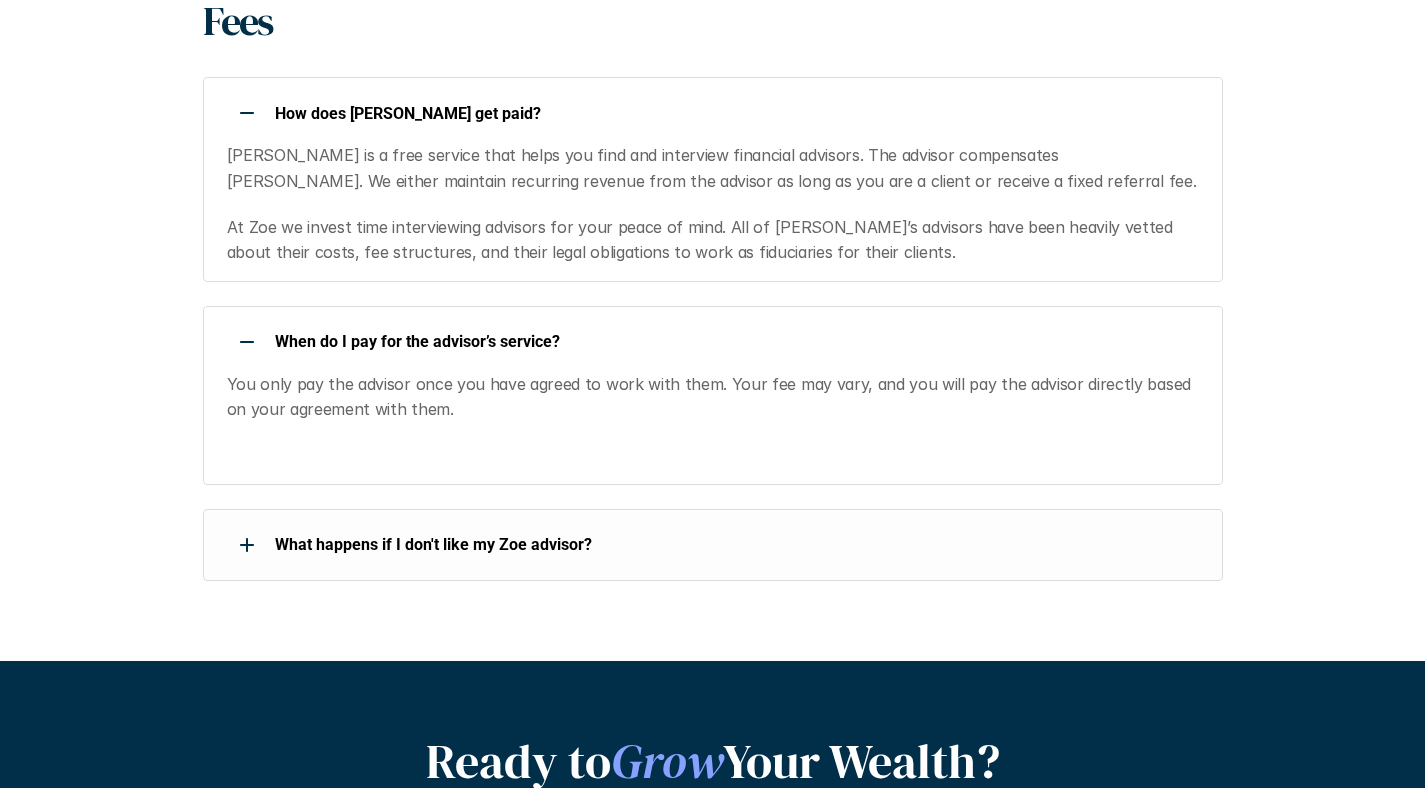 click on "How does Zoe get paid? Zoe is a free service that helps you find and interview financial advisors. The advisor compensates Zoe. We either maintain recurring revenue from the advisor as long as you are a client or receive a fixed referral fee.  At Zoe we invest time interviewing advisors for your peace of mind. All of Zoe’s advisors have been heavily vetted about their costs, fee structures, and their legal obligations to work as fiduciaries for their clients. When do I pay for the advisor’s service? You only pay the advisor once you have agreed to work with them. Your fee may vary, and you will pay the advisor directly based on your agreement with them. What happens if I don't like my Zoe advisor?" at bounding box center [713, 328] 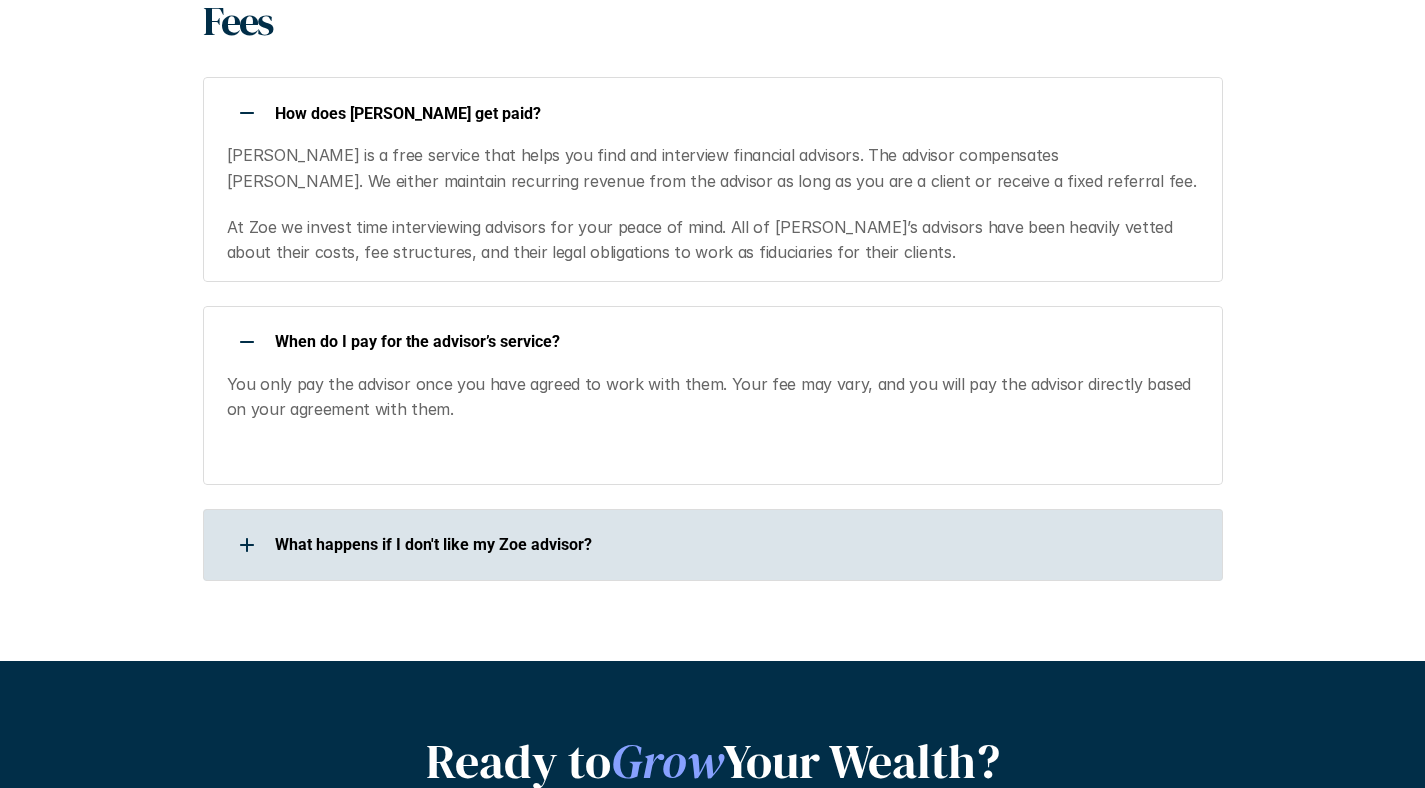 click on "What happens if I don't like my Zoe advisor?" at bounding box center (700, 545) 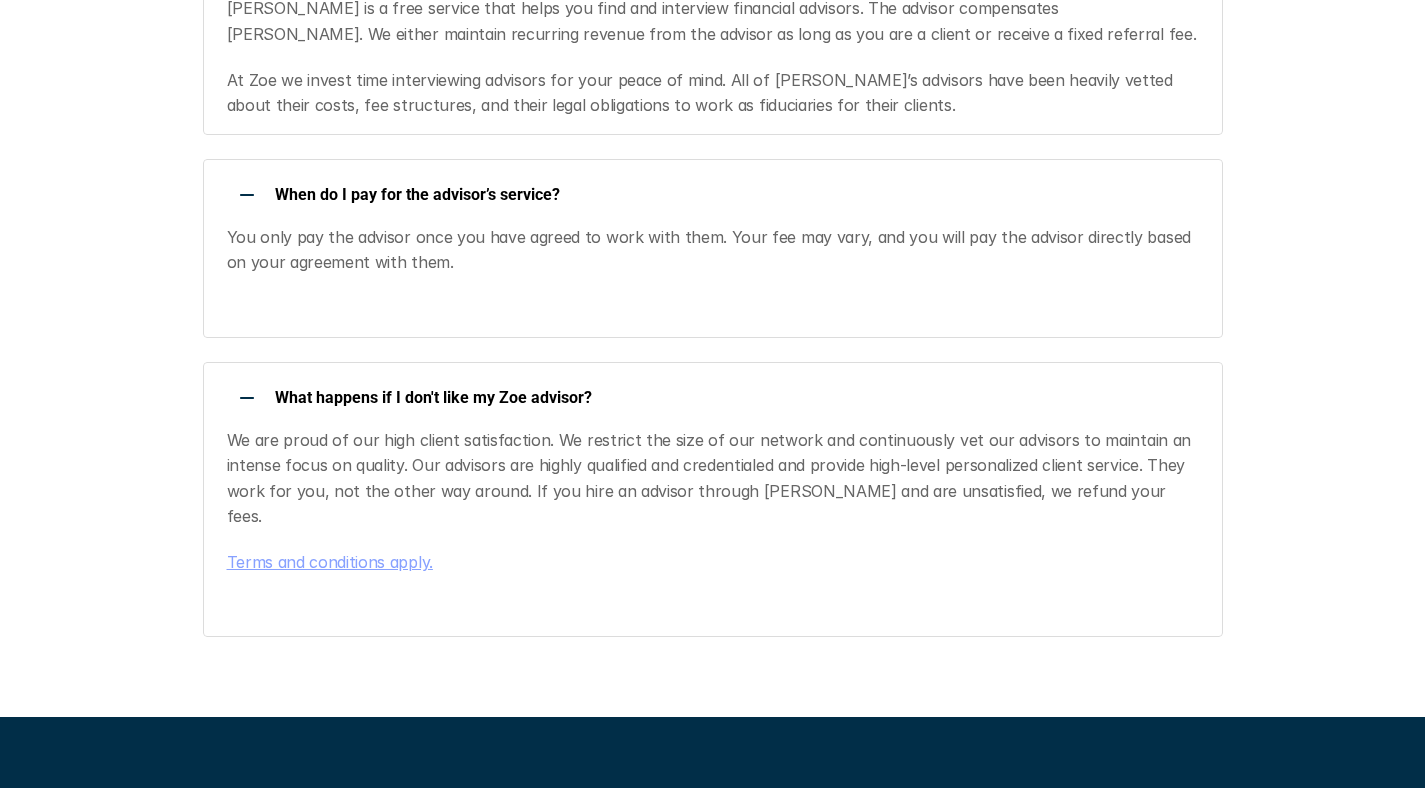 scroll, scrollTop: 1773, scrollLeft: 0, axis: vertical 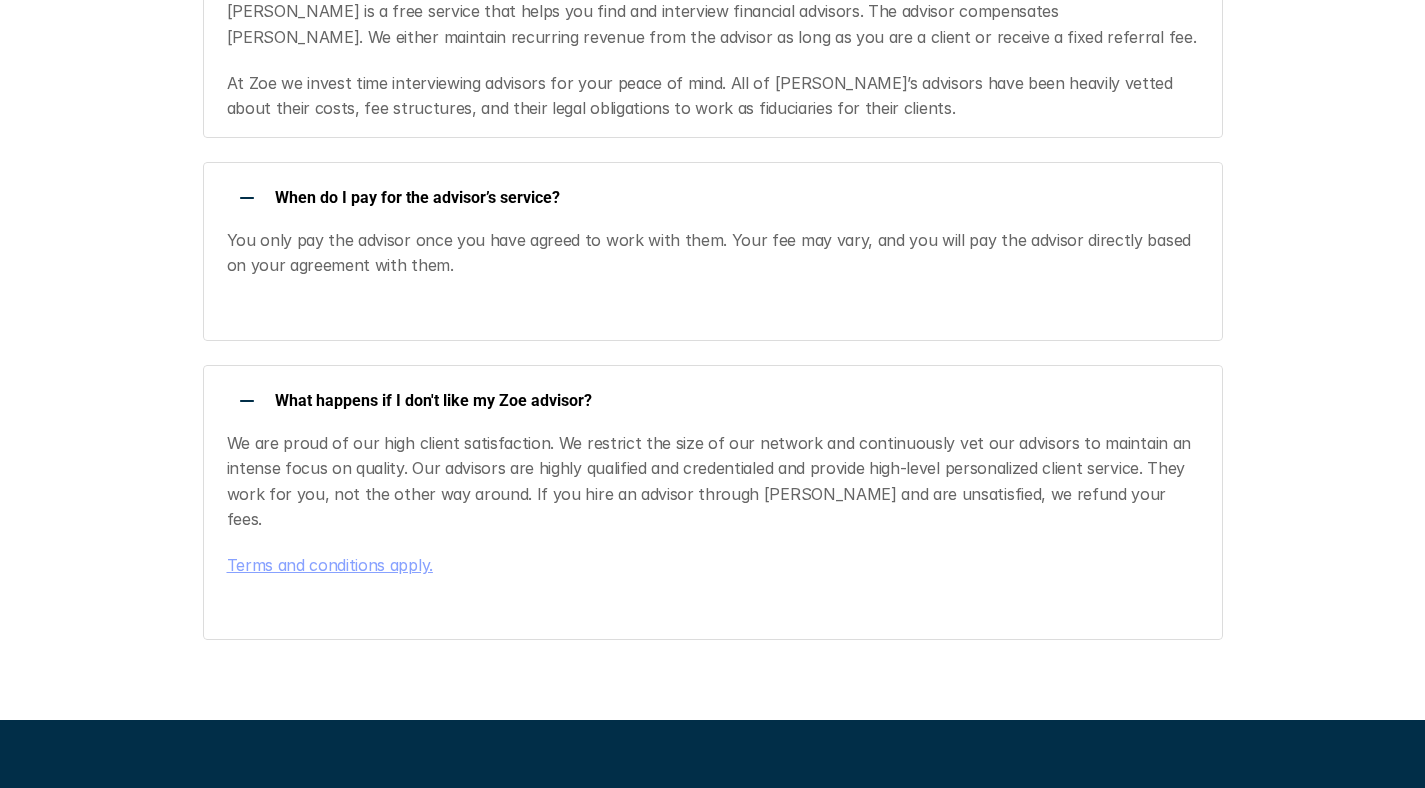 click on "Terms and conditions apply." at bounding box center [330, 565] 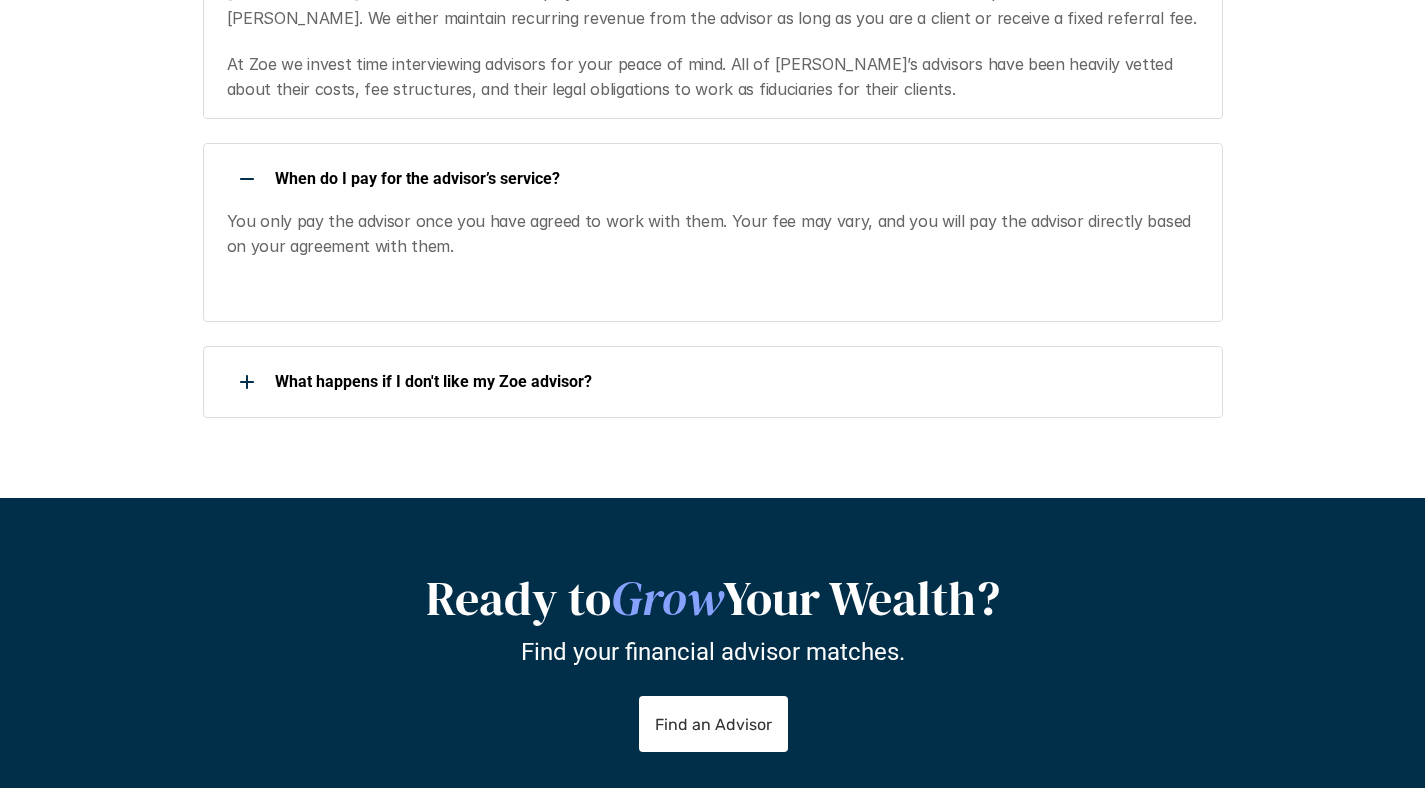 scroll, scrollTop: 1805, scrollLeft: 0, axis: vertical 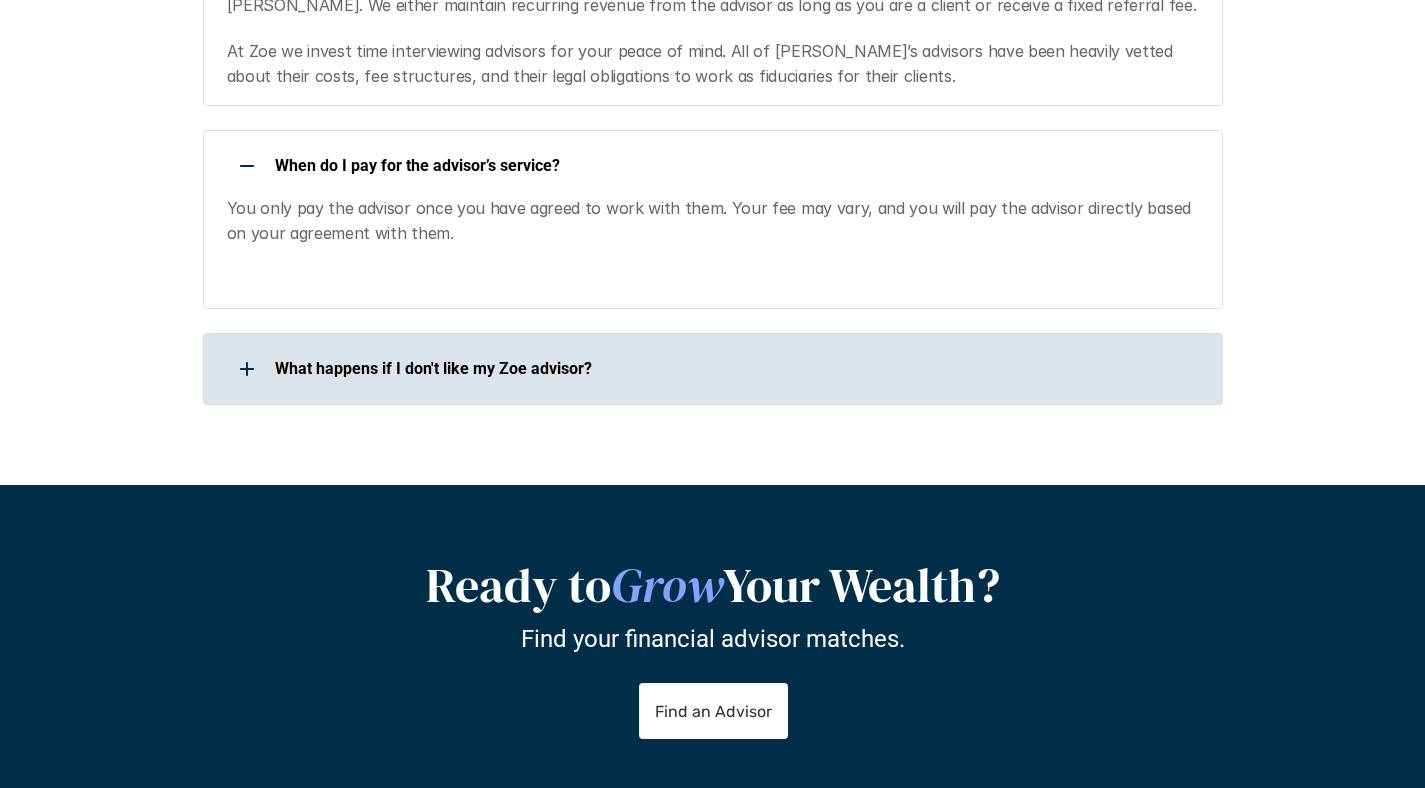 click on "What happens if I don't like my Zoe advisor?" at bounding box center (713, 369) 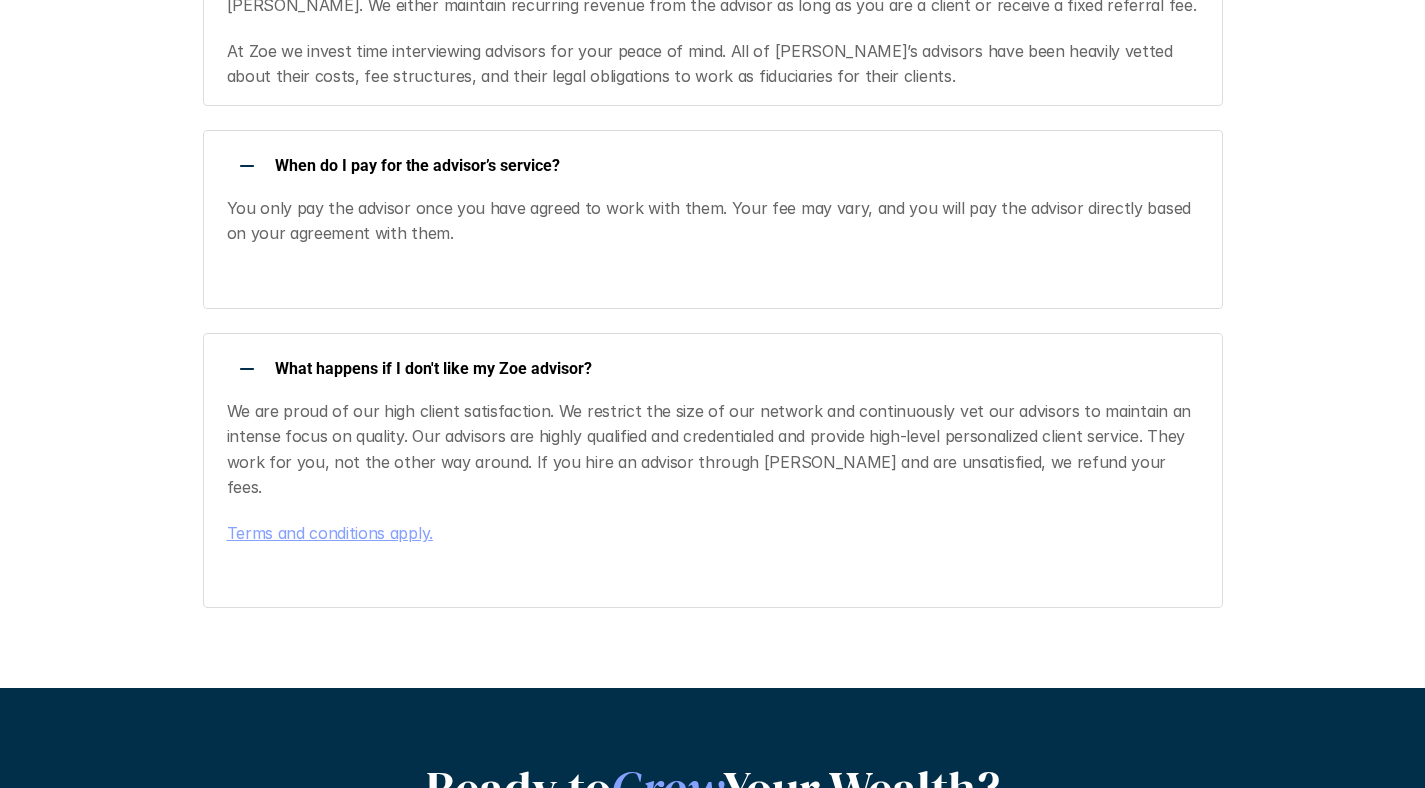 click on "Terms and conditions apply." at bounding box center (330, 533) 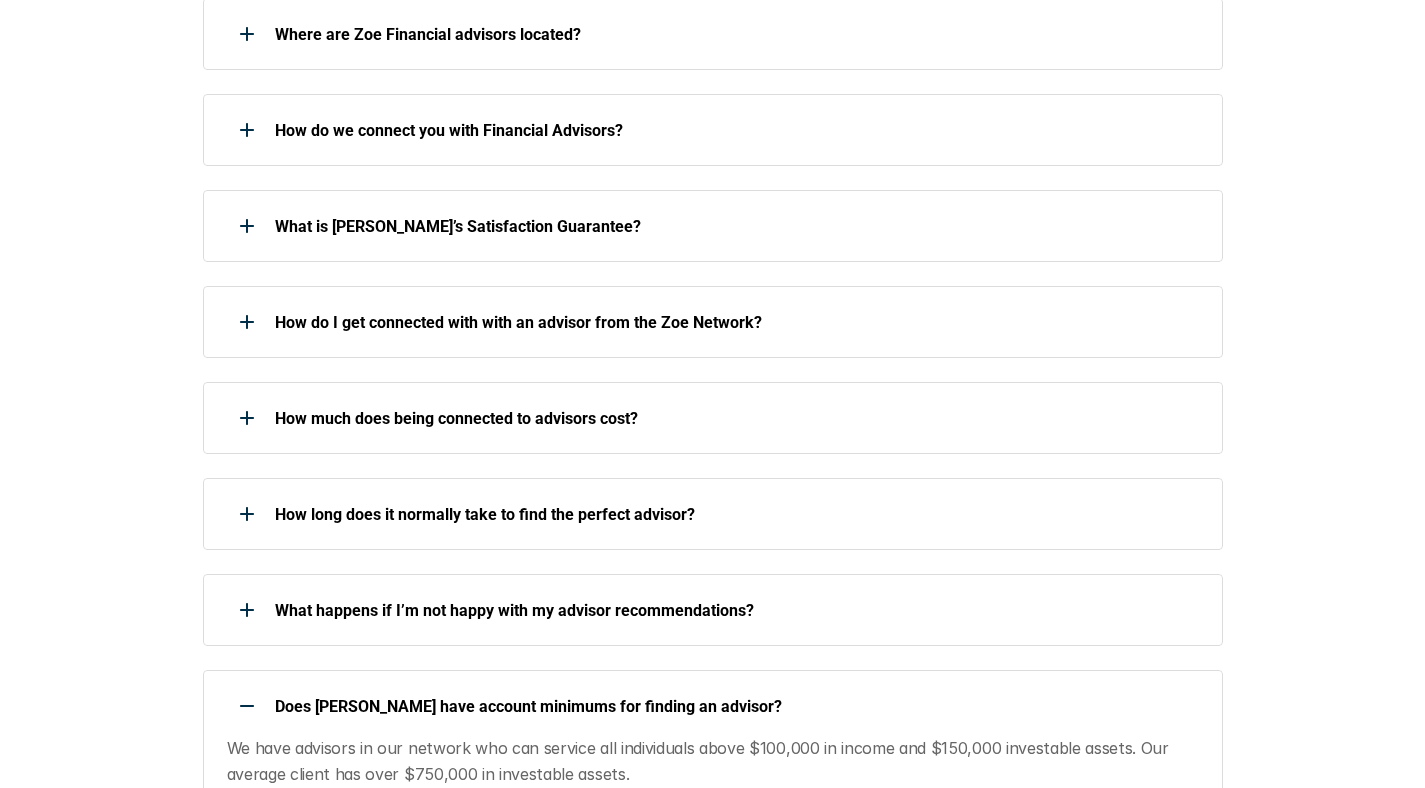 scroll, scrollTop: 733, scrollLeft: 0, axis: vertical 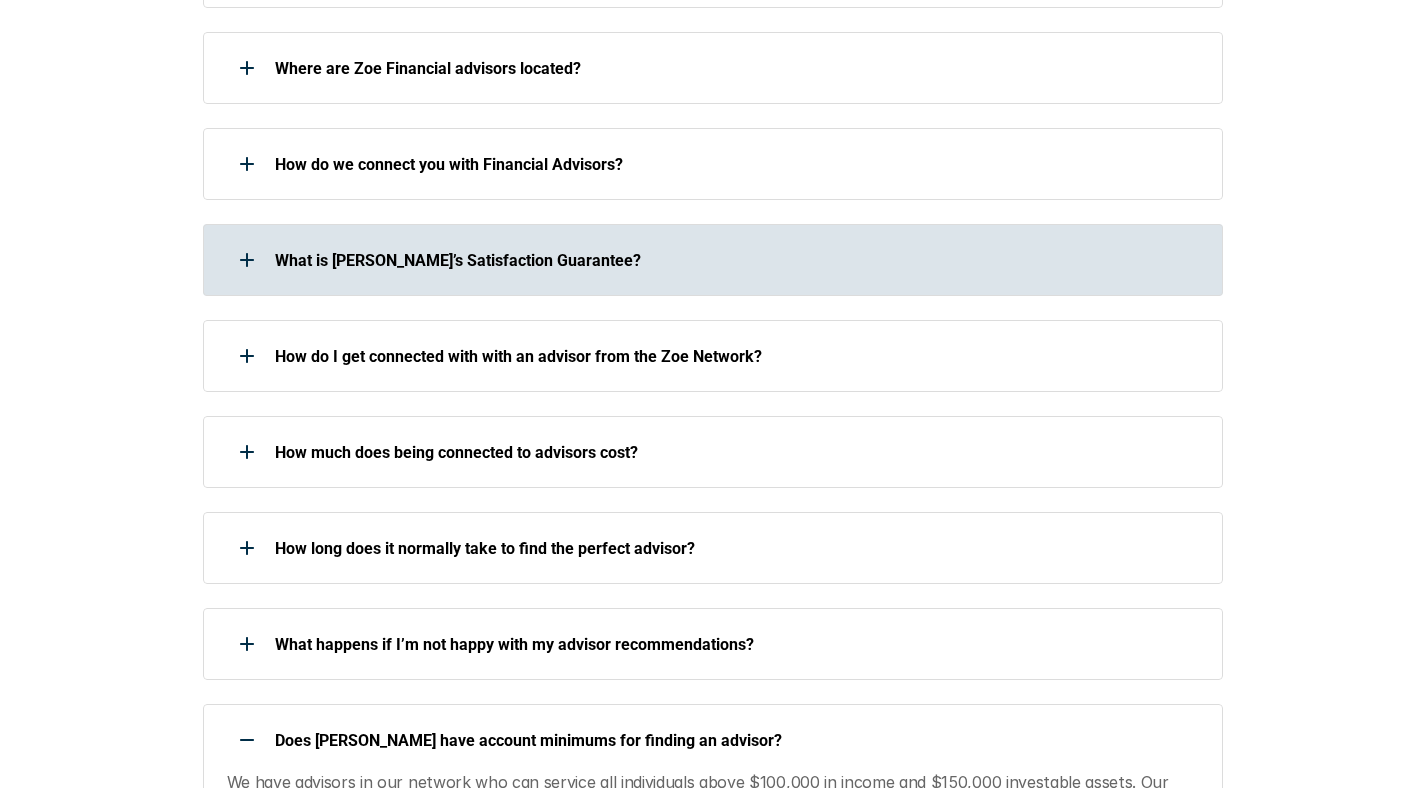 click on "What is [PERSON_NAME]’s Satisfaction Guarantee?" at bounding box center (713, 260) 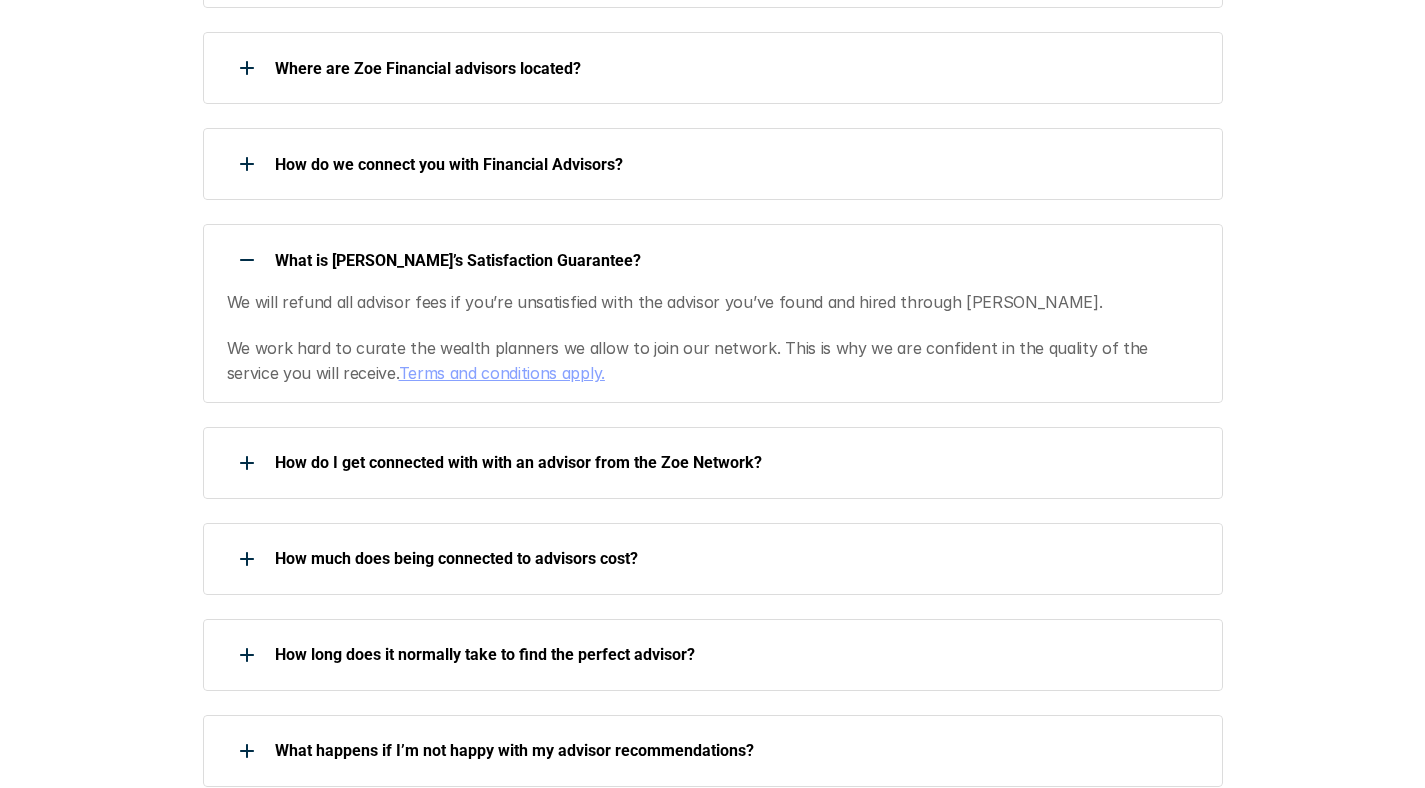 click on "Terms and conditions apply." at bounding box center (502, 373) 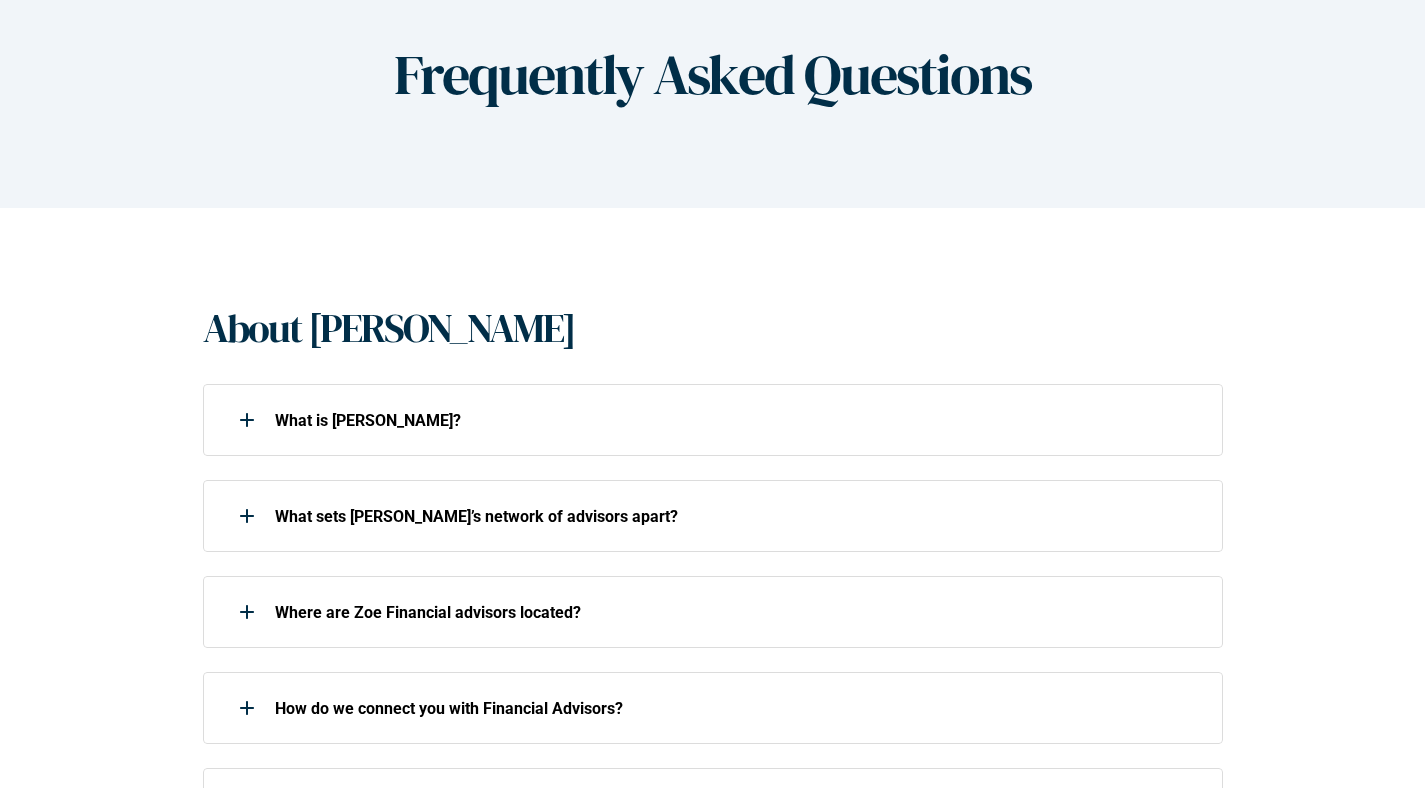 scroll, scrollTop: 0, scrollLeft: 0, axis: both 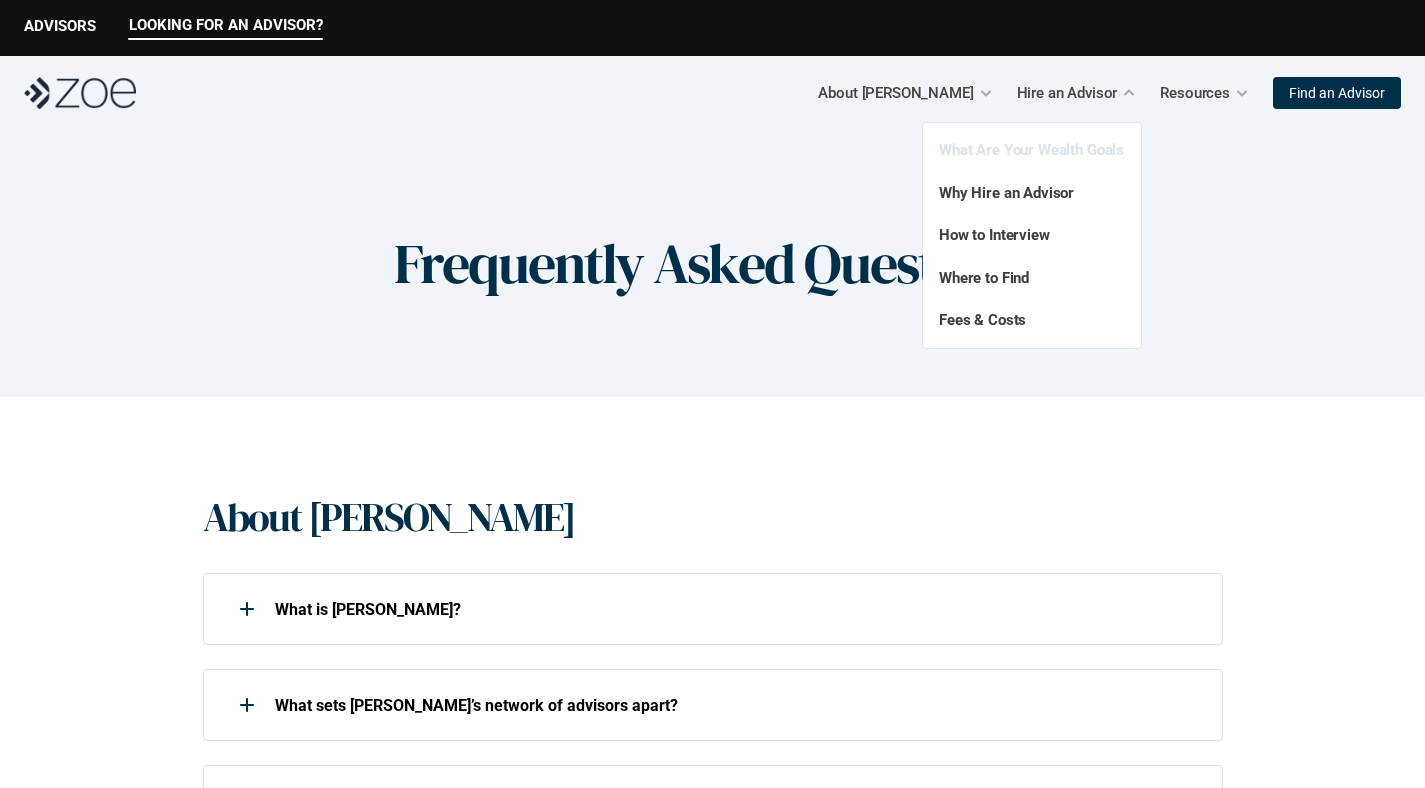 click on "What Are Your Wealth Goals" at bounding box center [1031, 150] 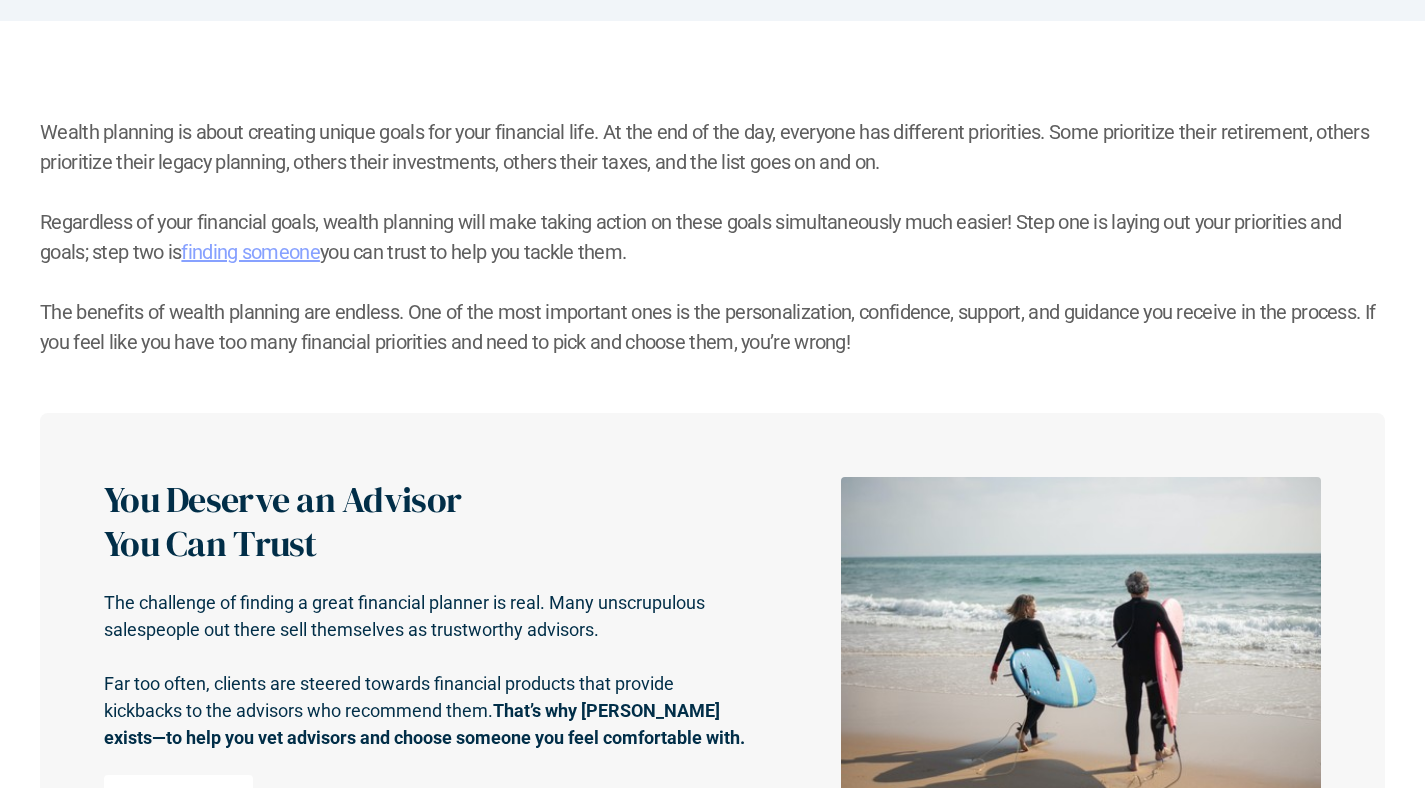 scroll, scrollTop: 576, scrollLeft: 0, axis: vertical 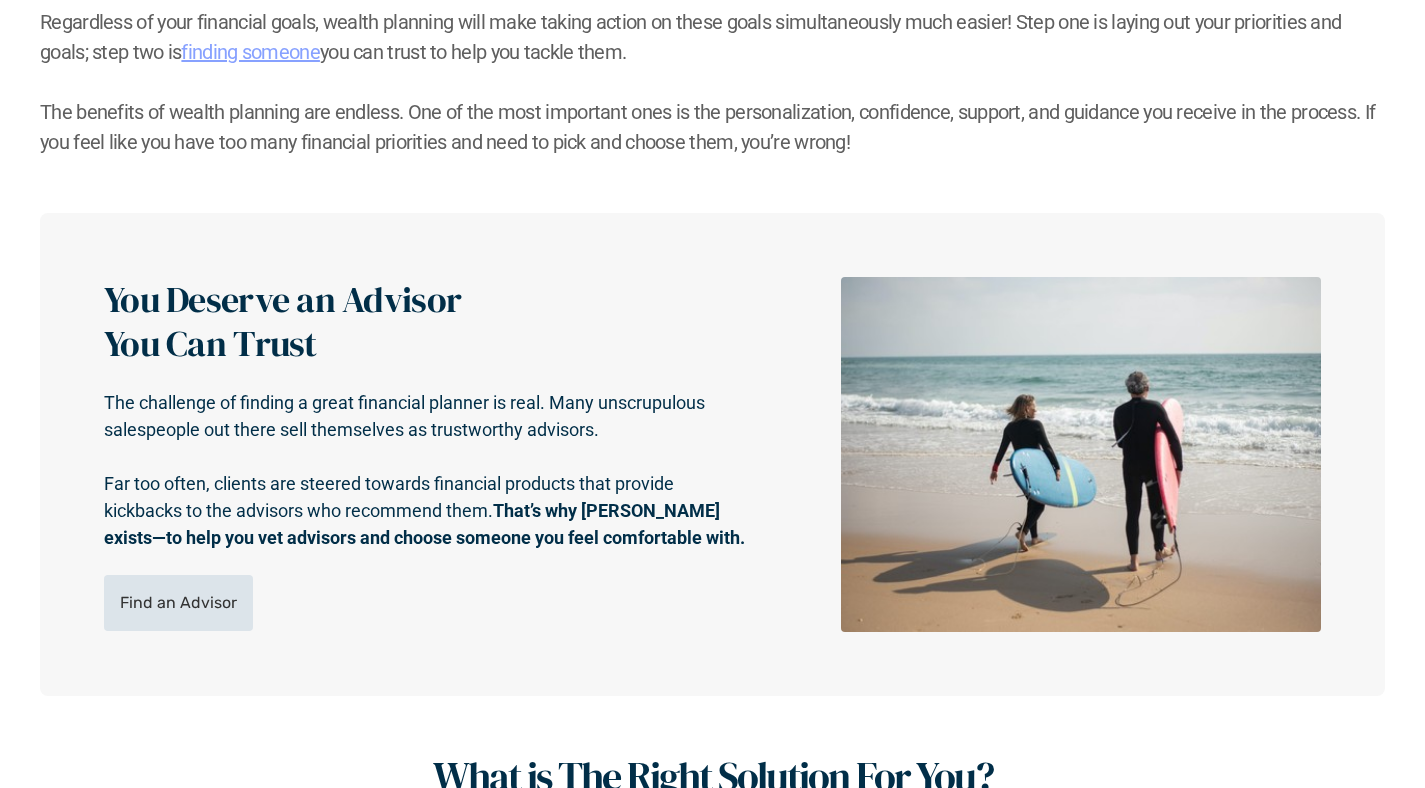 click on "Find an Advisor" at bounding box center (178, 603) 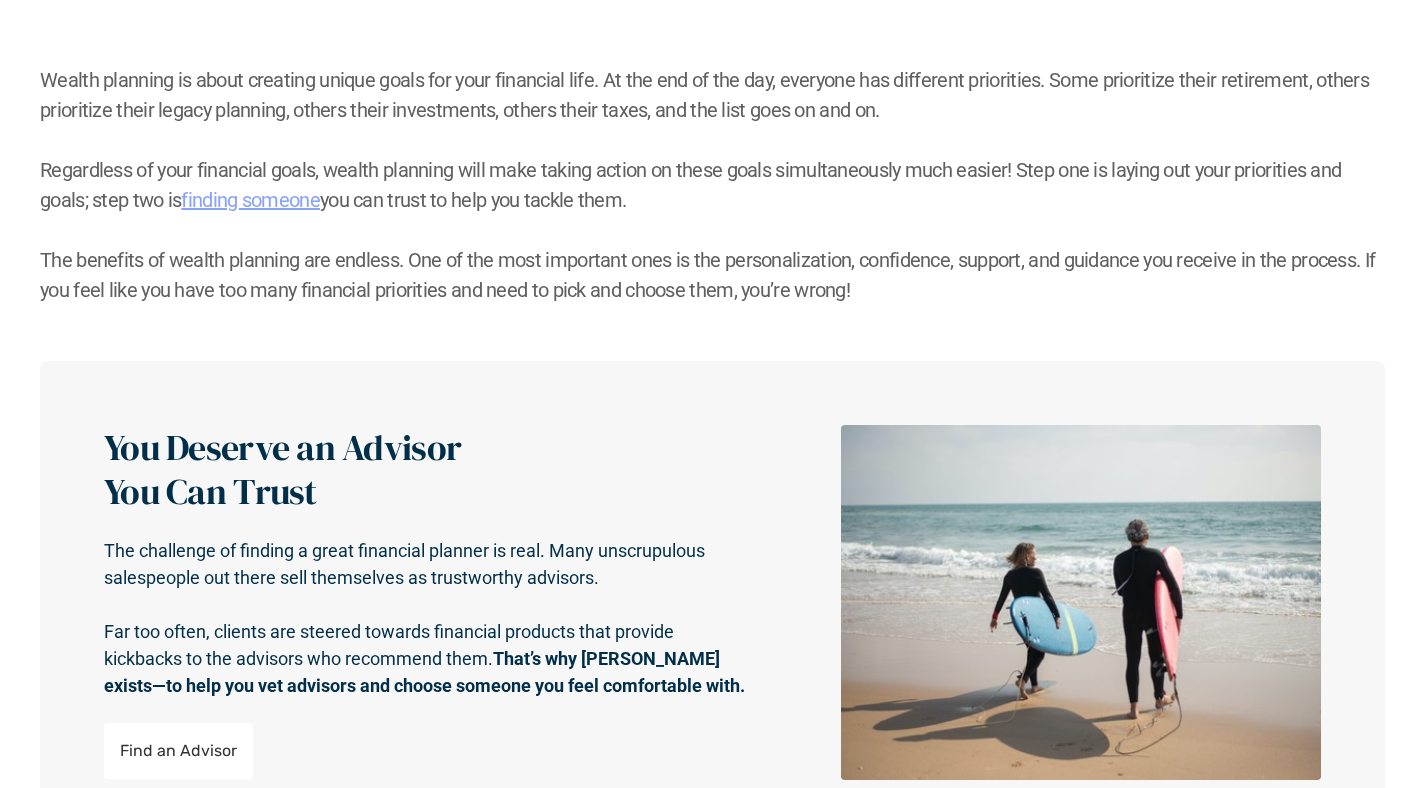 scroll, scrollTop: 256, scrollLeft: 0, axis: vertical 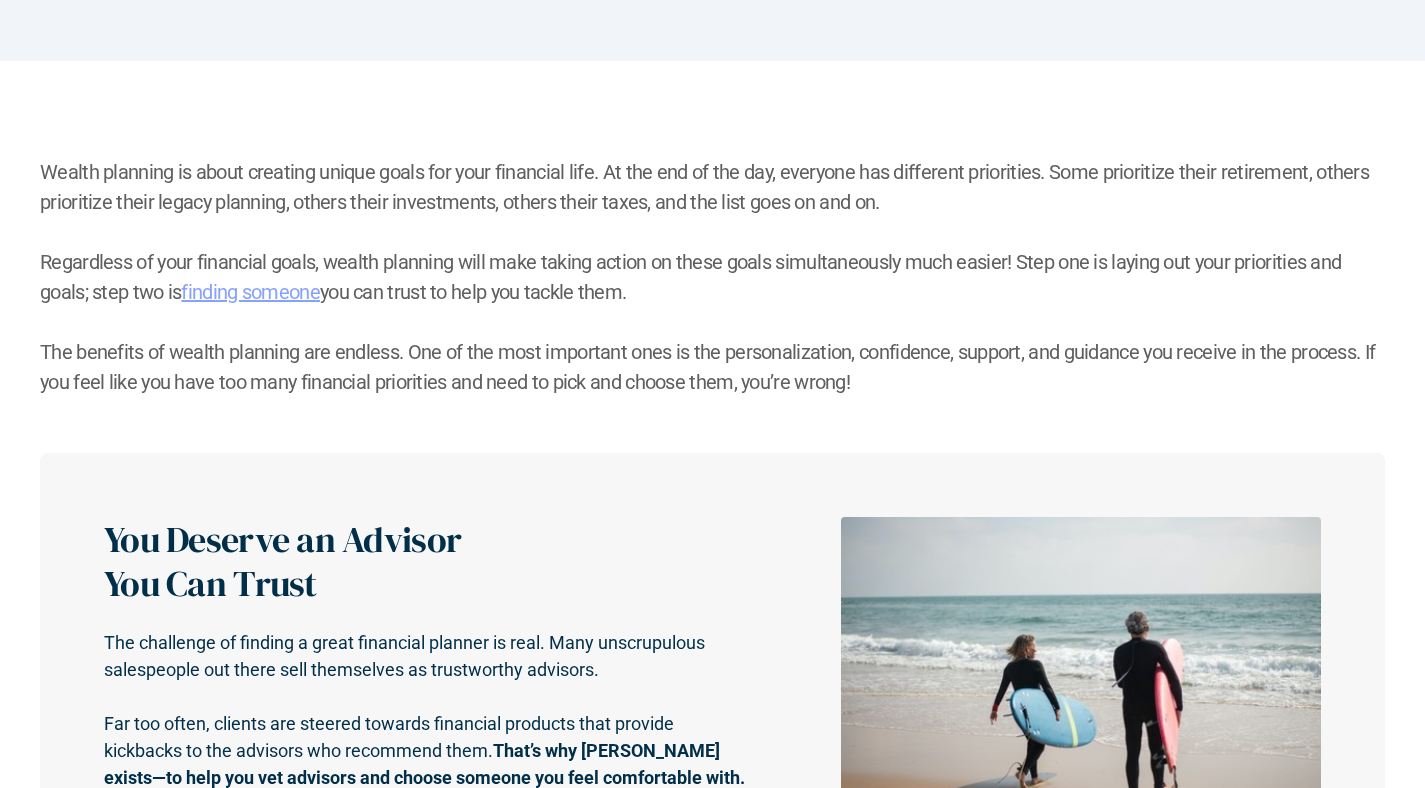 click on "finding someone" at bounding box center [250, 292] 